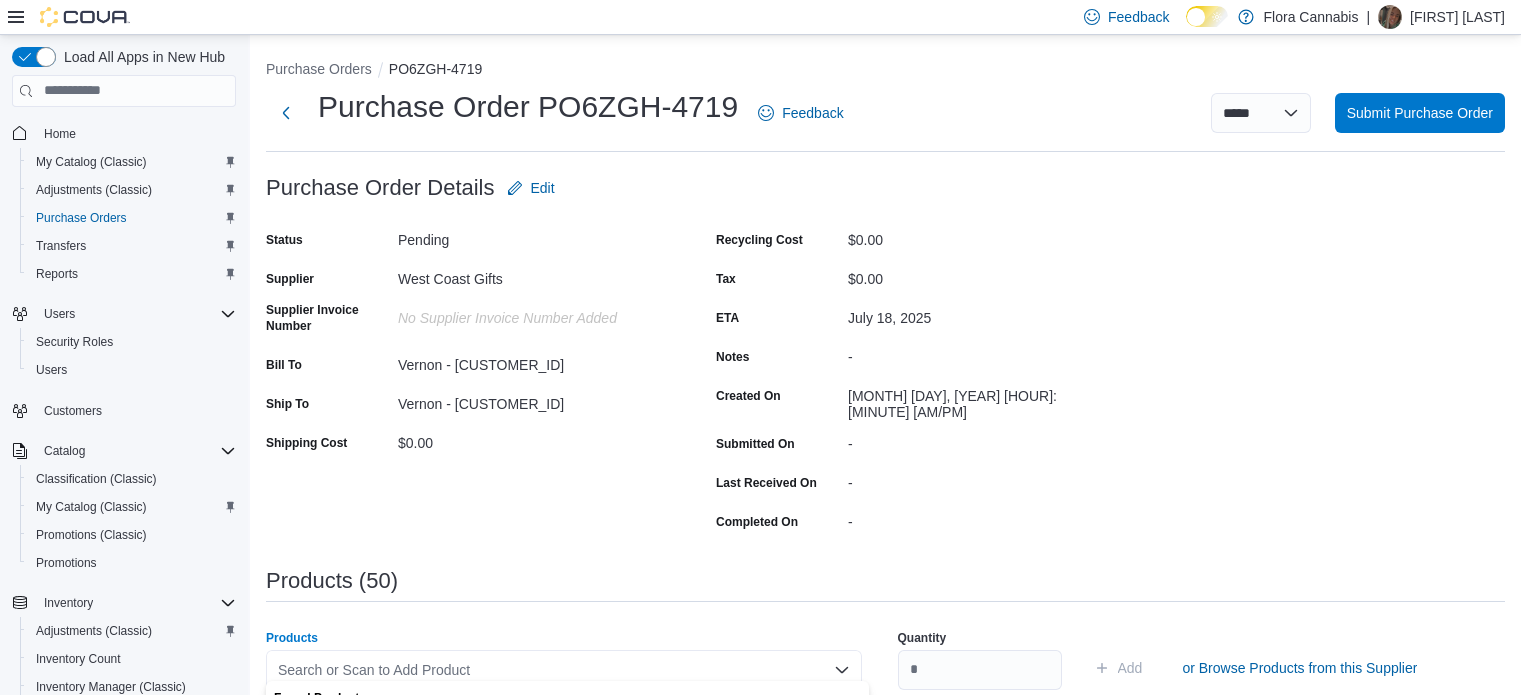 scroll, scrollTop: 400, scrollLeft: 0, axis: vertical 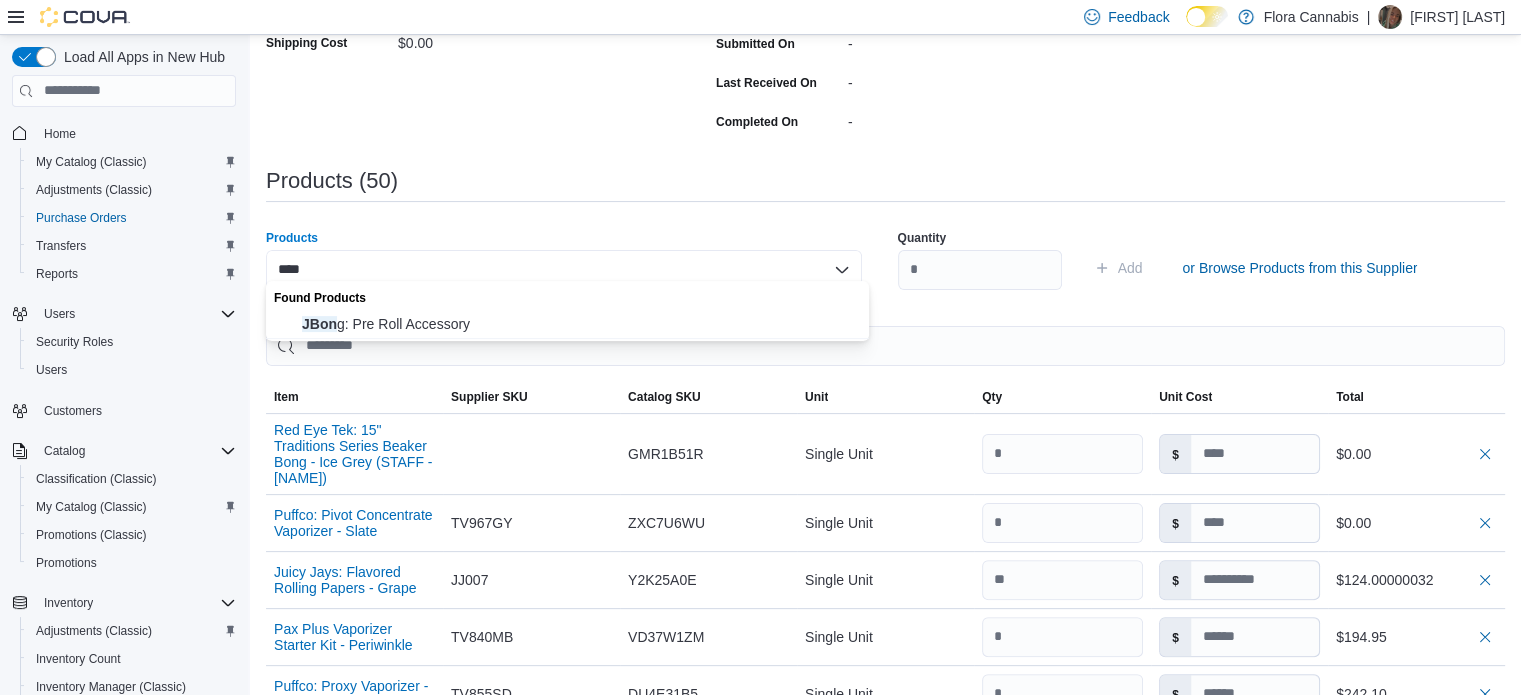 type on "****" 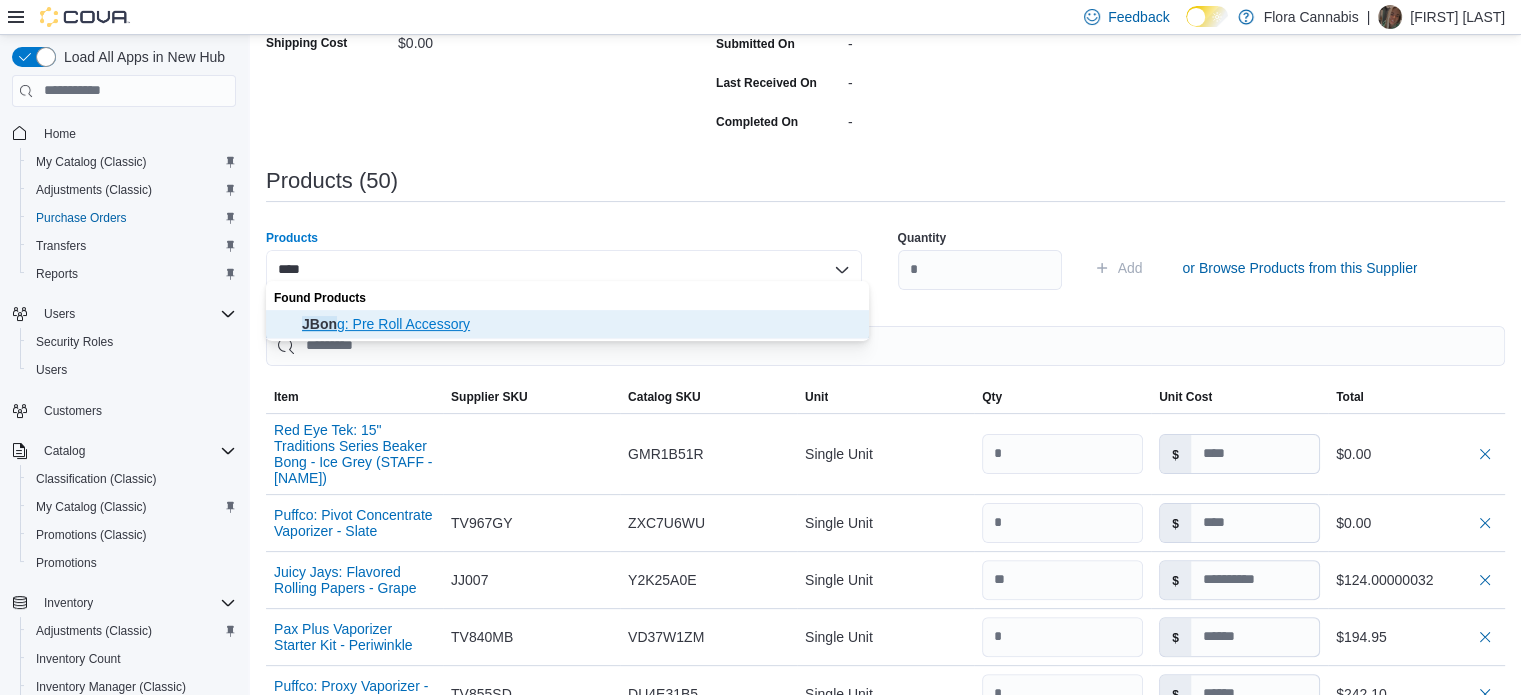 click on "JBon g: Pre Roll Accessory" at bounding box center [579, 324] 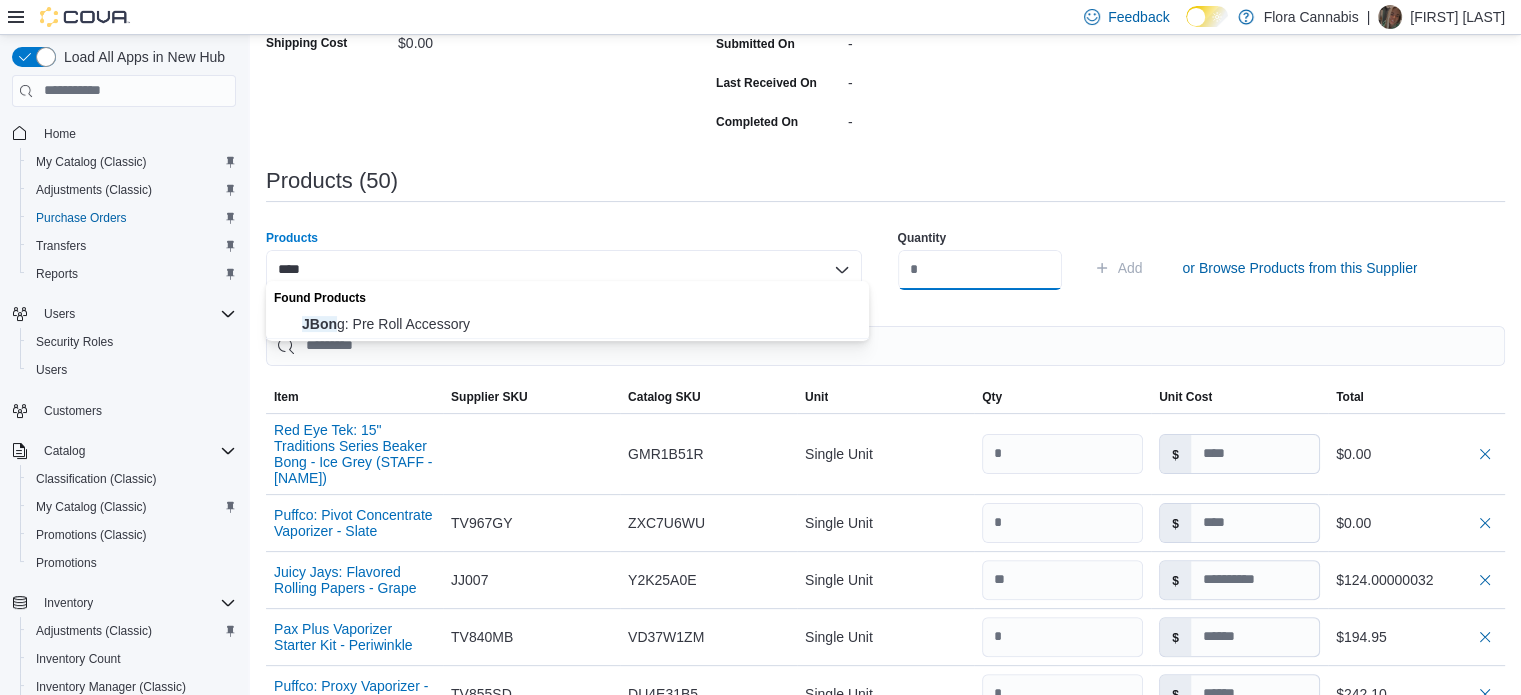 click at bounding box center (980, 270) 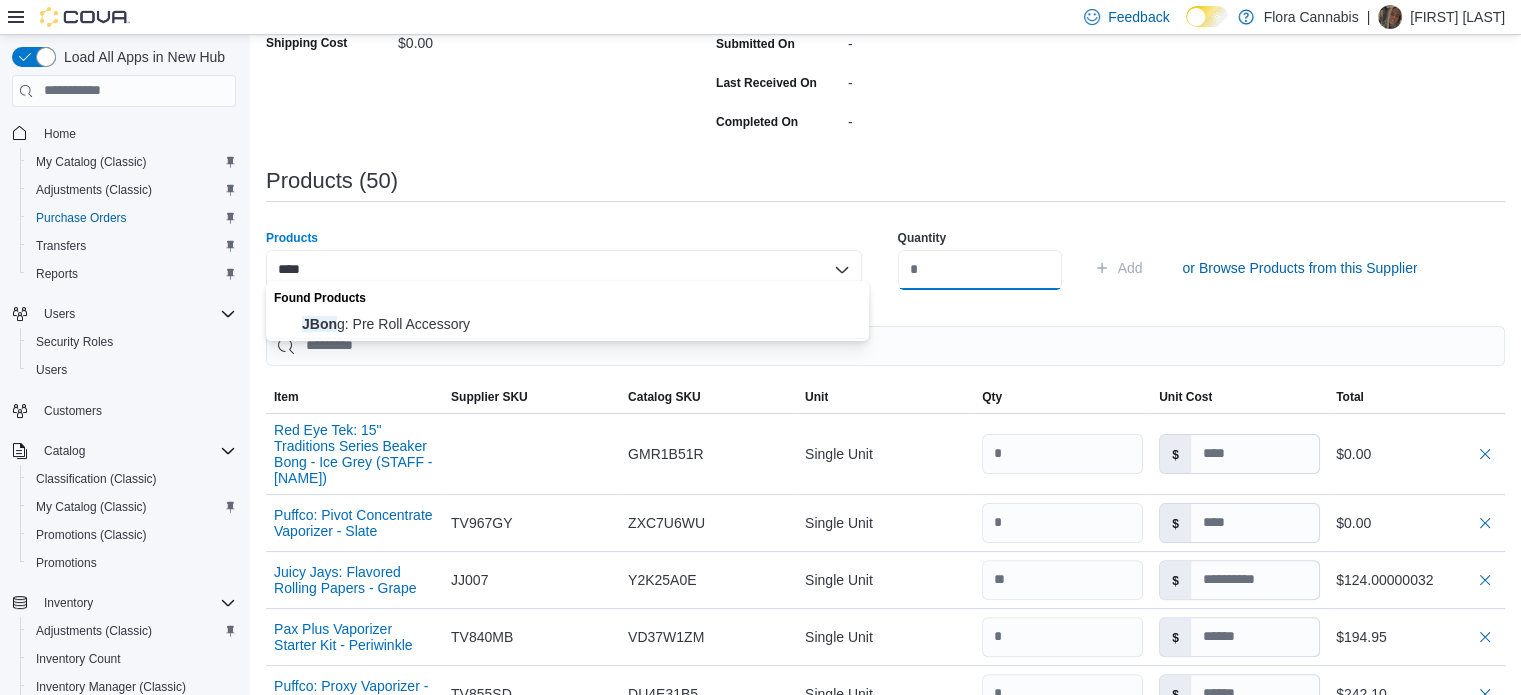 type on "**" 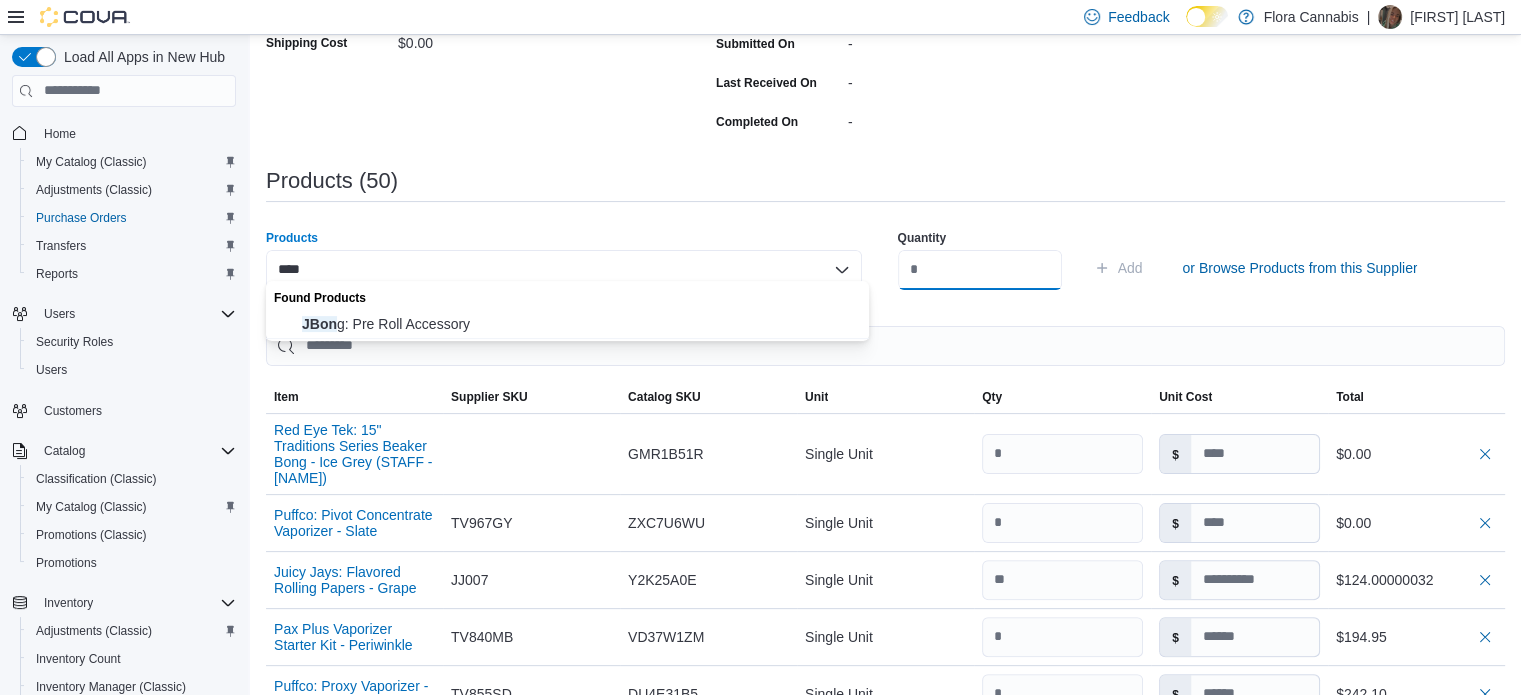 click on "Add" at bounding box center (1118, 268) 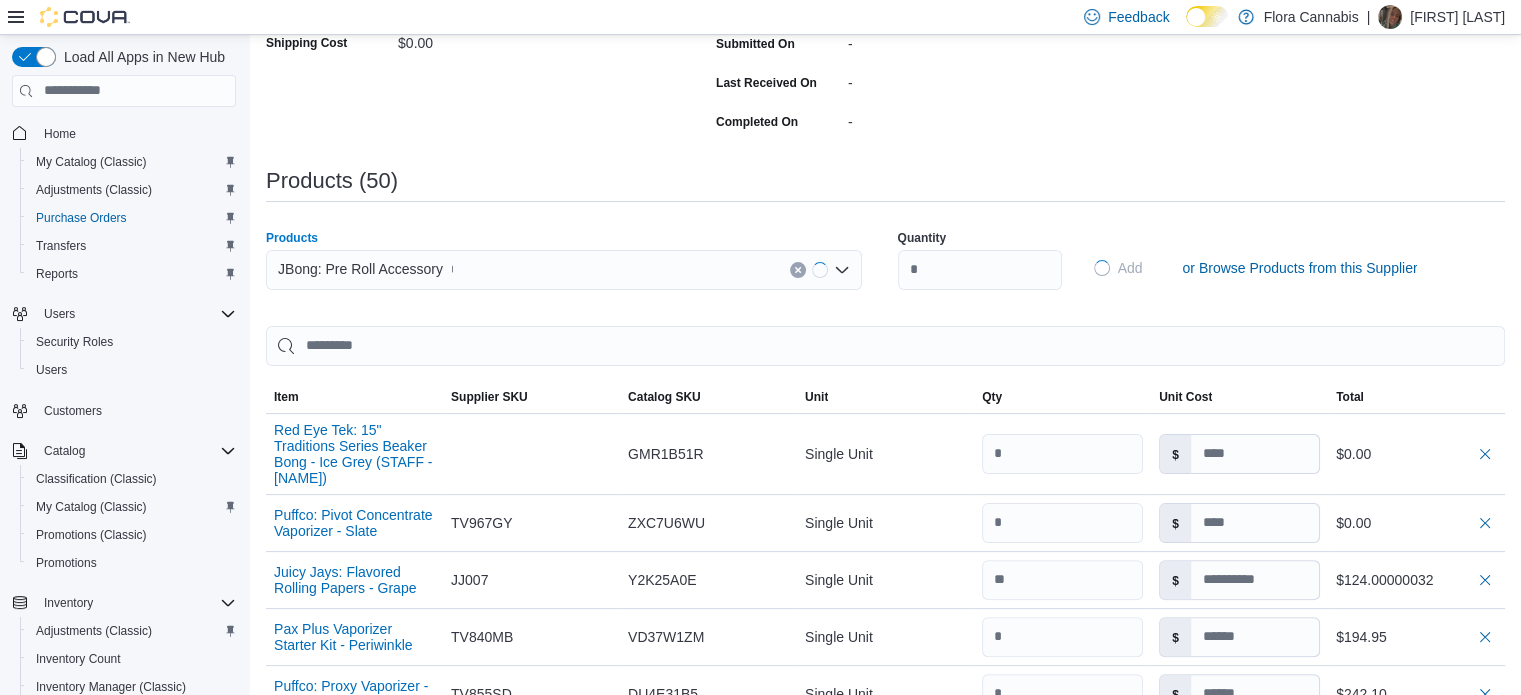 type 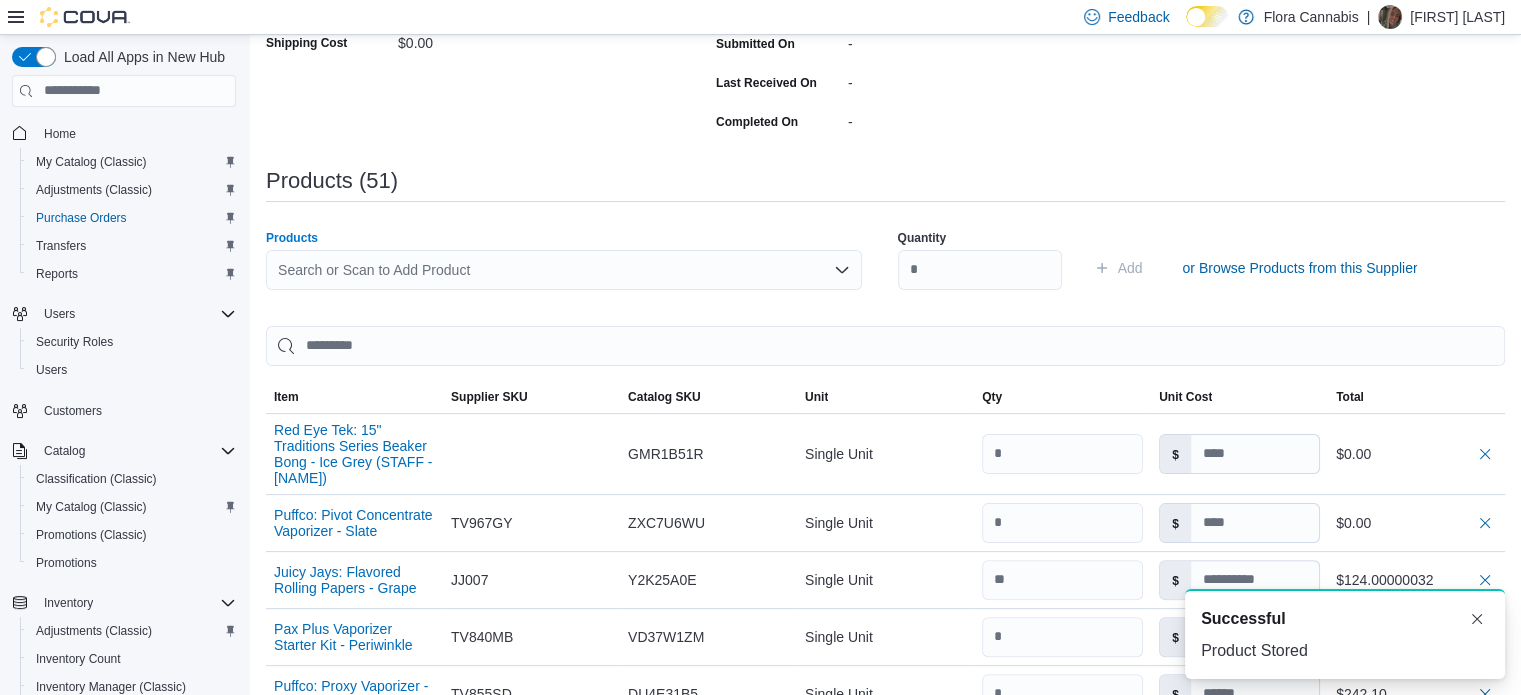 type 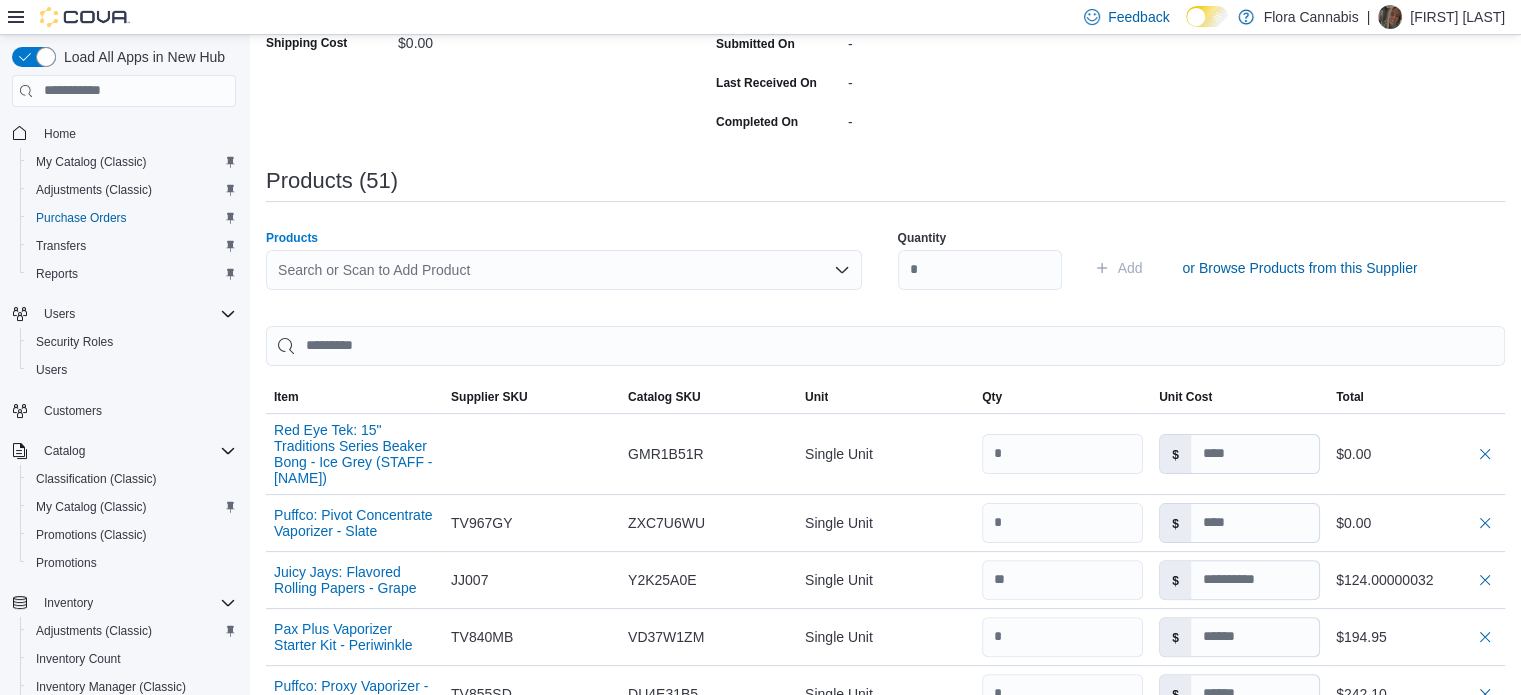 scroll, scrollTop: 0, scrollLeft: 0, axis: both 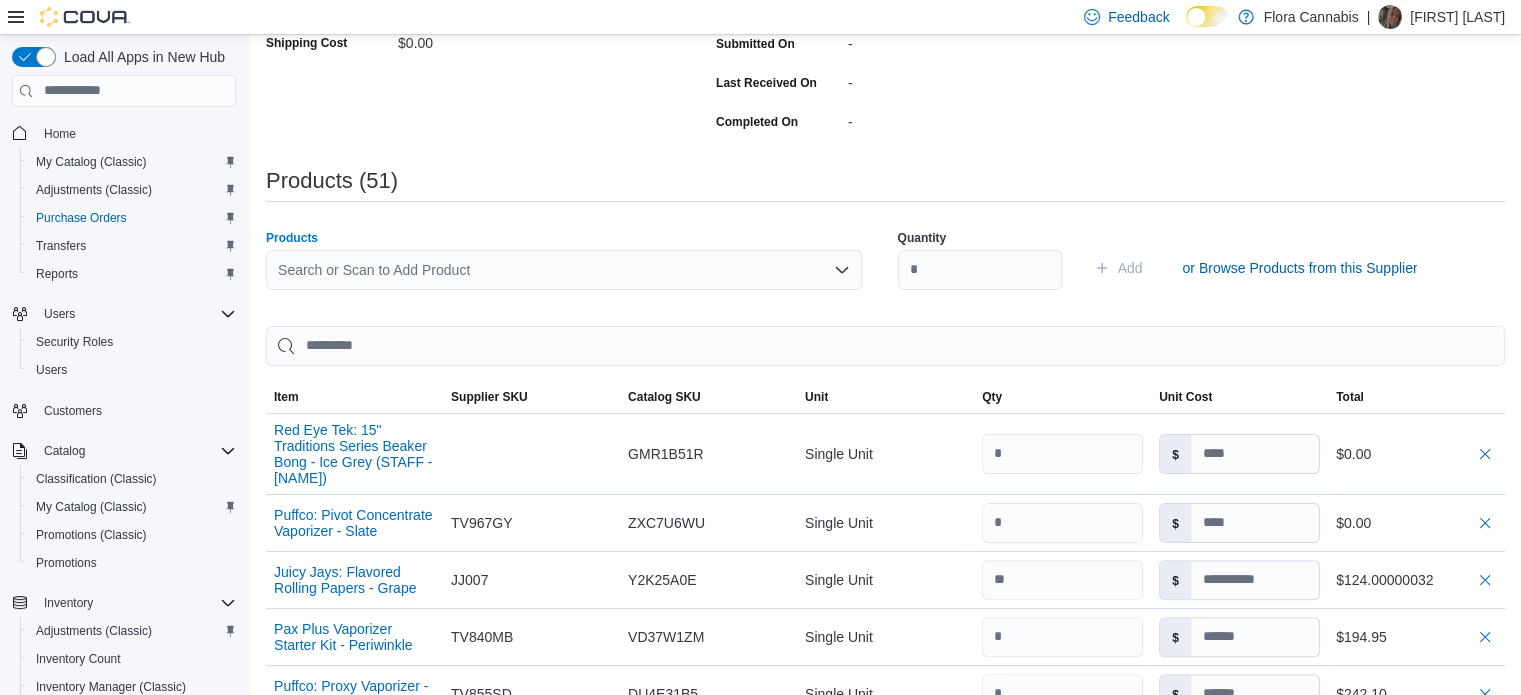 click on "Search or Scan to Add Product Combo box. Selected. Combo box input. Search or Scan to Add Product. Type some text or, to display a list of choices, press Down Arrow. To exit the list of choices, press Escape." at bounding box center [564, 270] 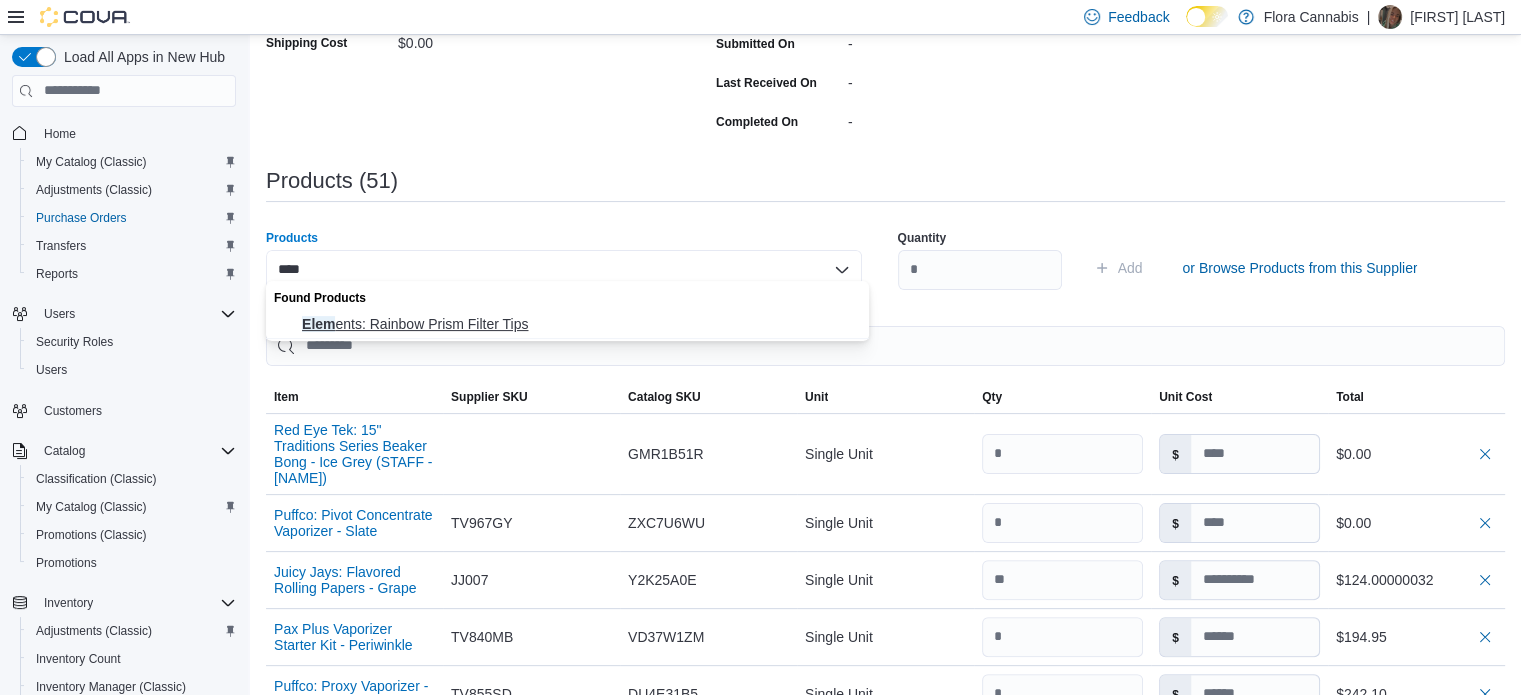 type on "****" 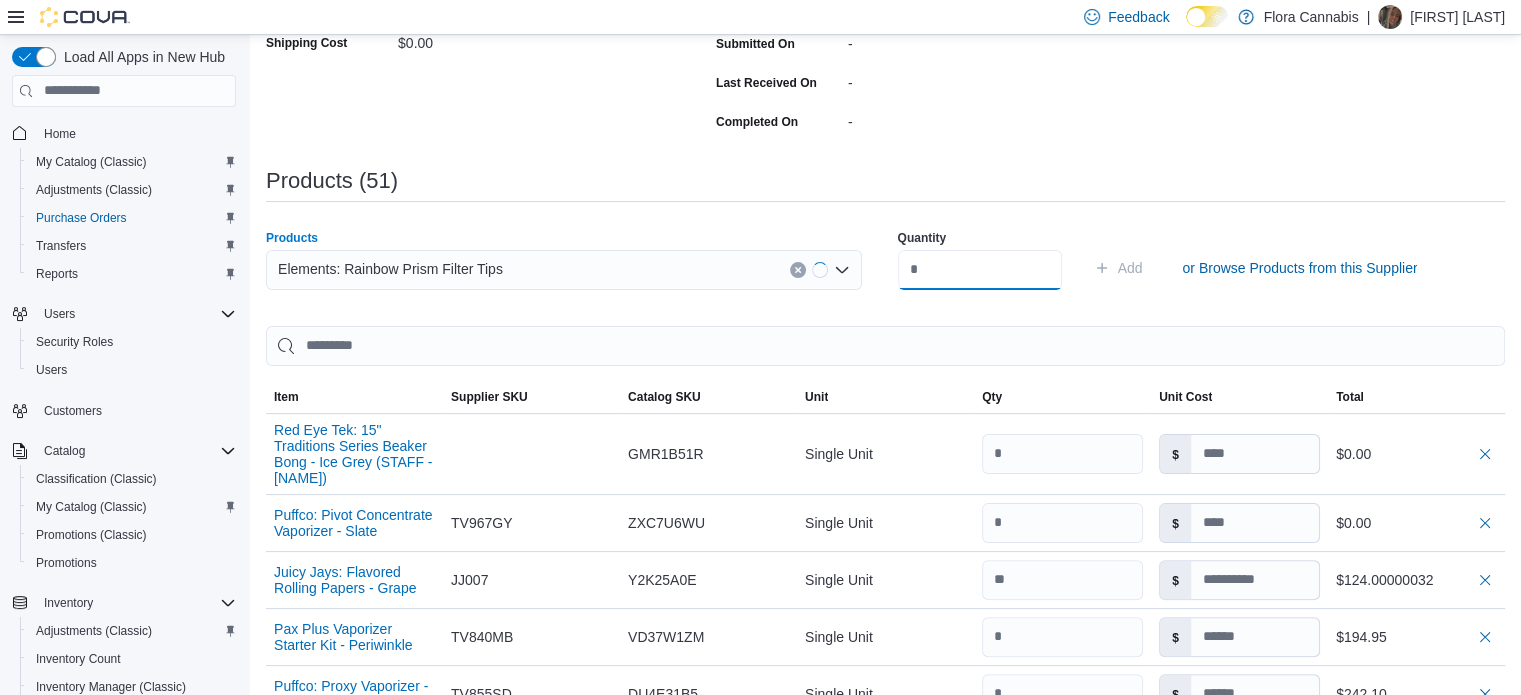 click at bounding box center [980, 270] 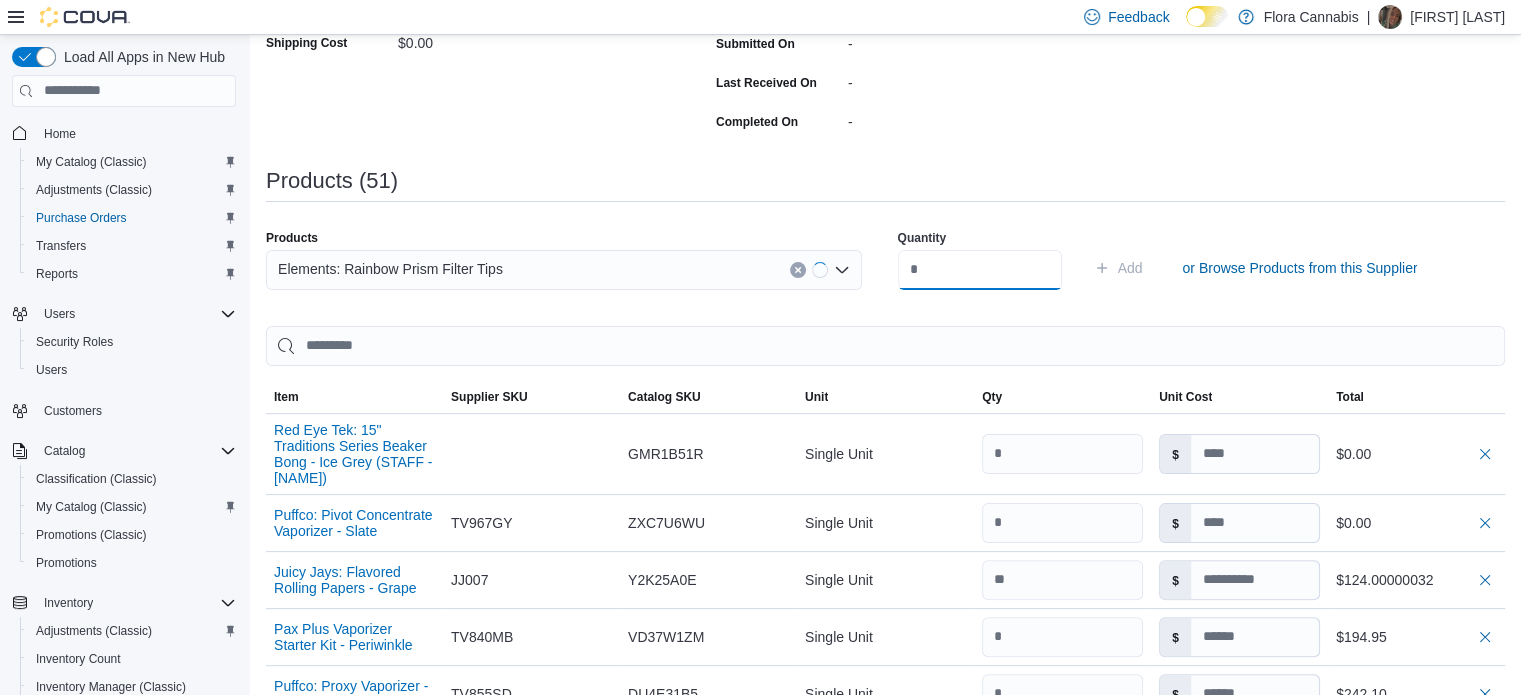 type on "**" 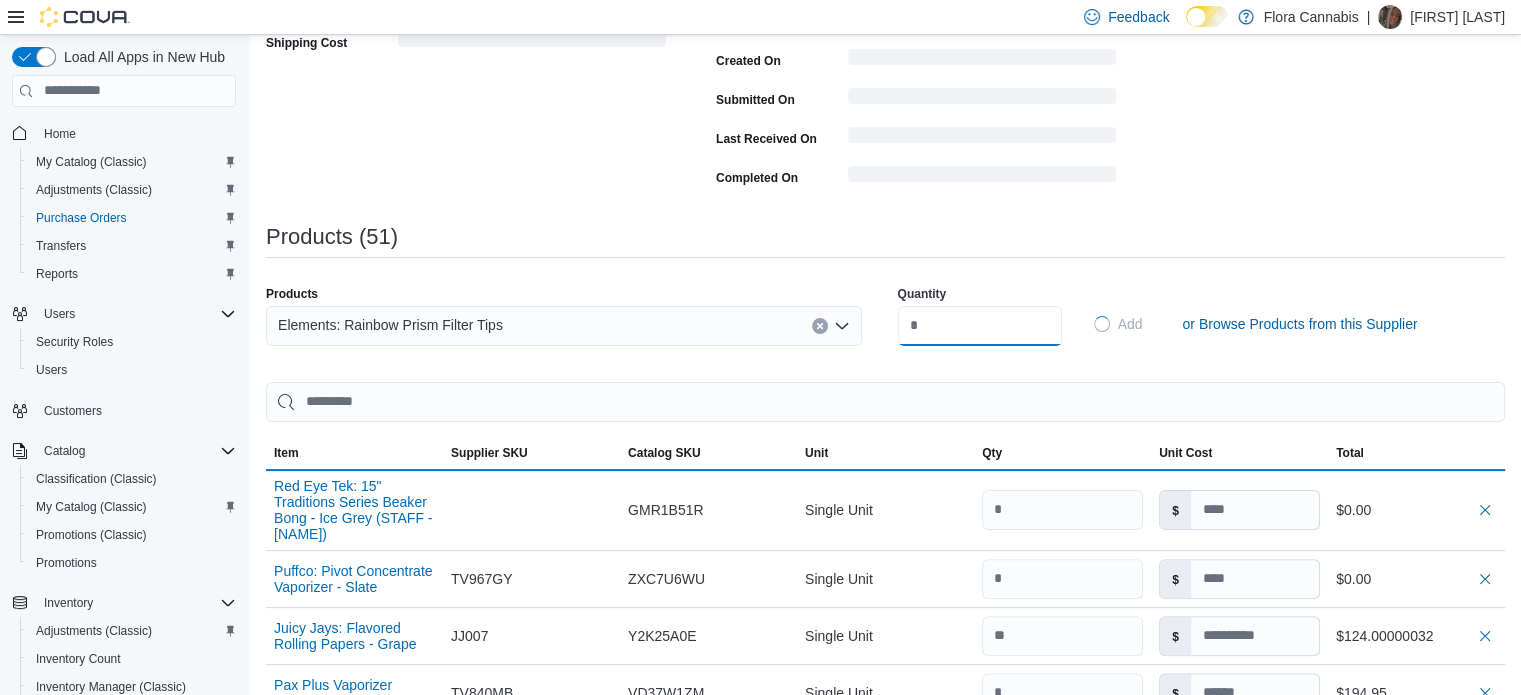 type 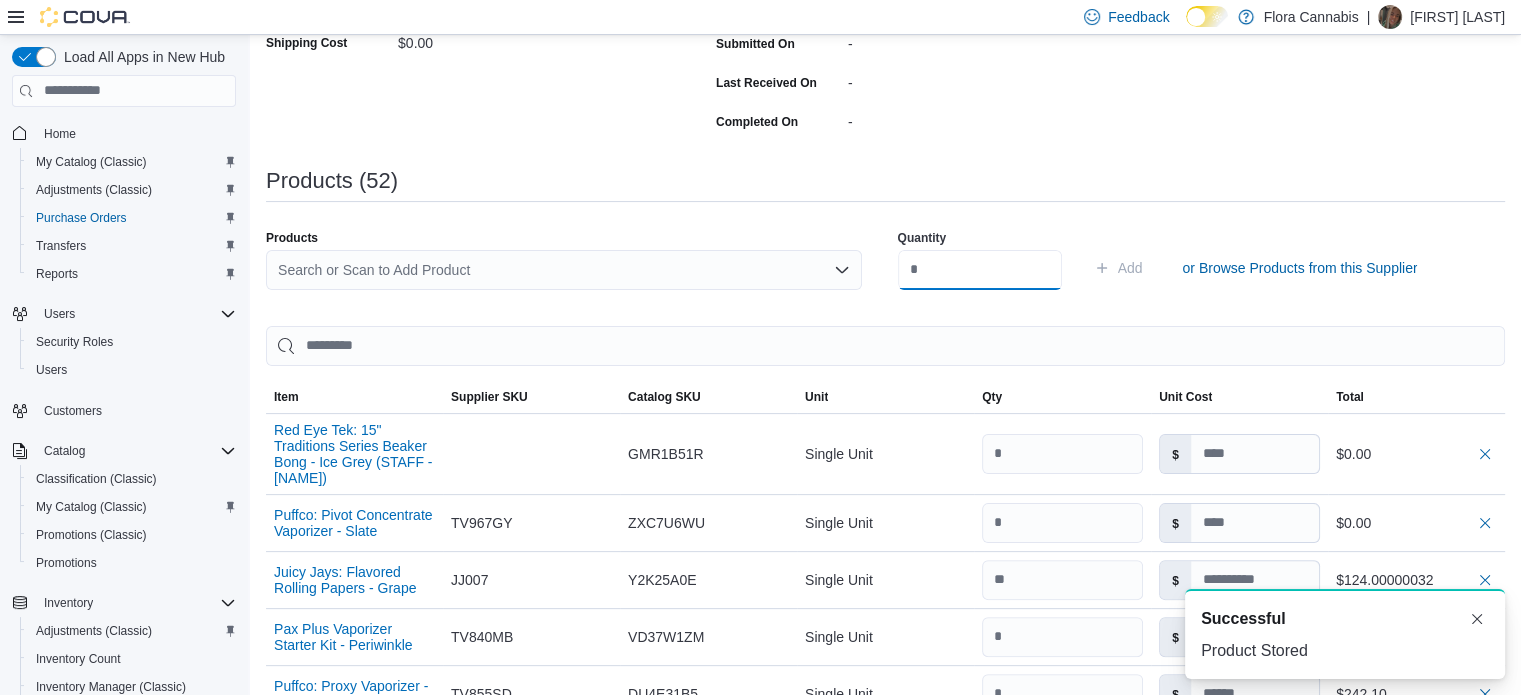 scroll, scrollTop: 0, scrollLeft: 0, axis: both 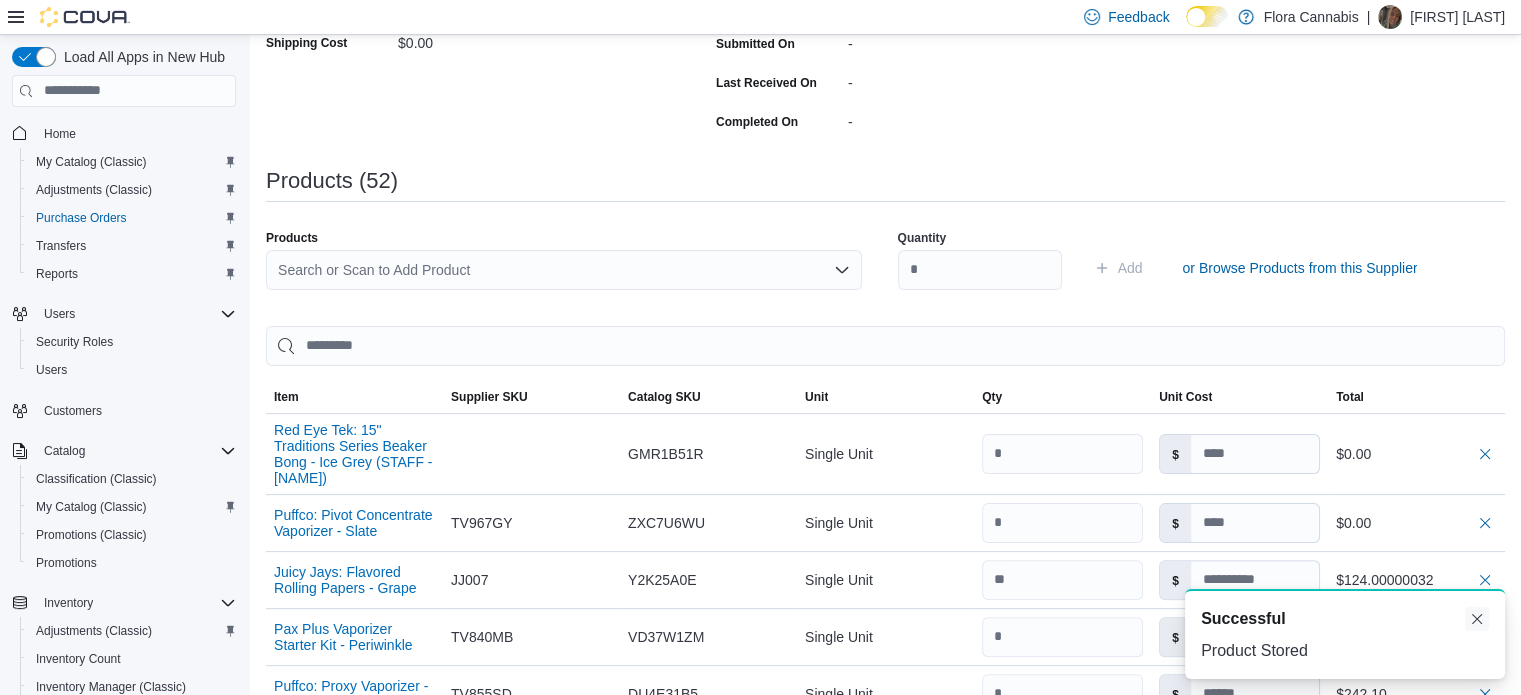 click at bounding box center (1477, 619) 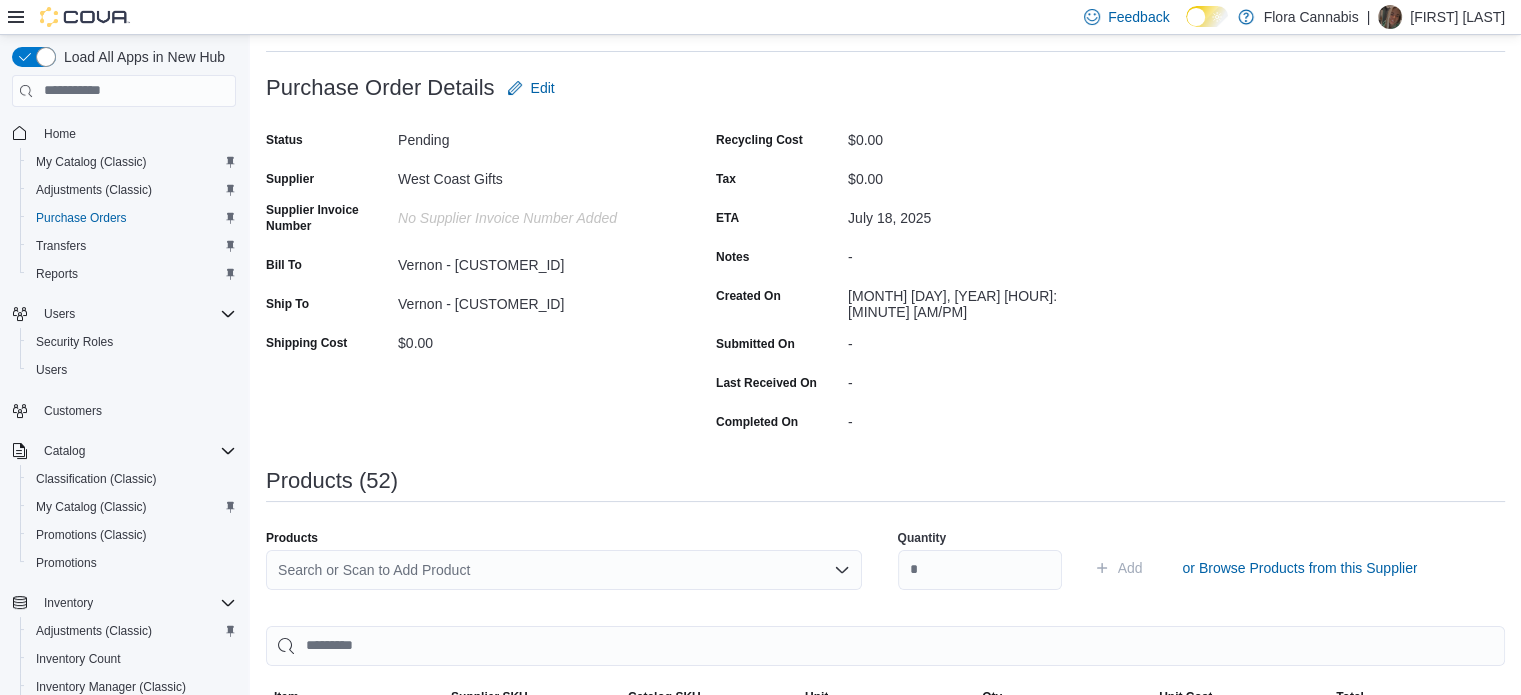 scroll, scrollTop: 500, scrollLeft: 0, axis: vertical 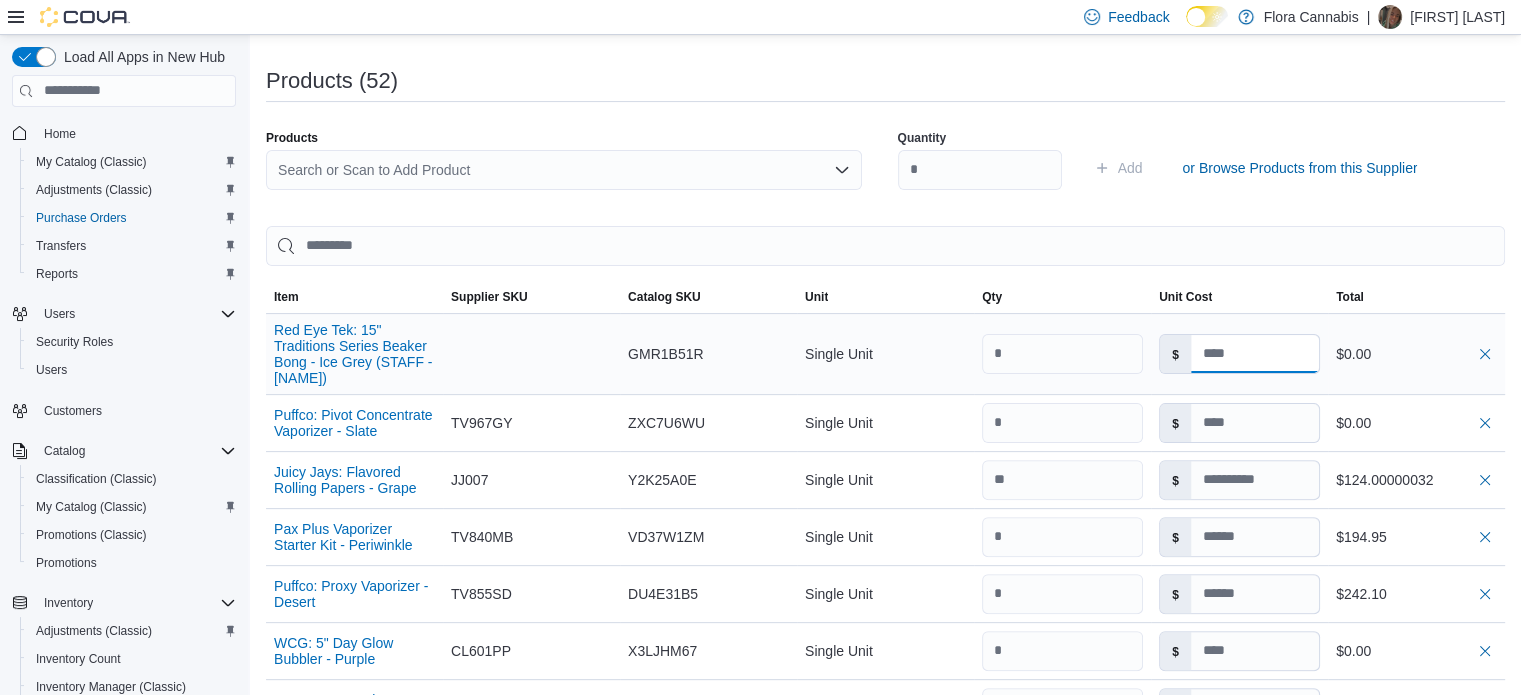 click at bounding box center (1255, 354) 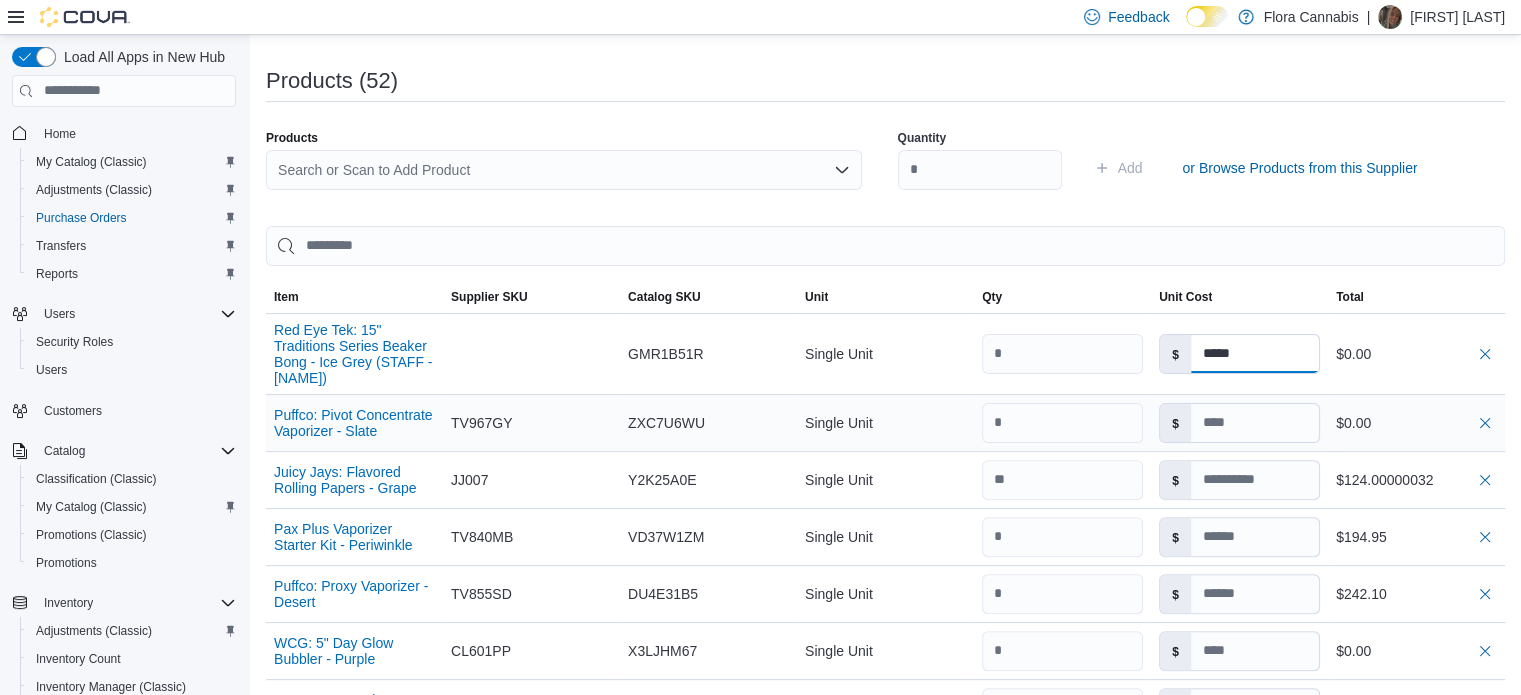 type on "*****" 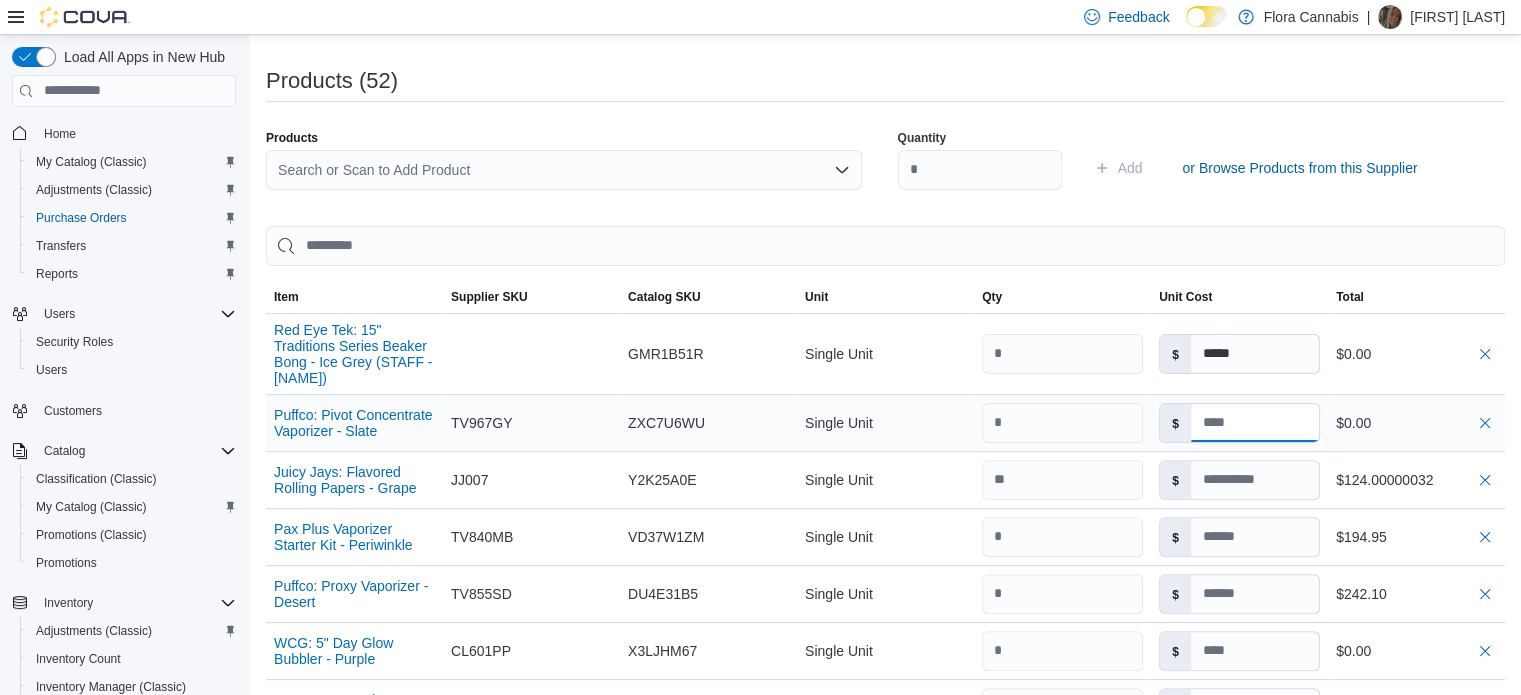 click at bounding box center (1255, 423) 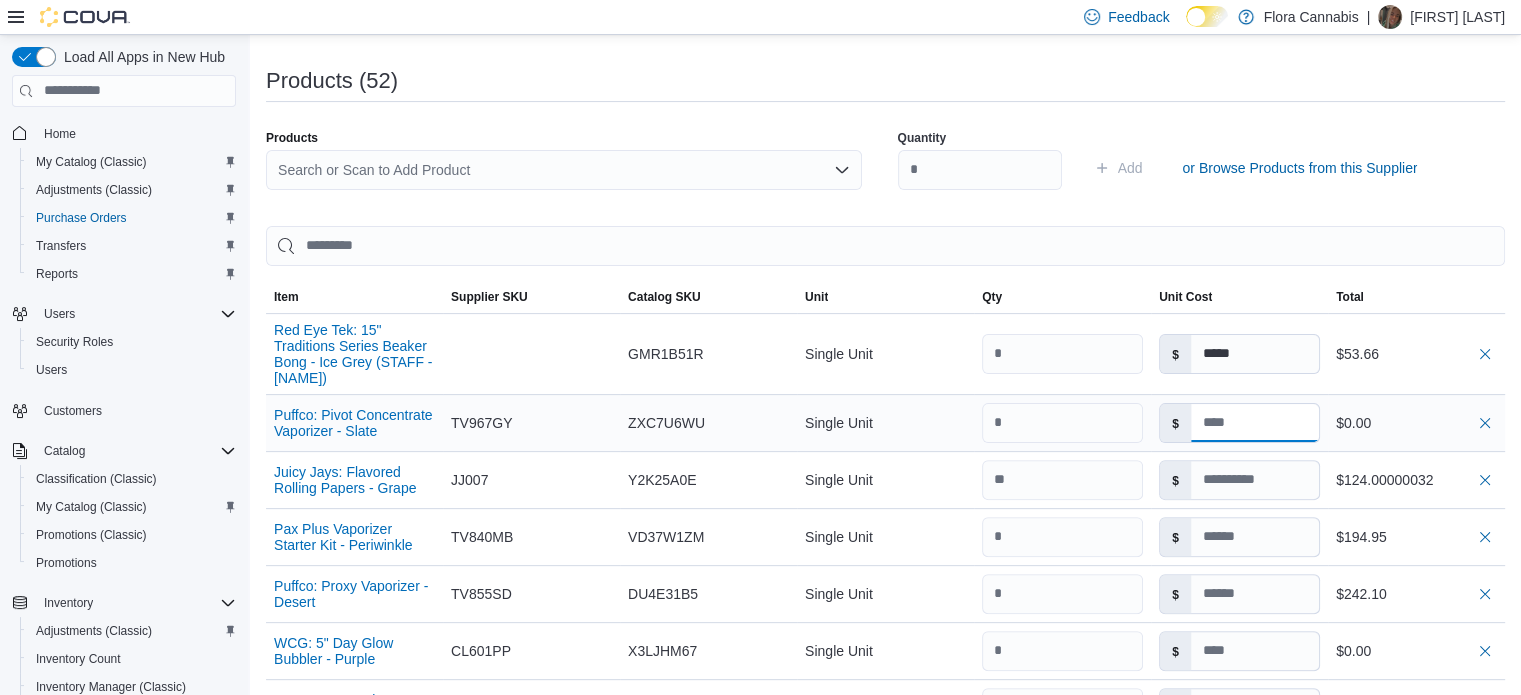 type 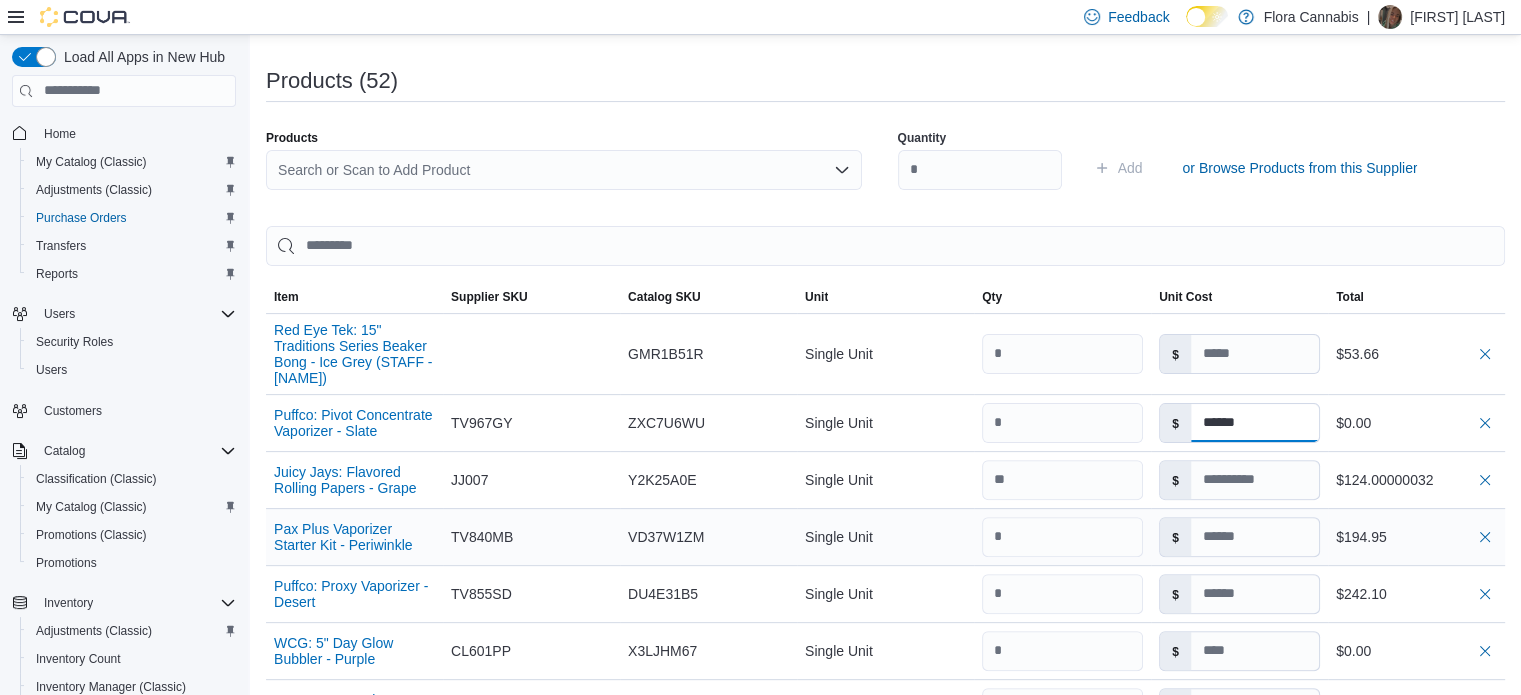 type on "******" 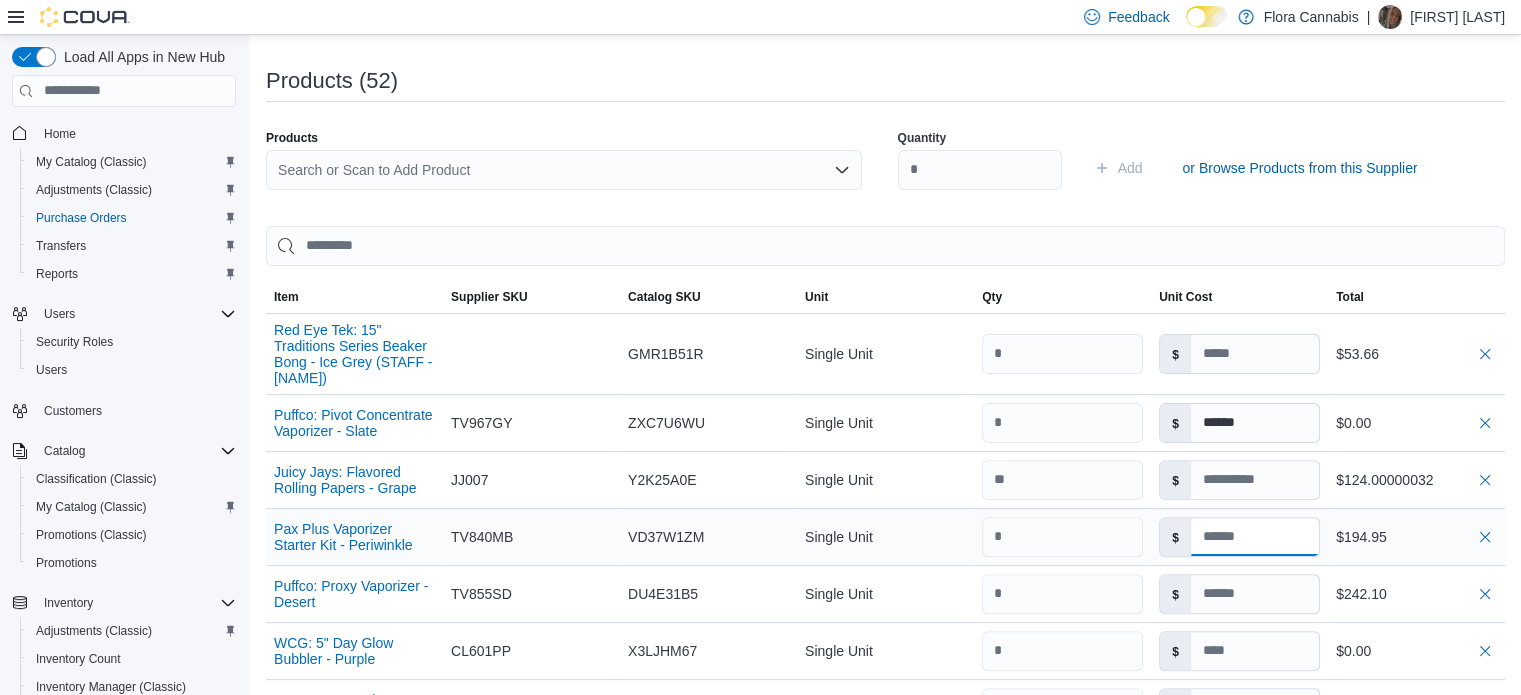click at bounding box center [1255, 537] 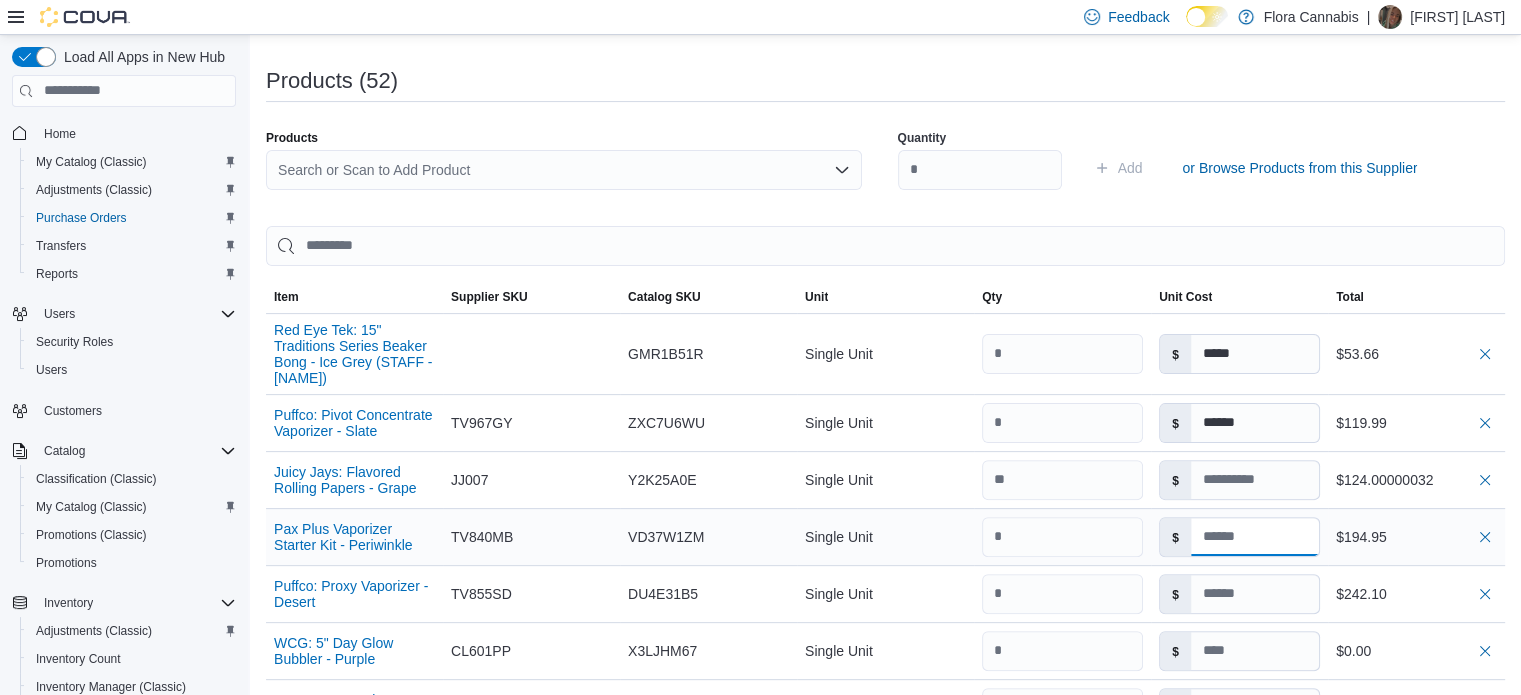 type 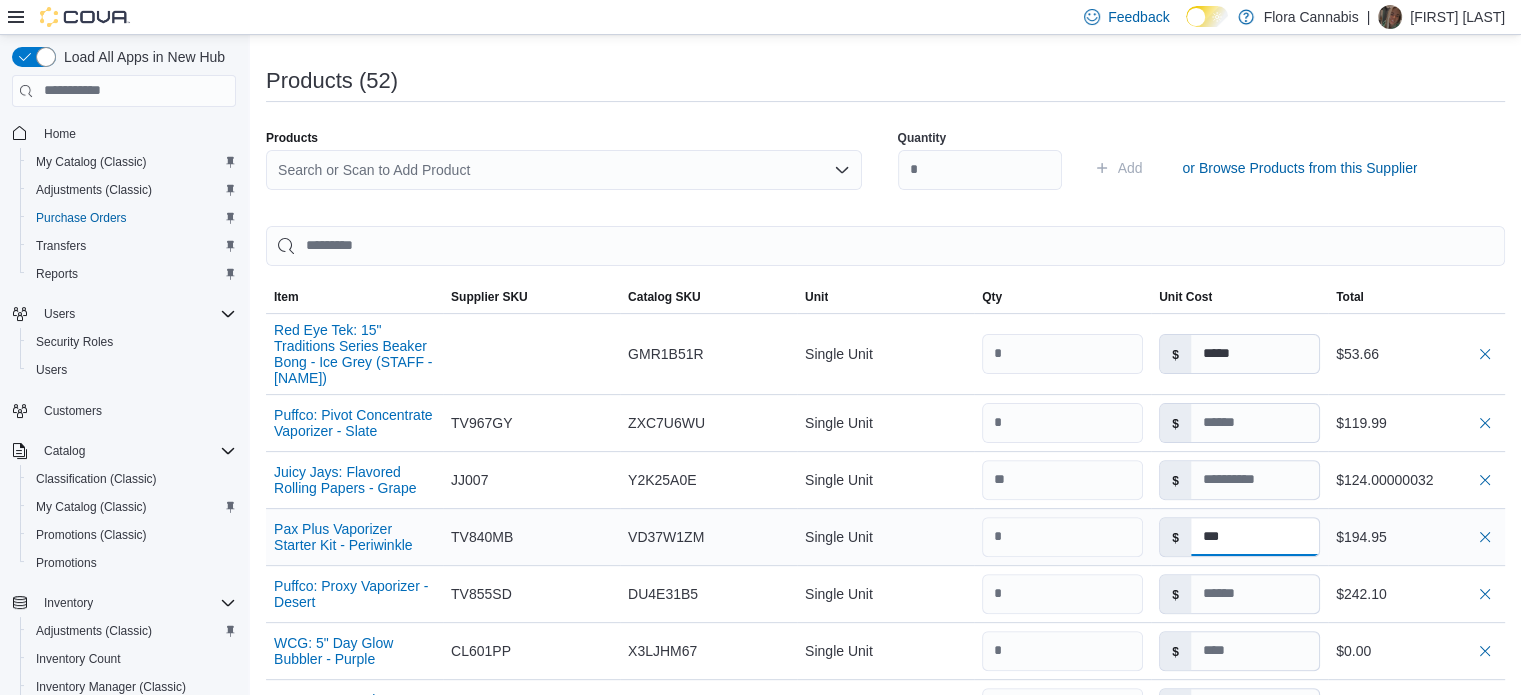 type on "***" 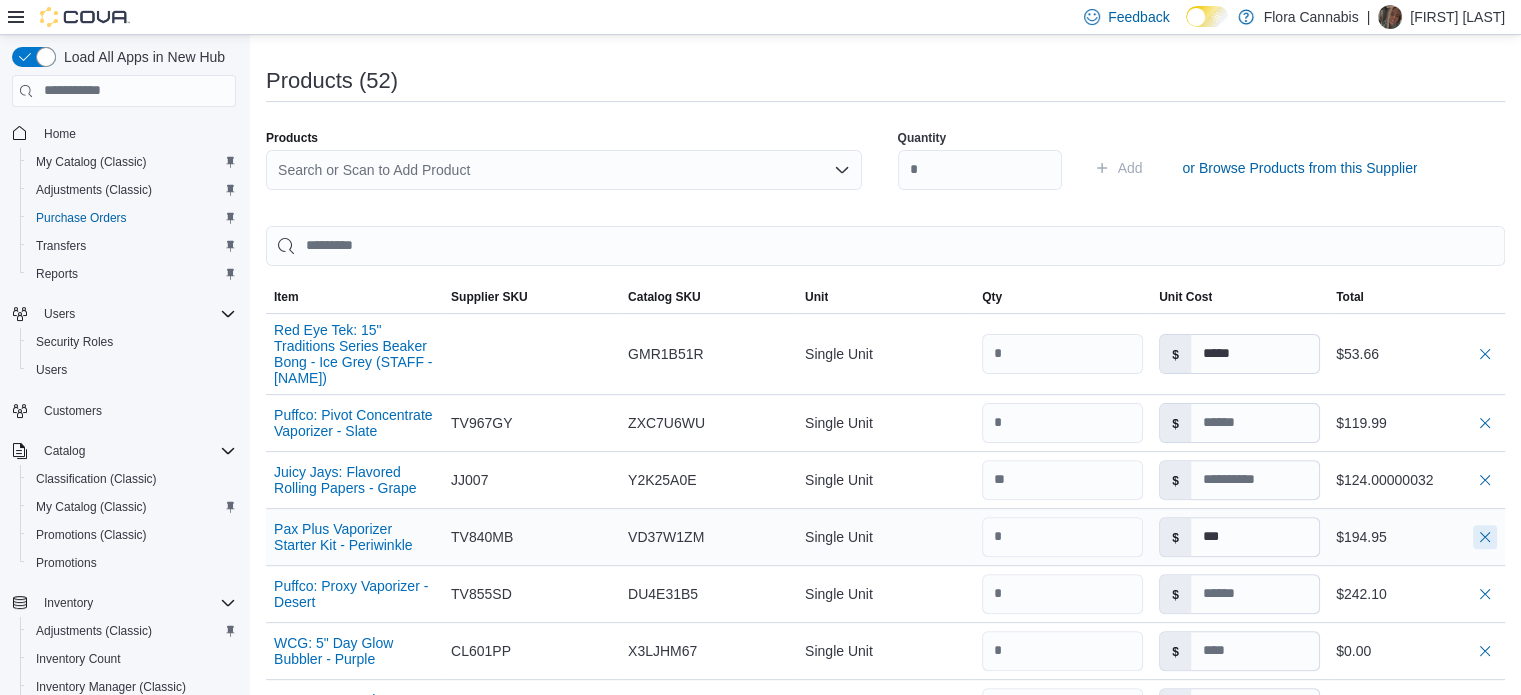 type 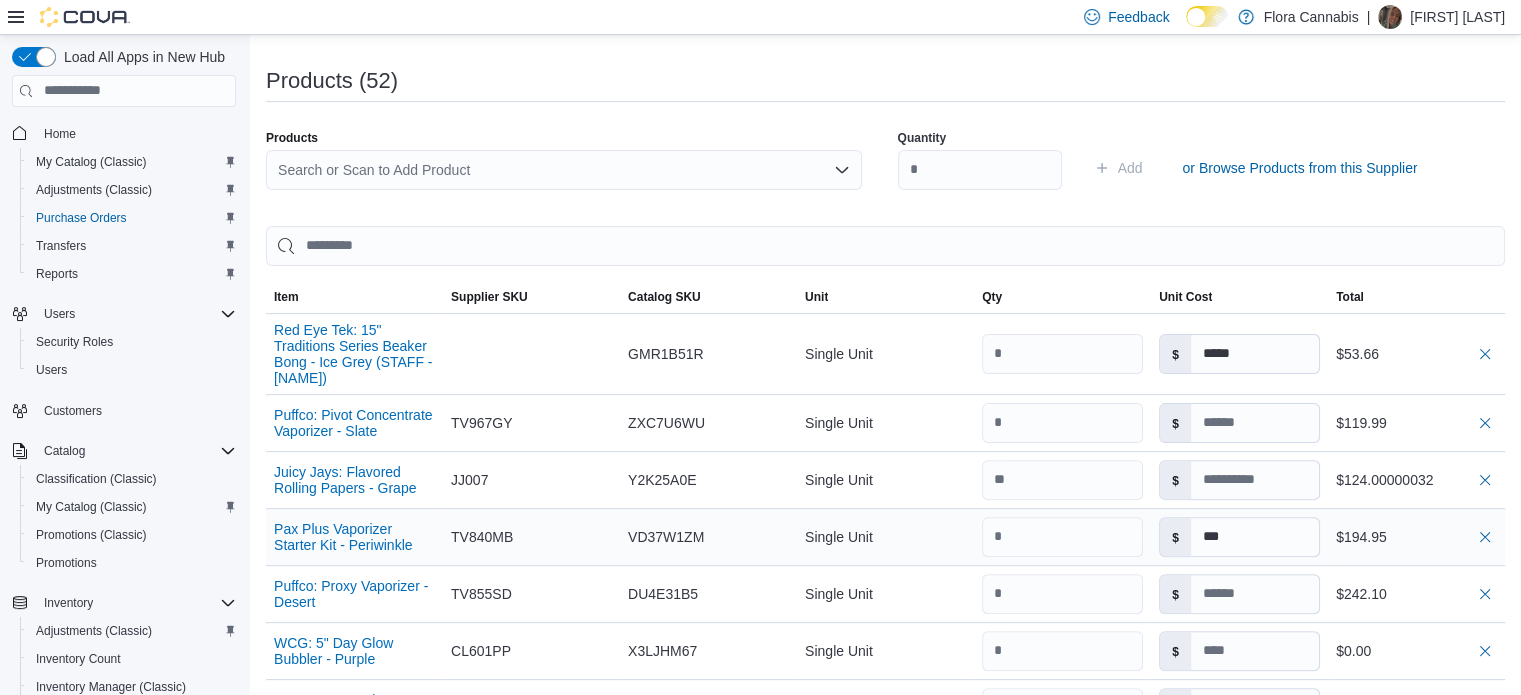 type 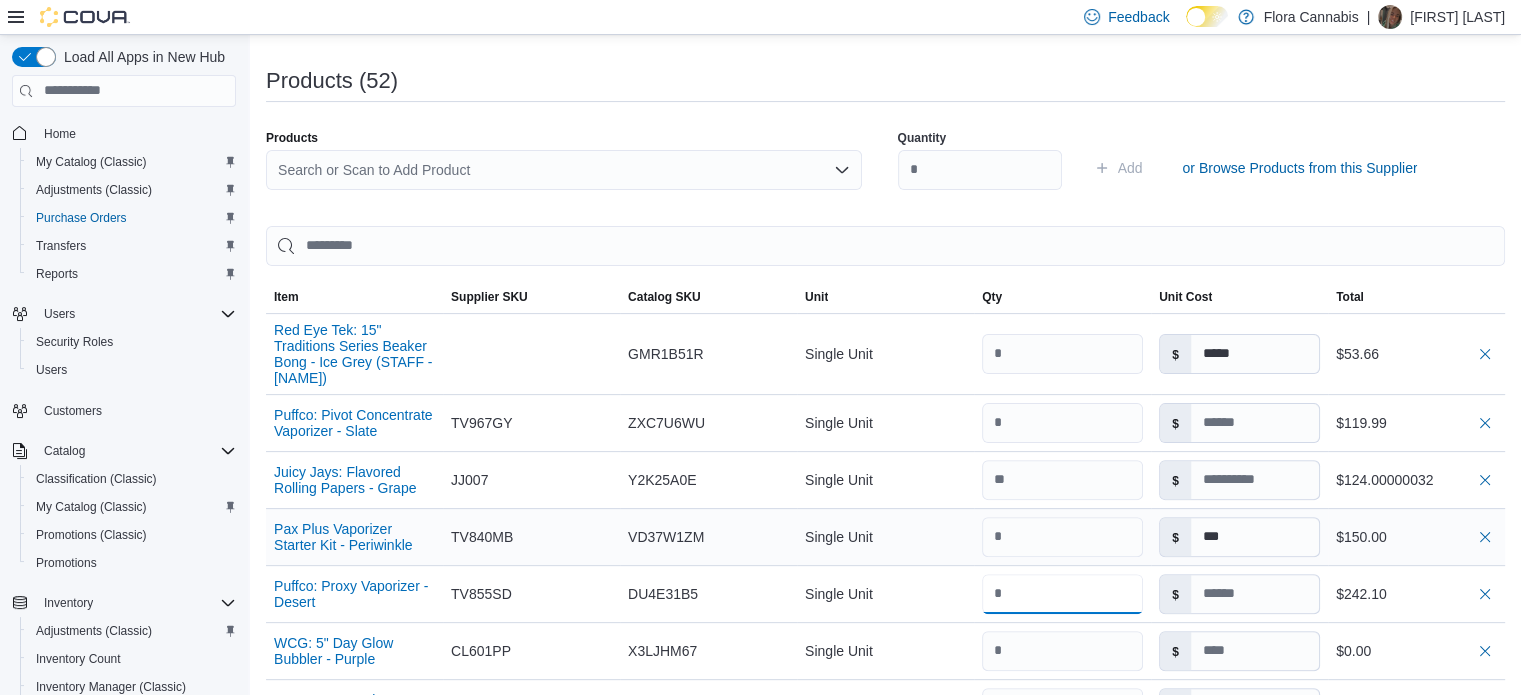 type on "******" 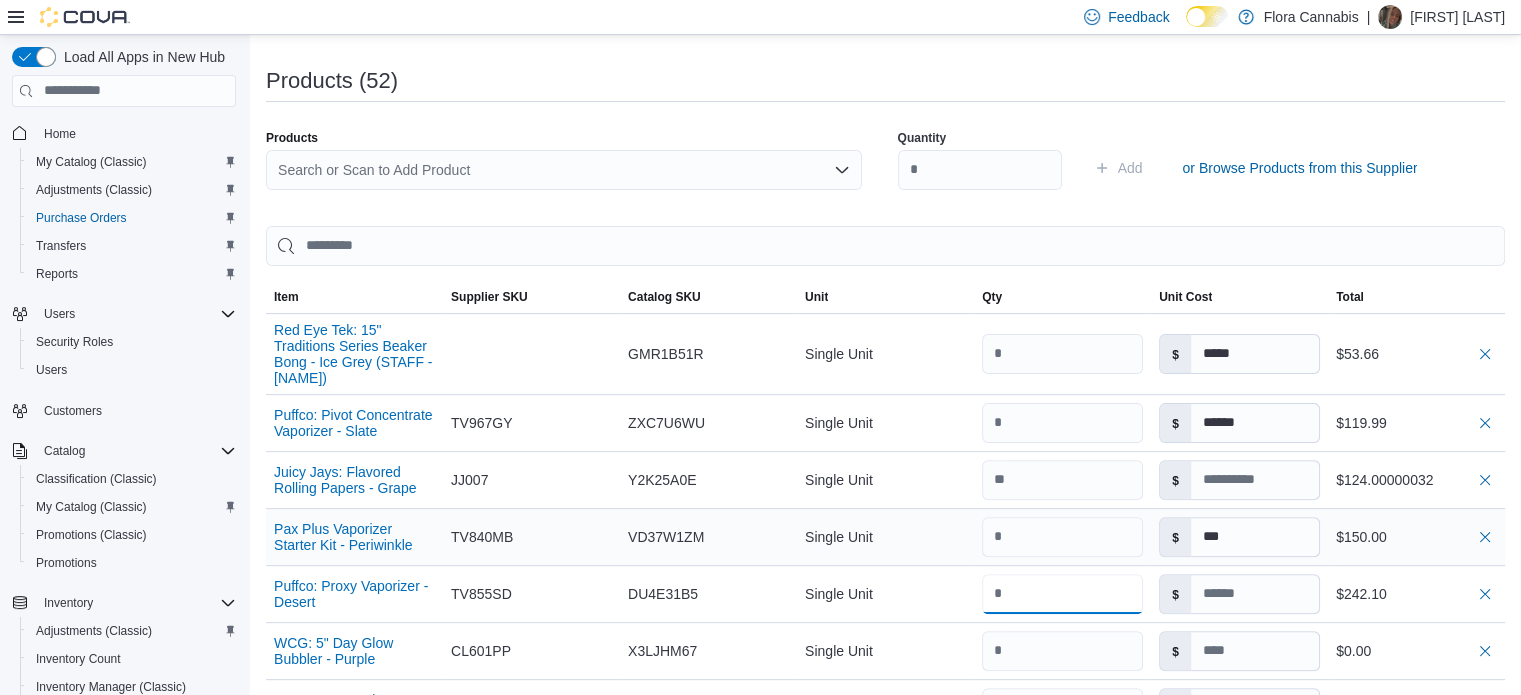 type 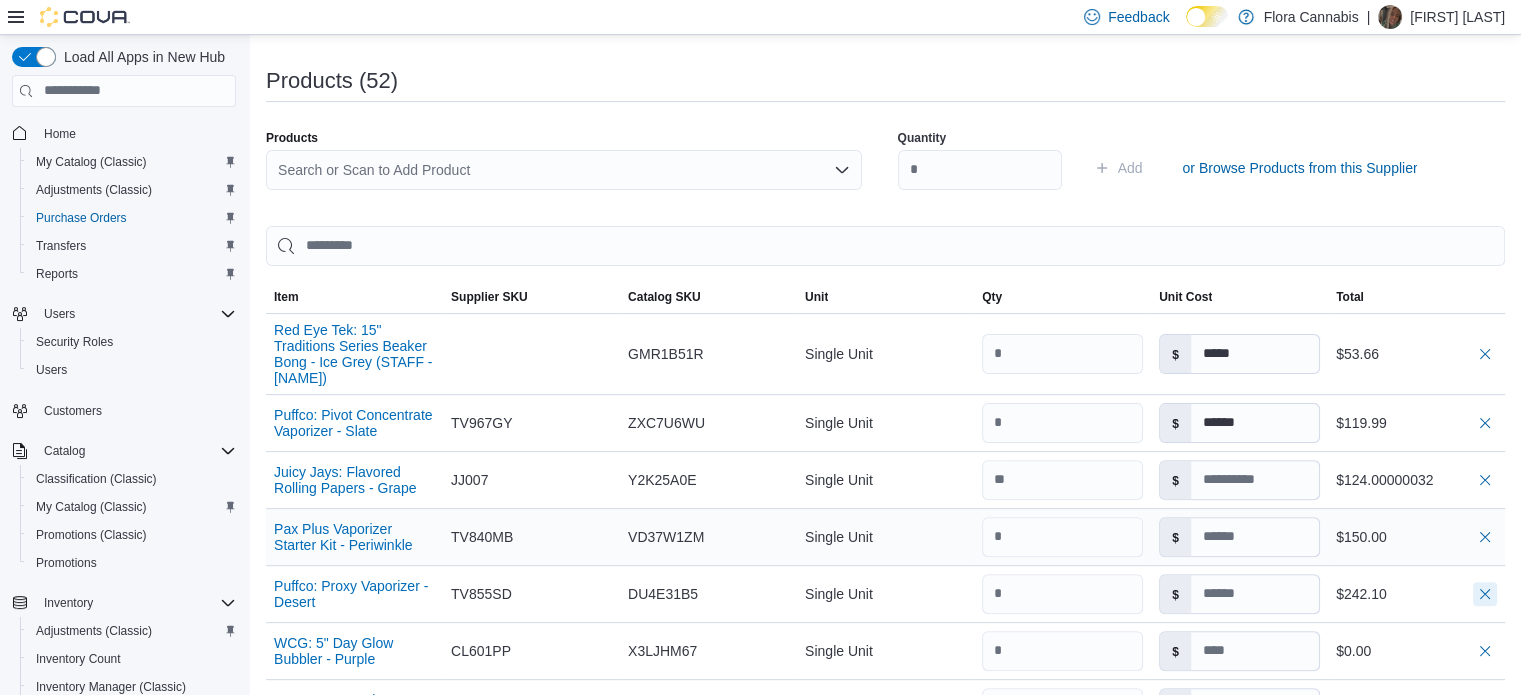 type 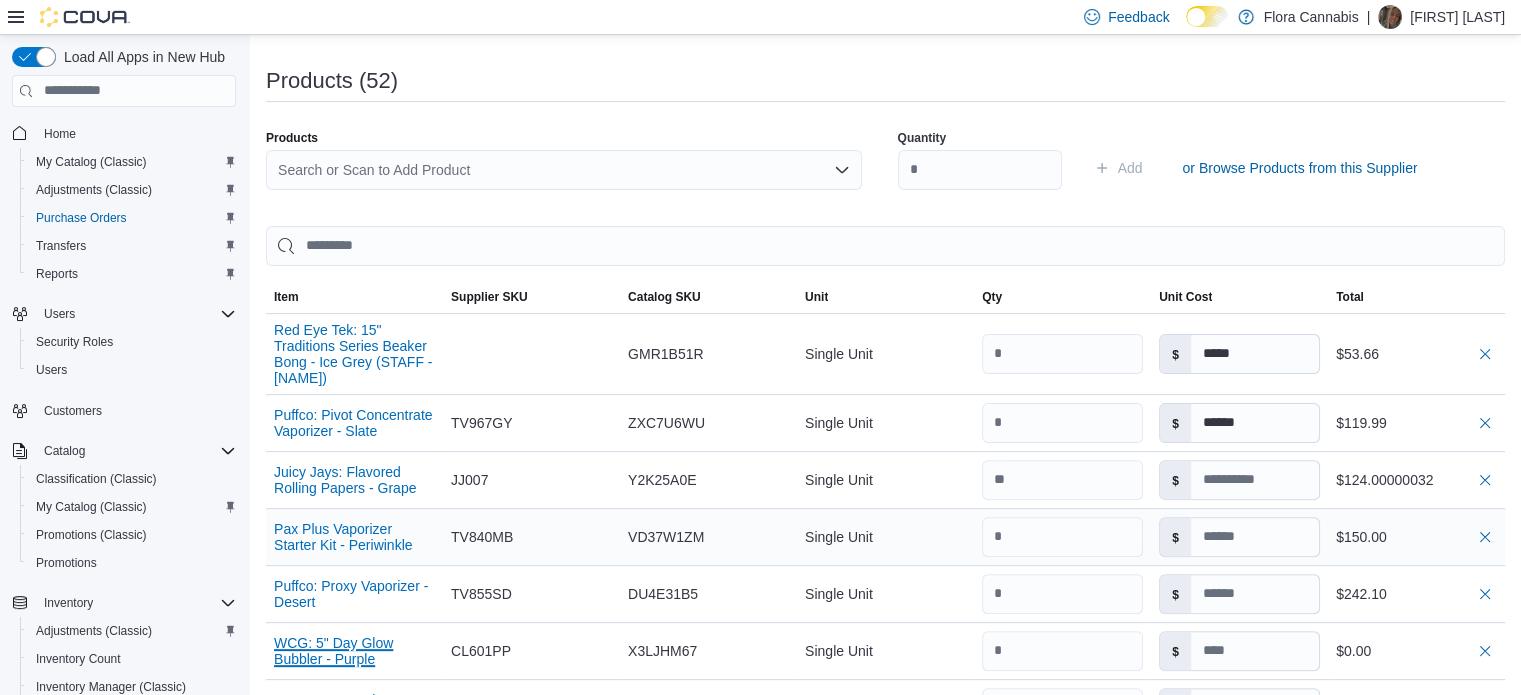 type on "***" 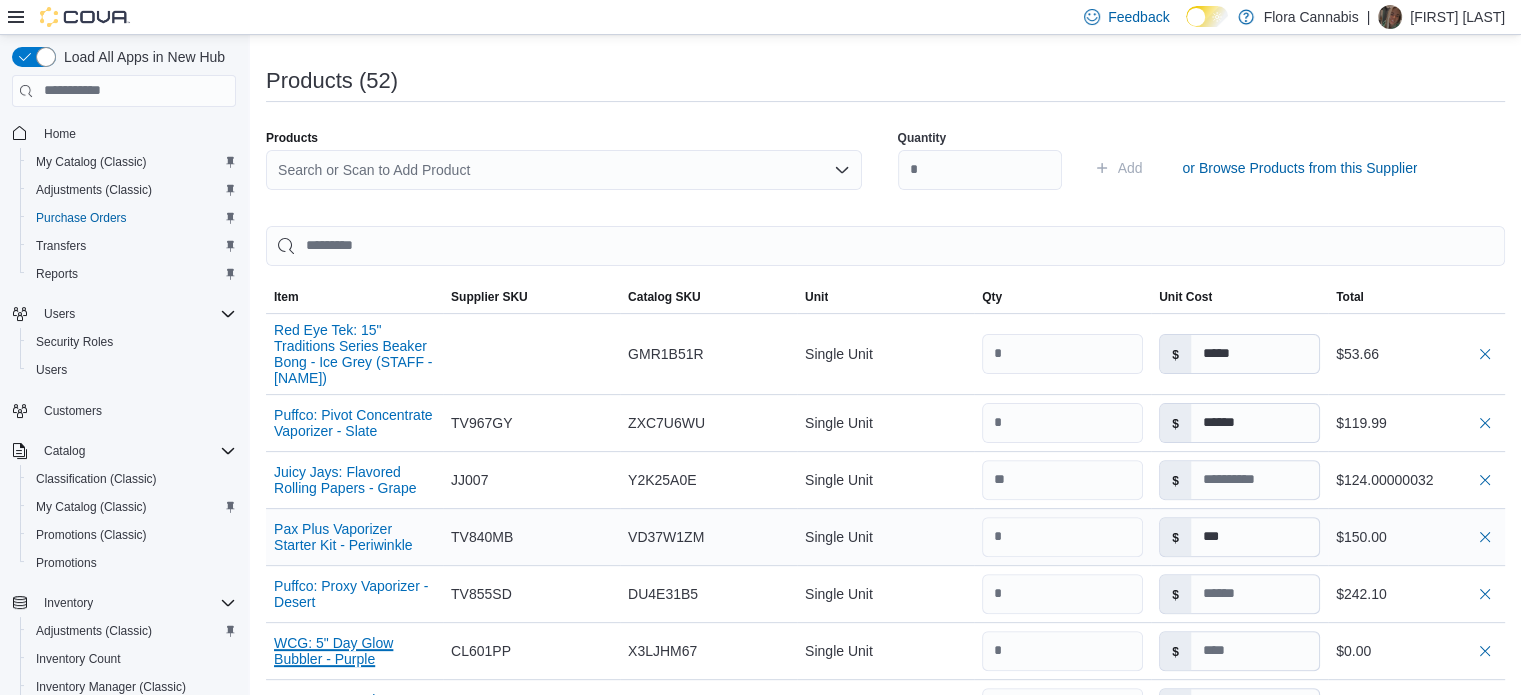 type 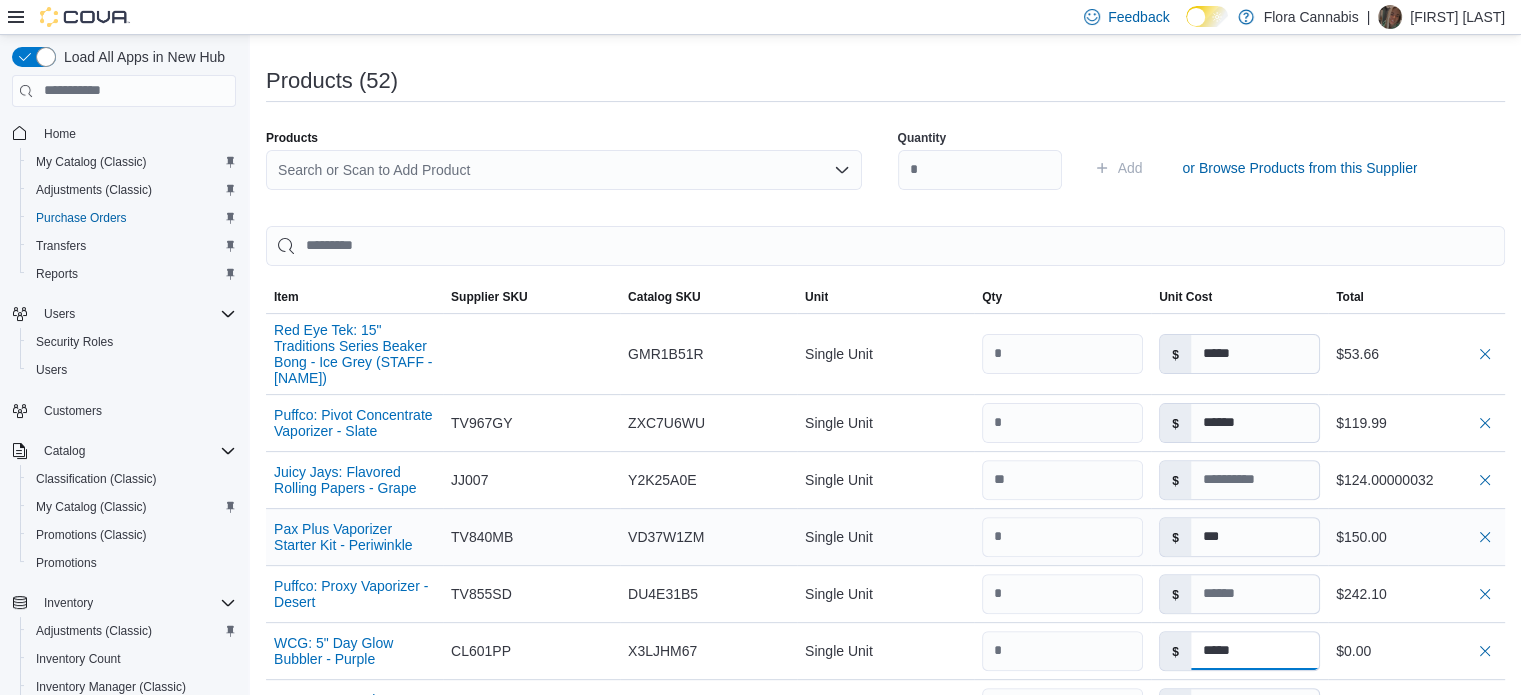 type on "*****" 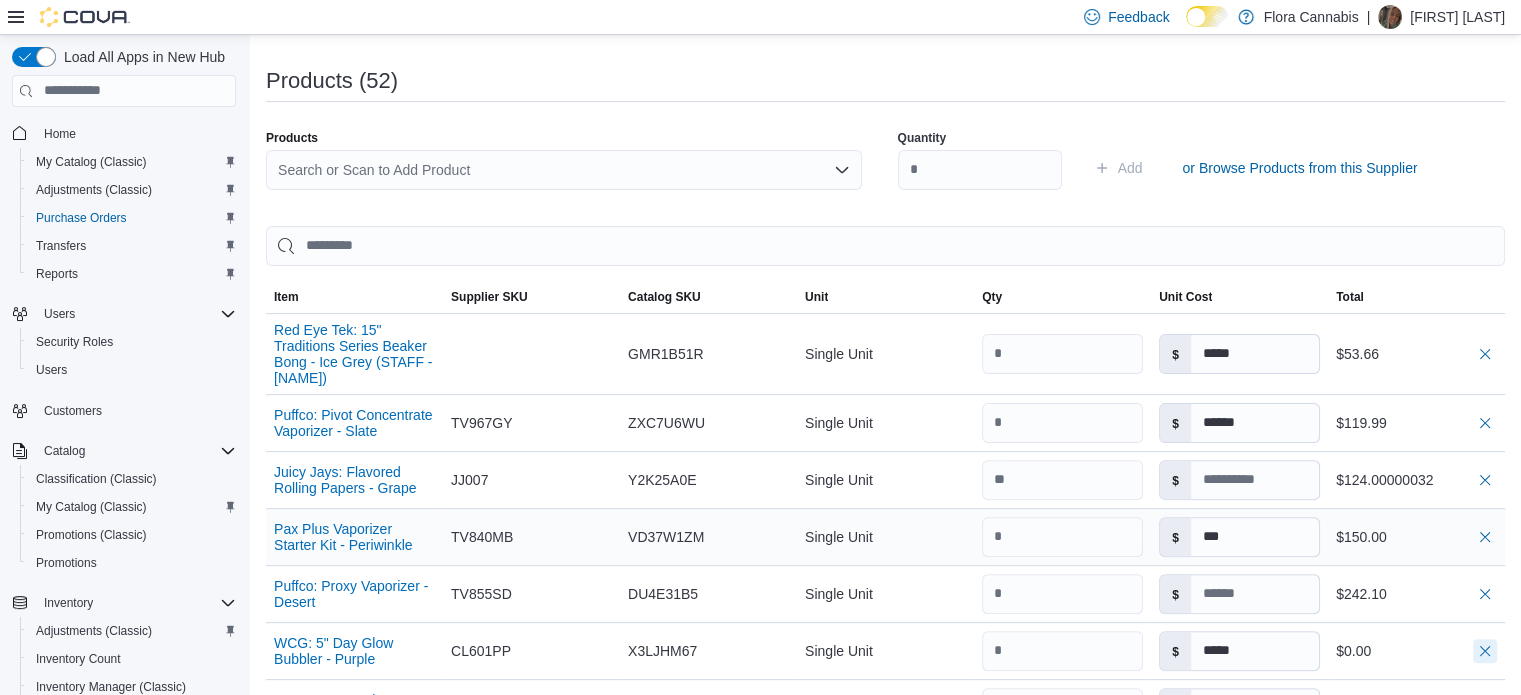 type 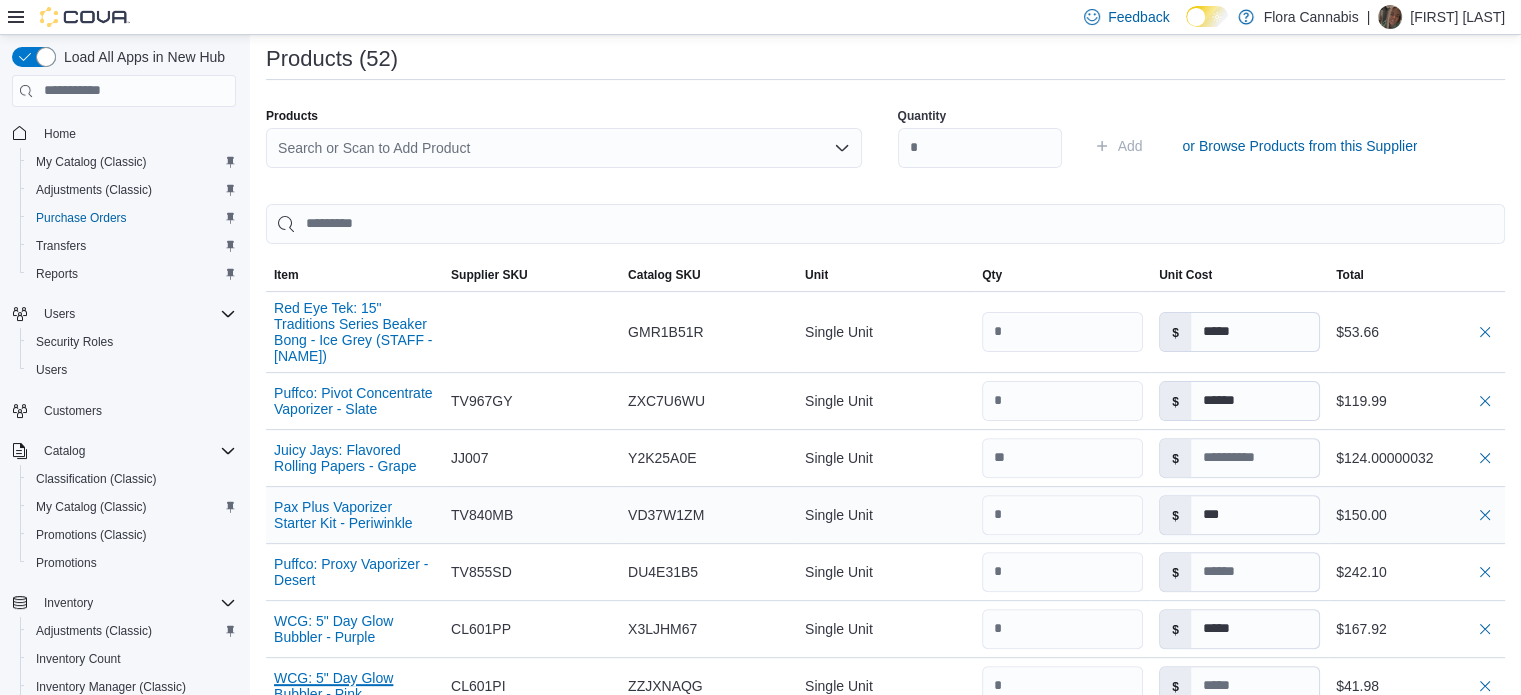 type 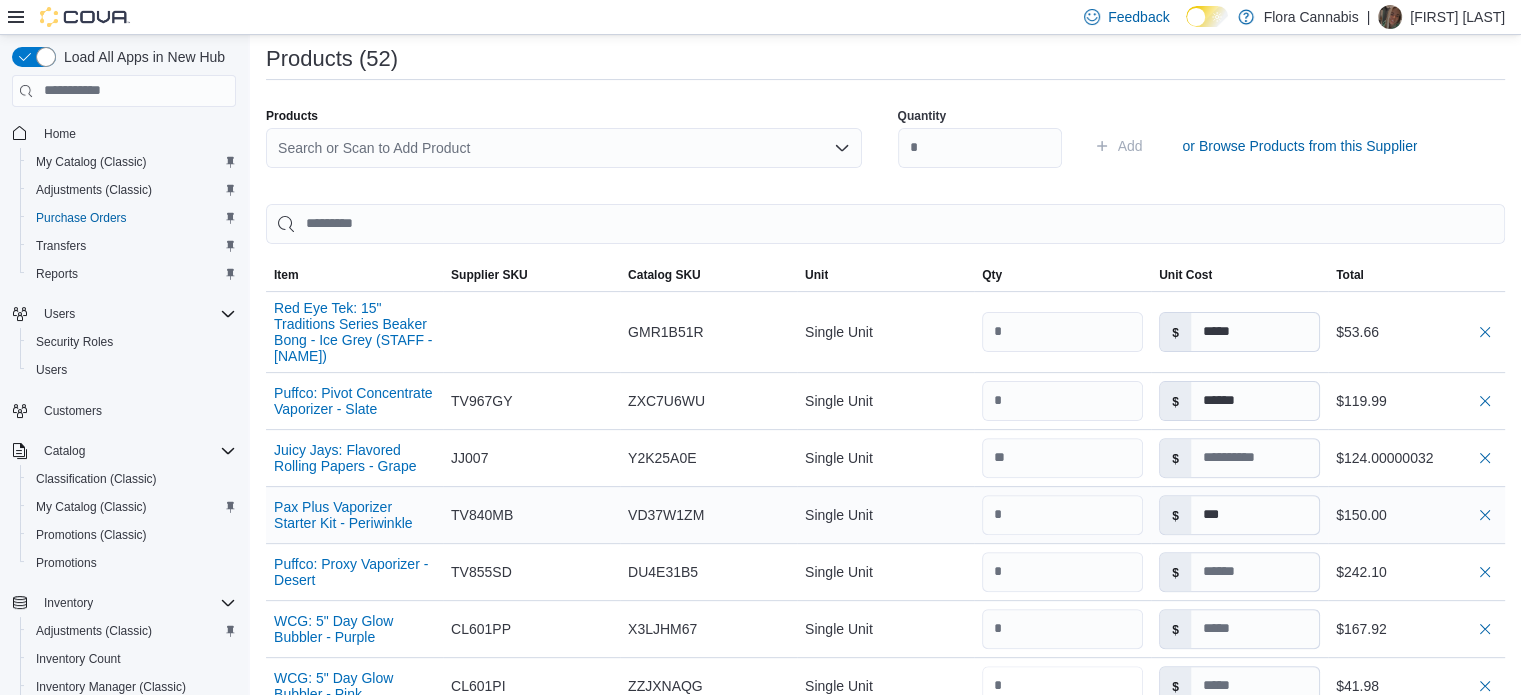 scroll, scrollTop: 525, scrollLeft: 0, axis: vertical 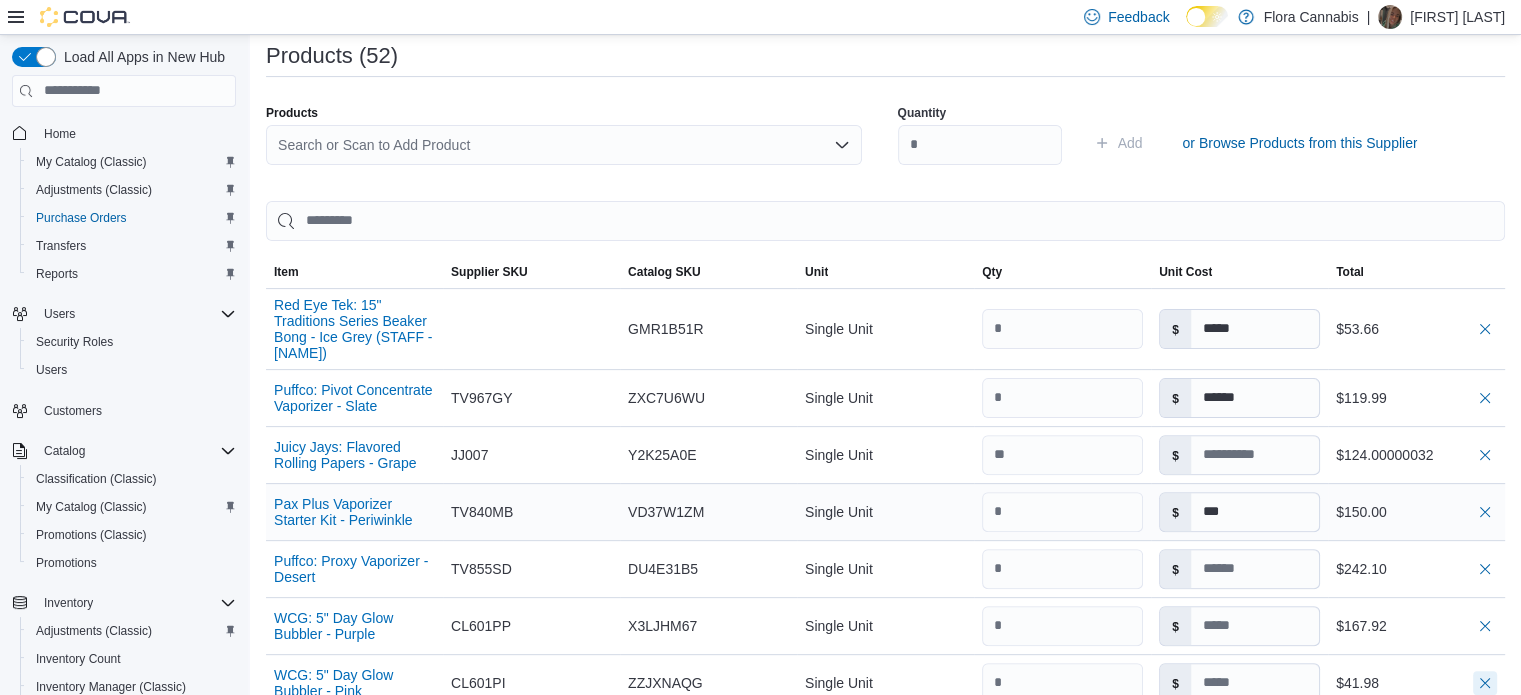 type on "*****" 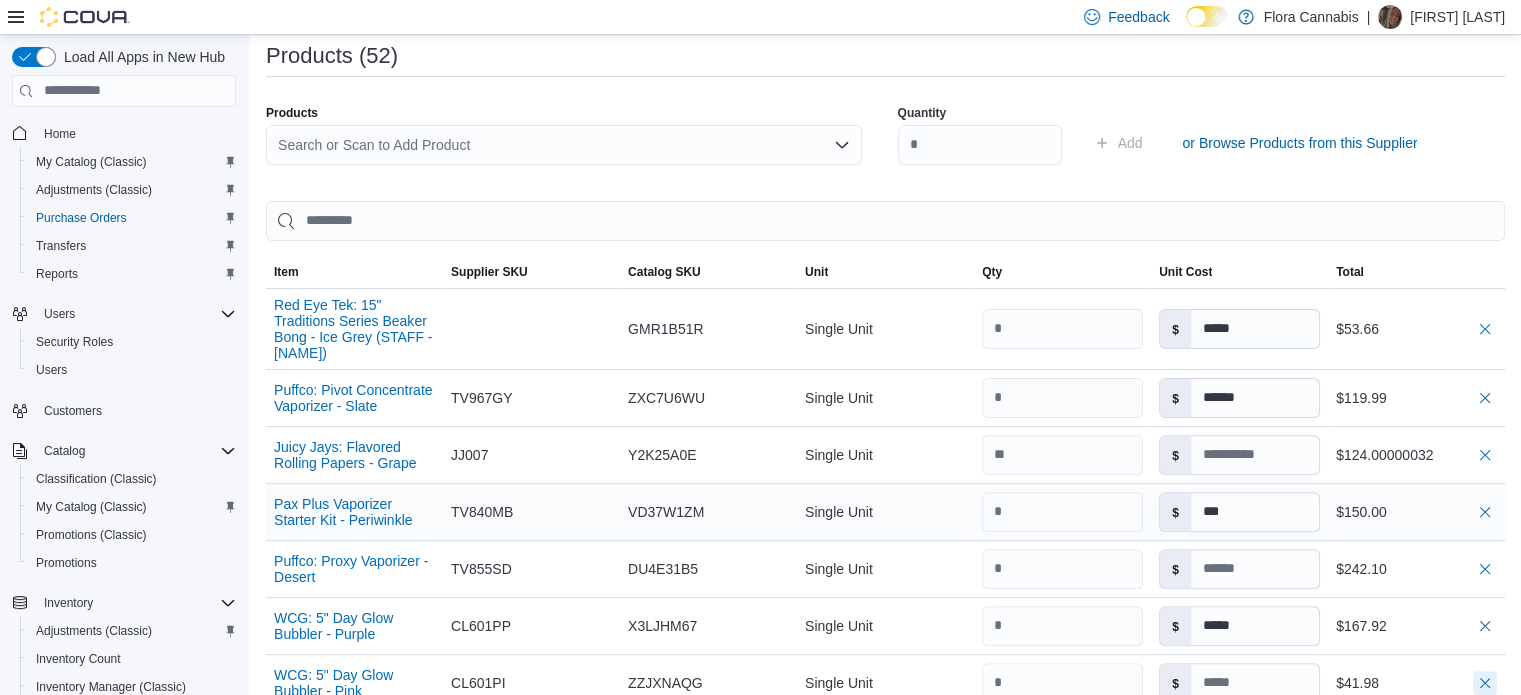 type 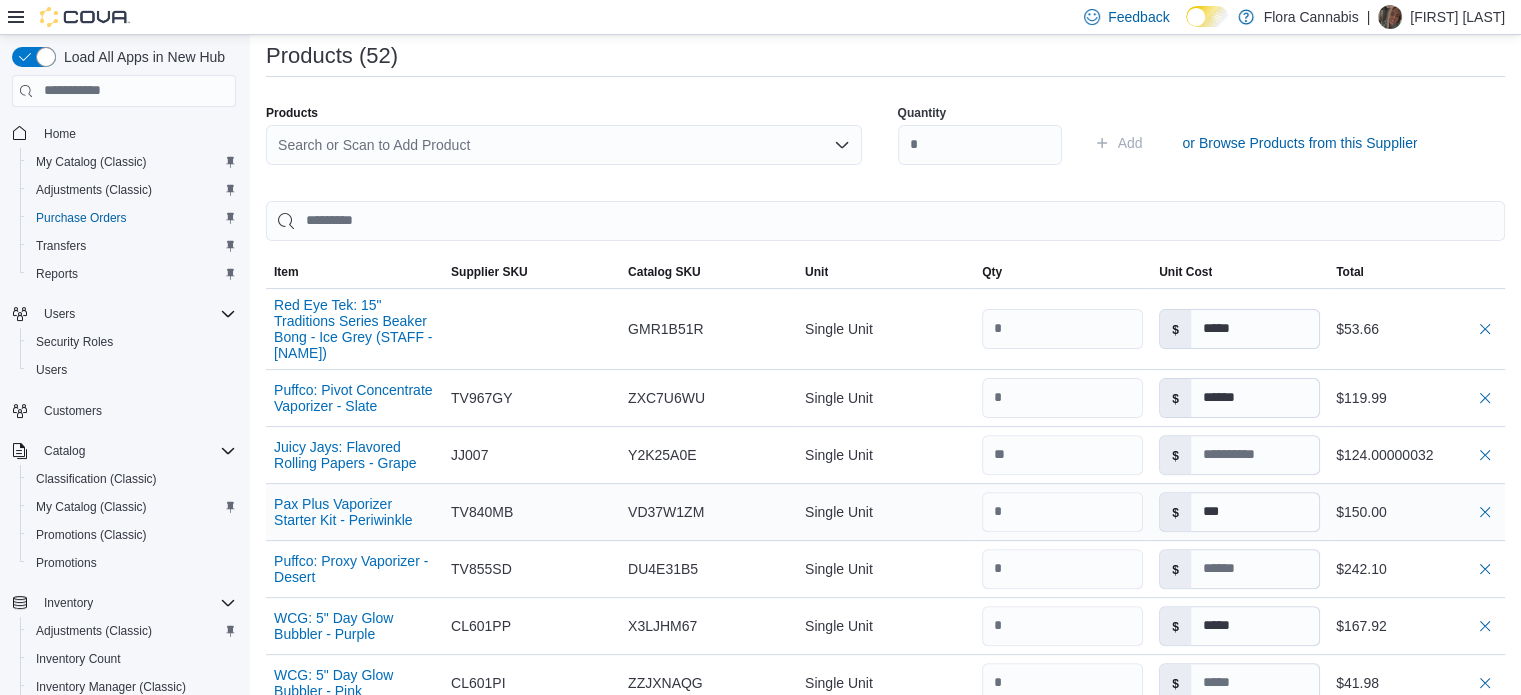 type 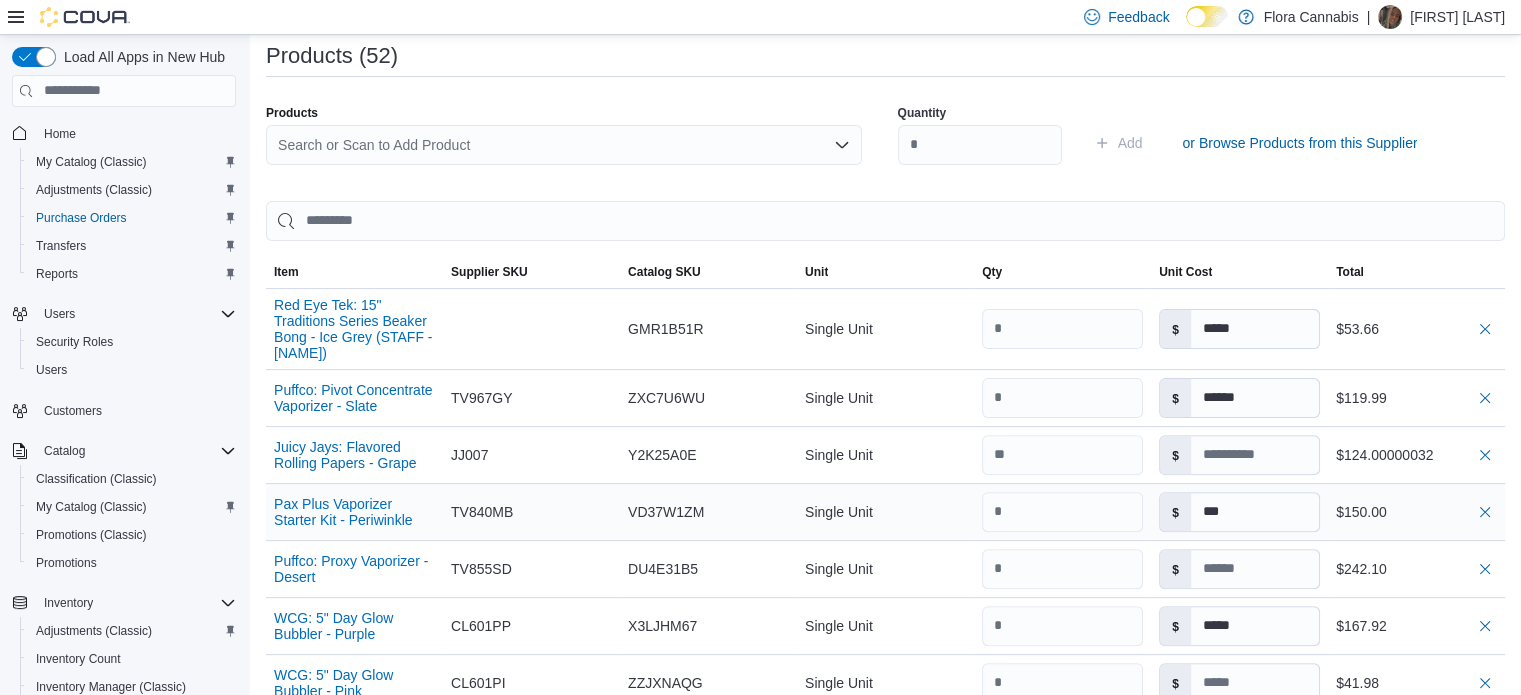 scroll, scrollTop: 909, scrollLeft: 0, axis: vertical 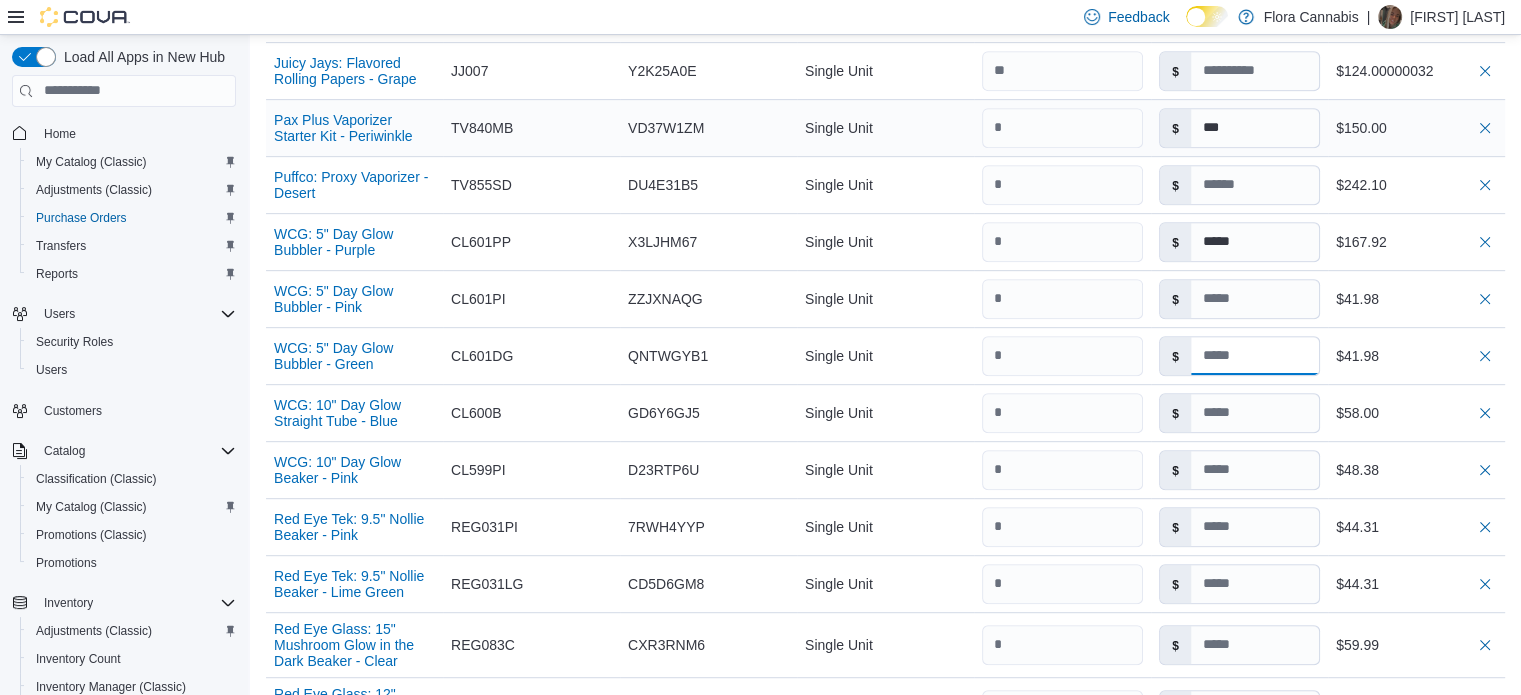 type 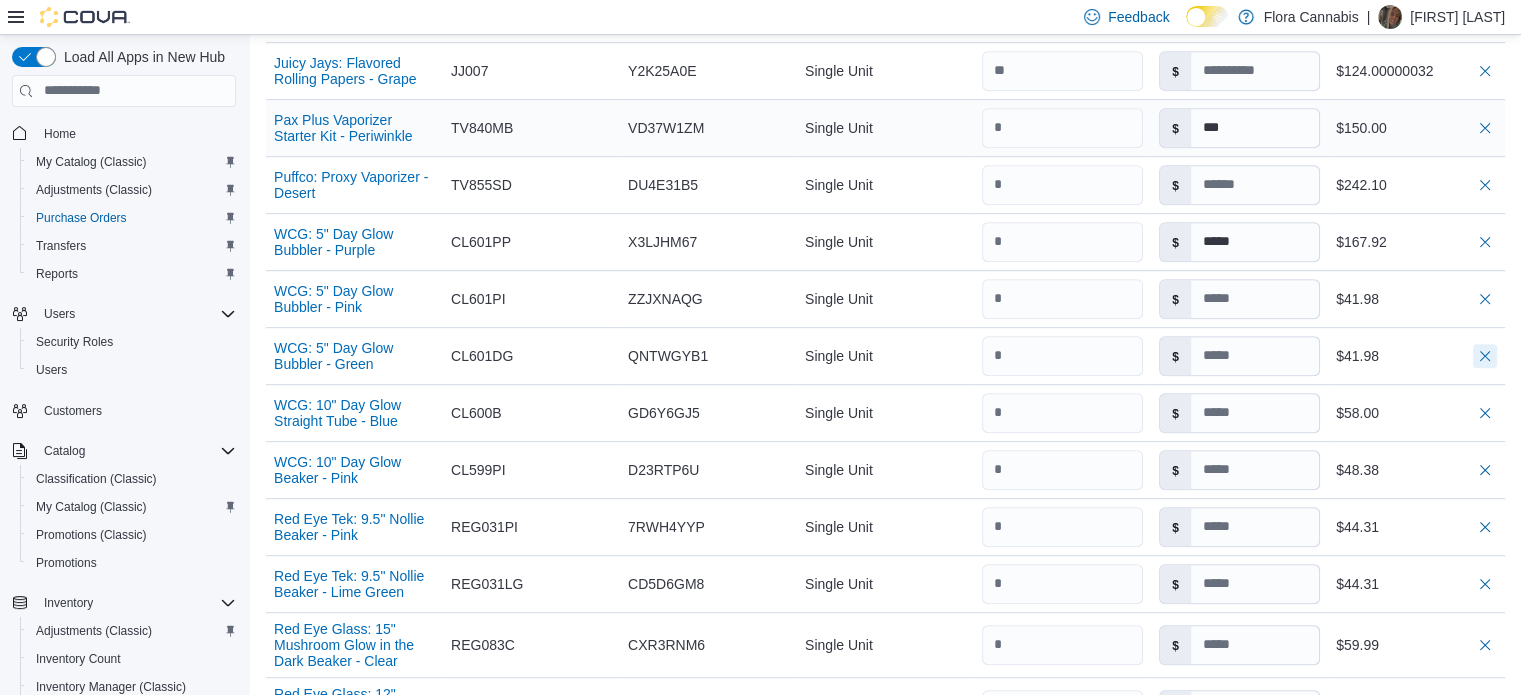 type 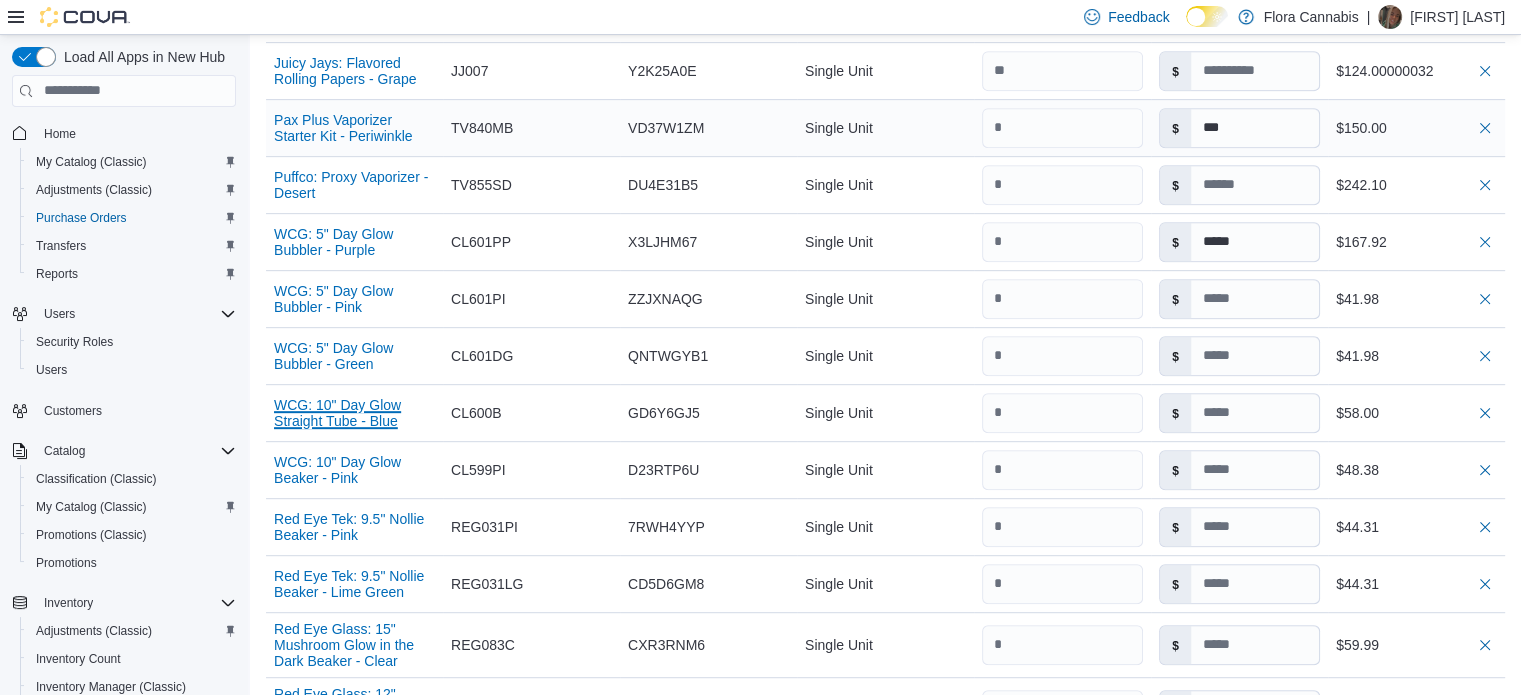 type 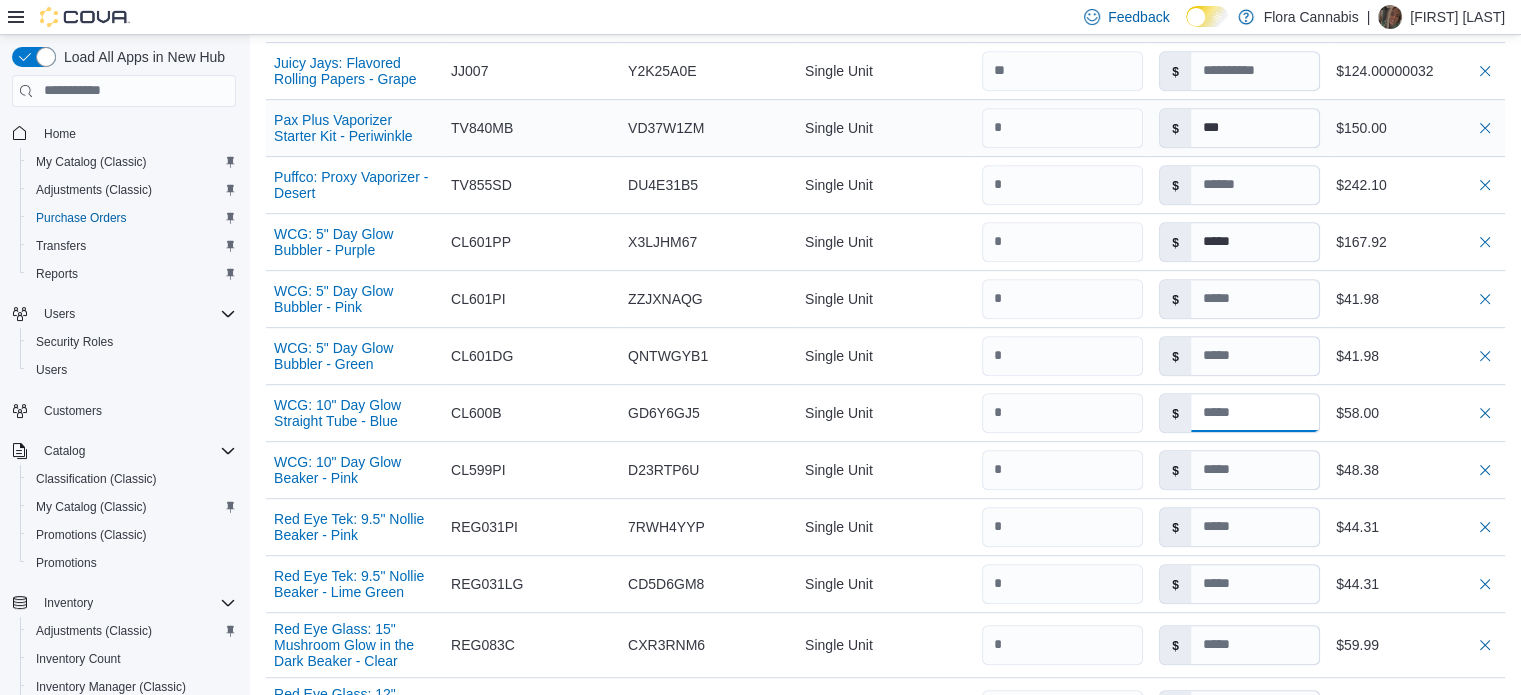 type 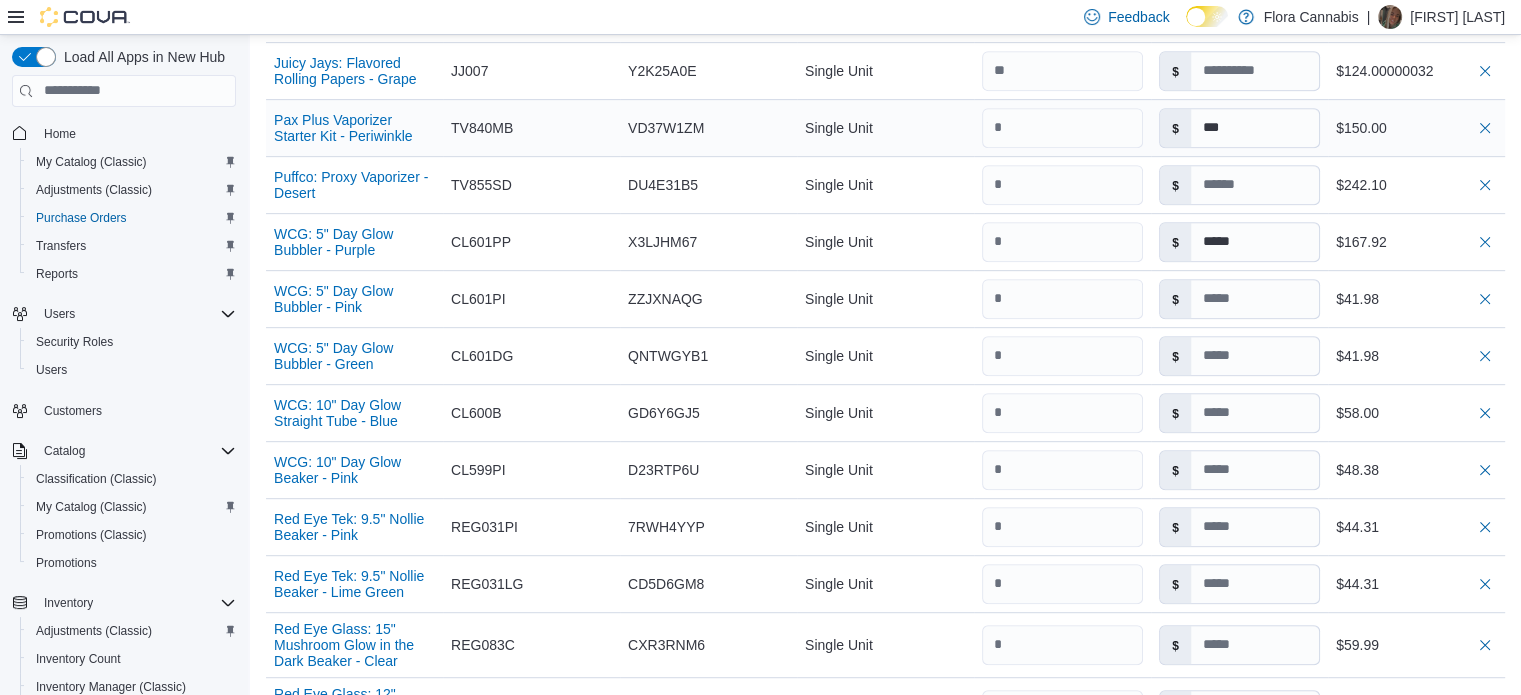 type 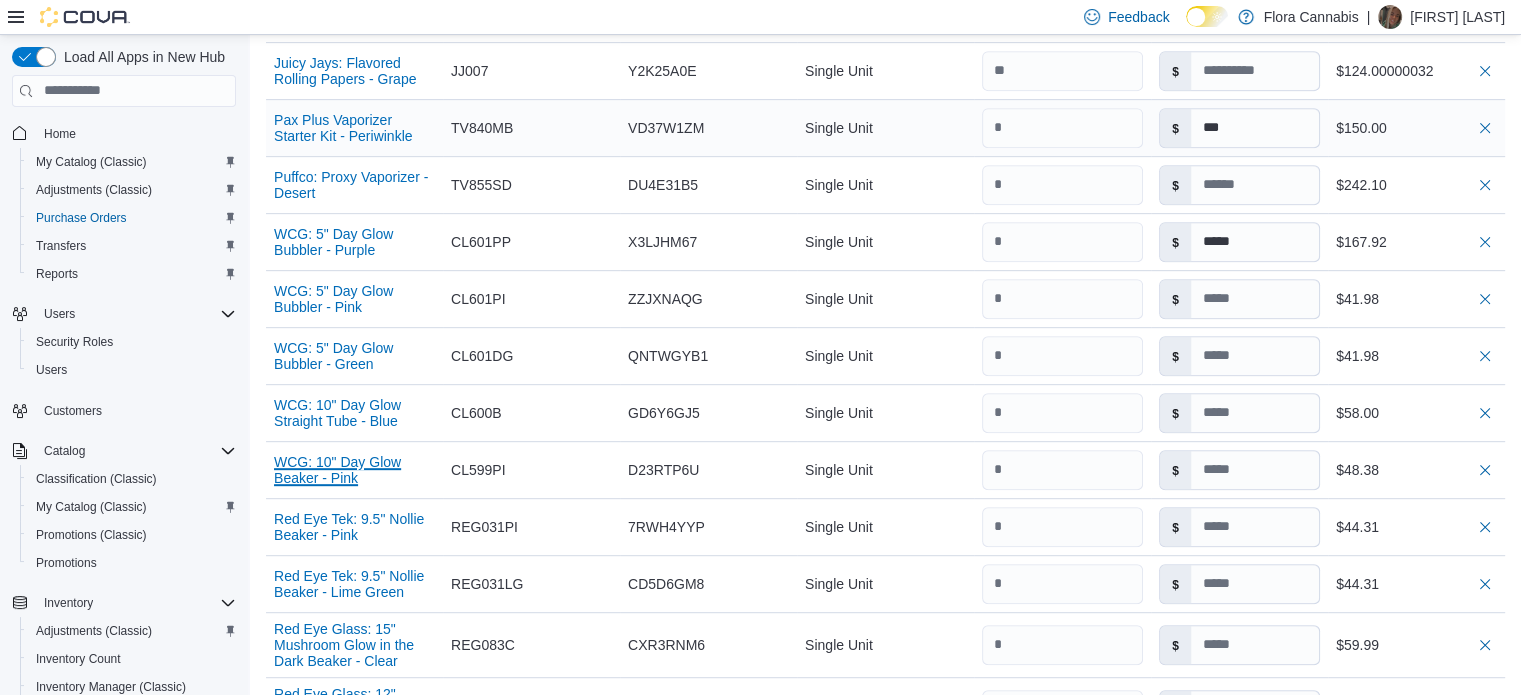 type 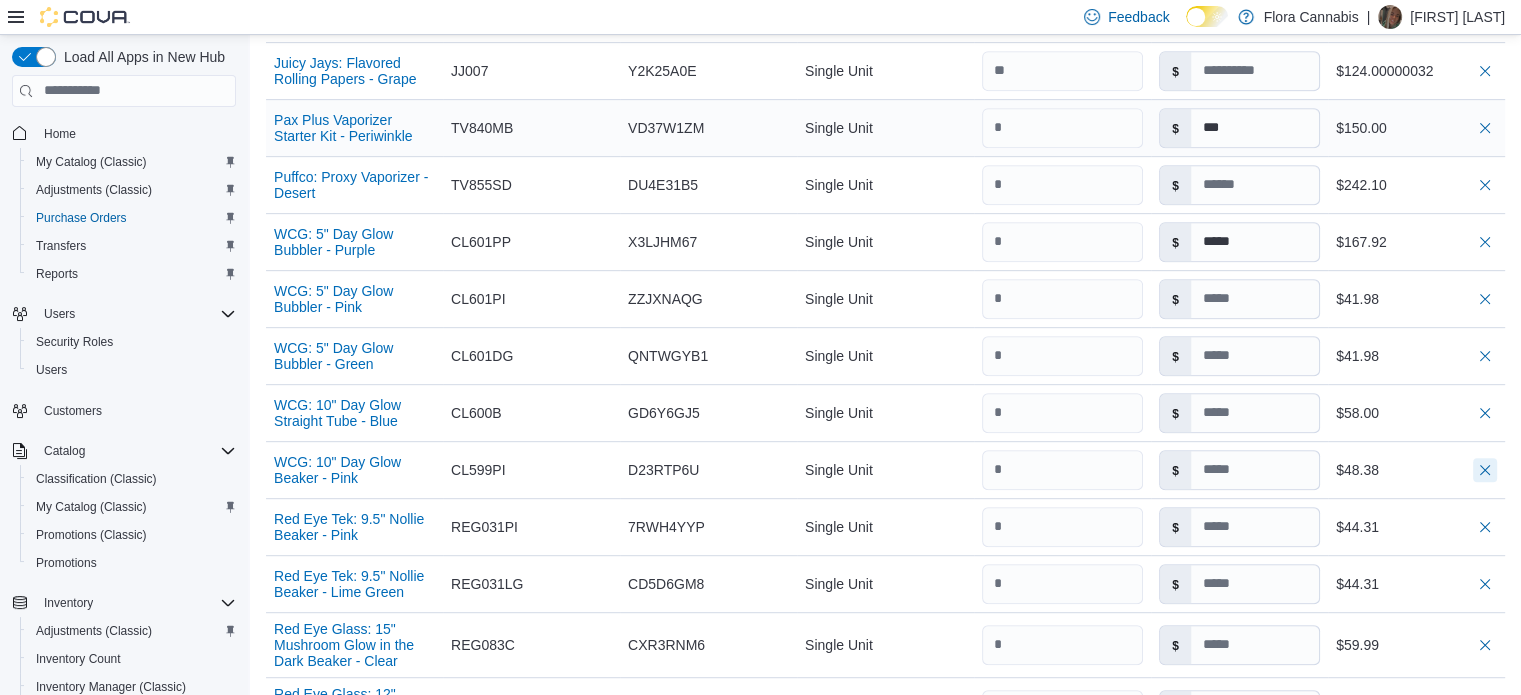 type 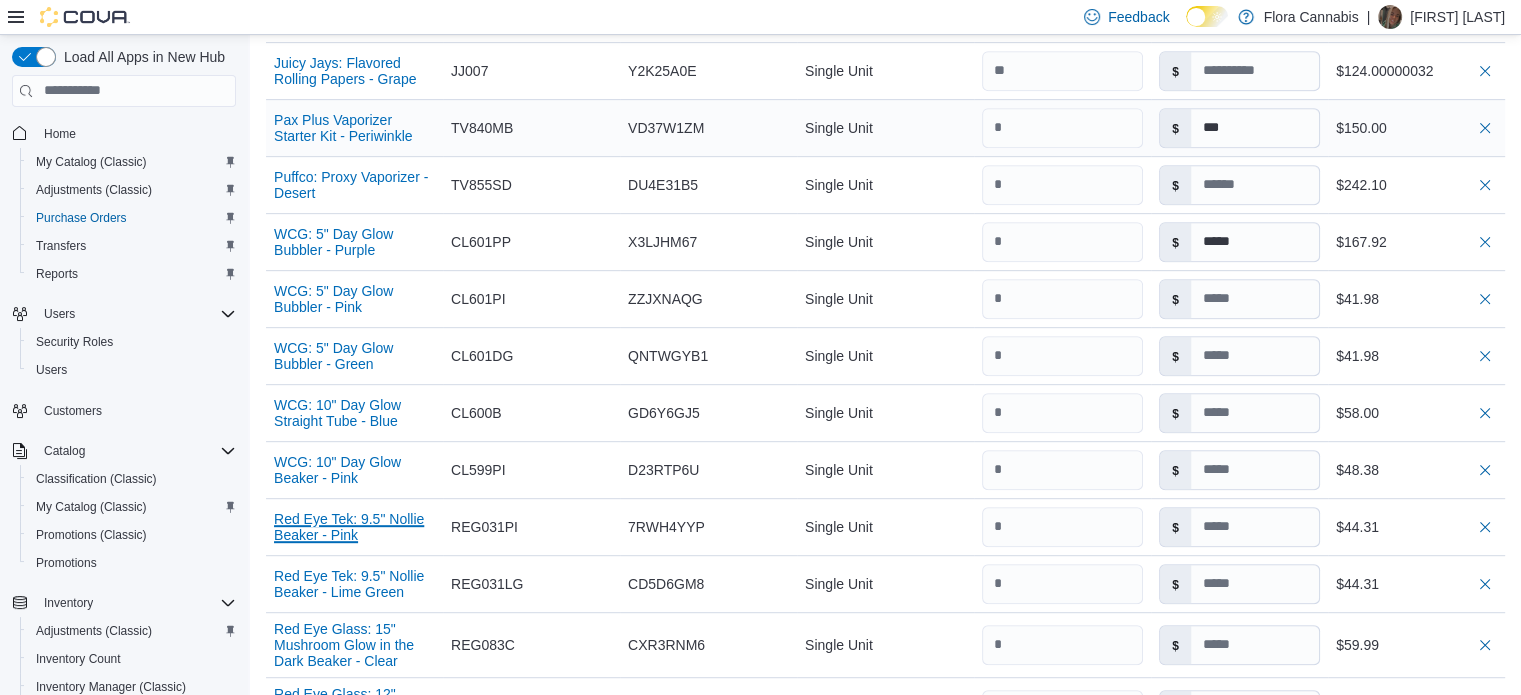 type 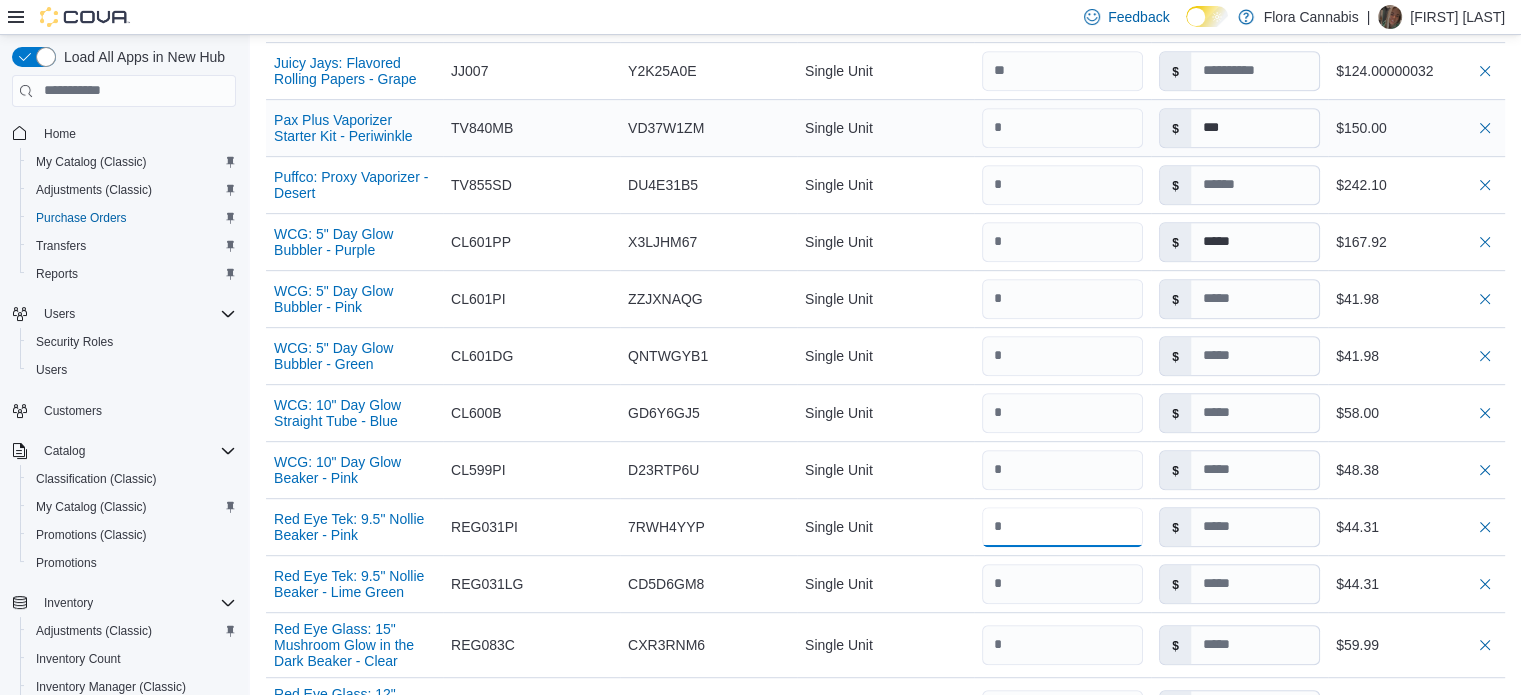 type 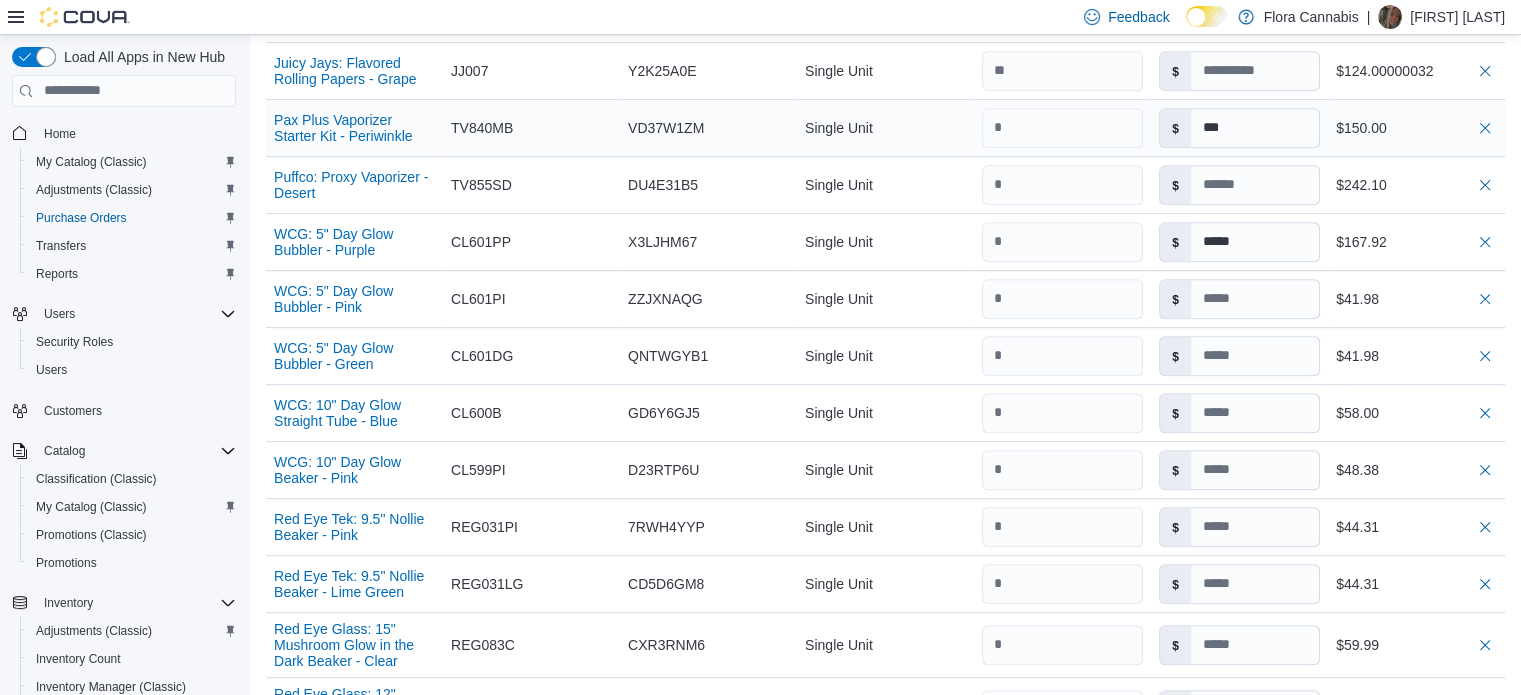 type 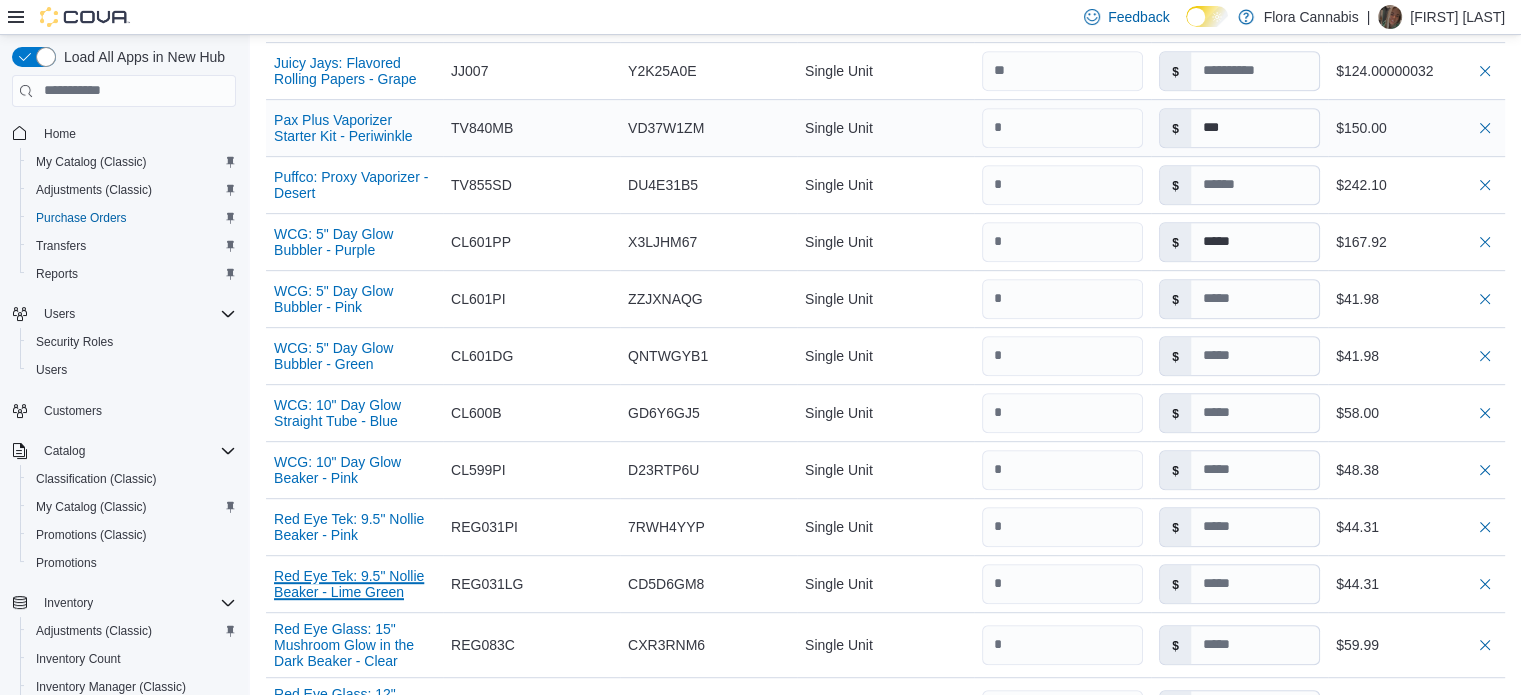 type 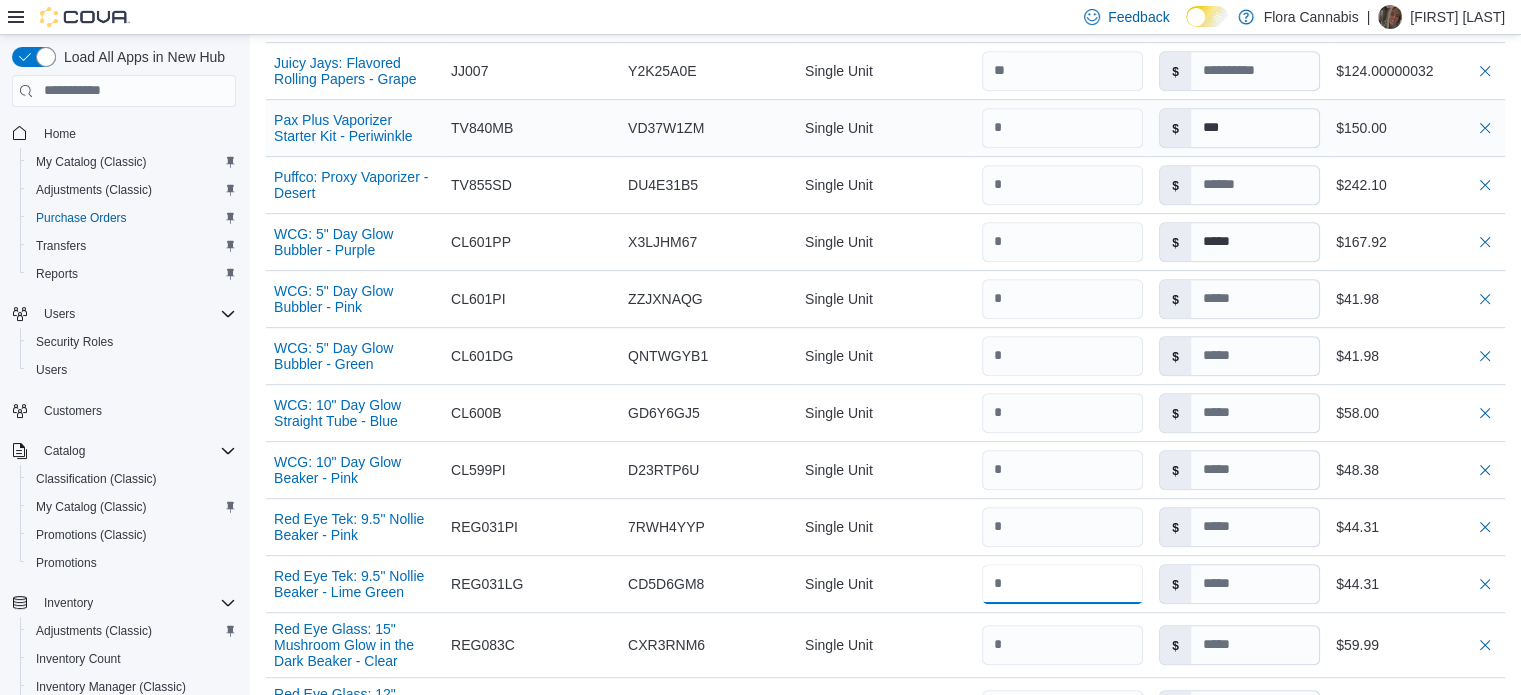 type 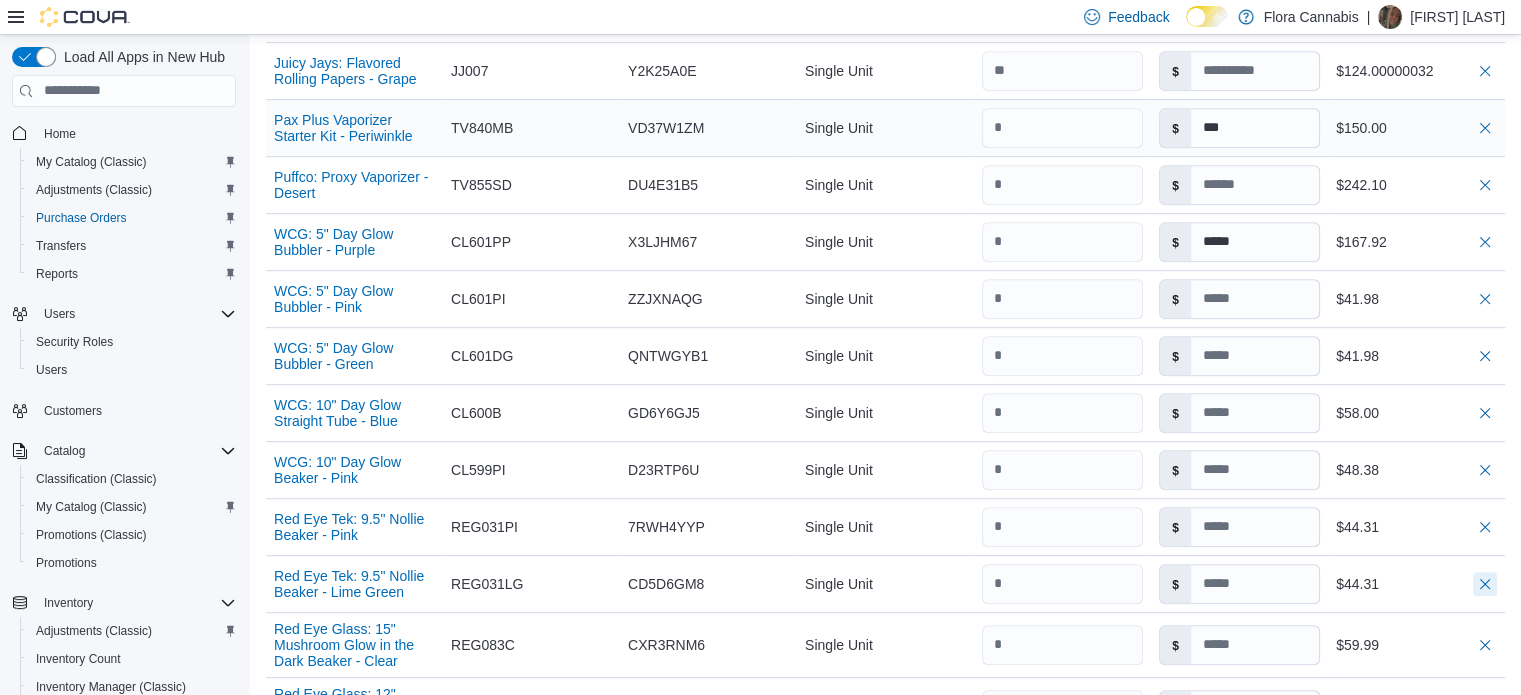 type 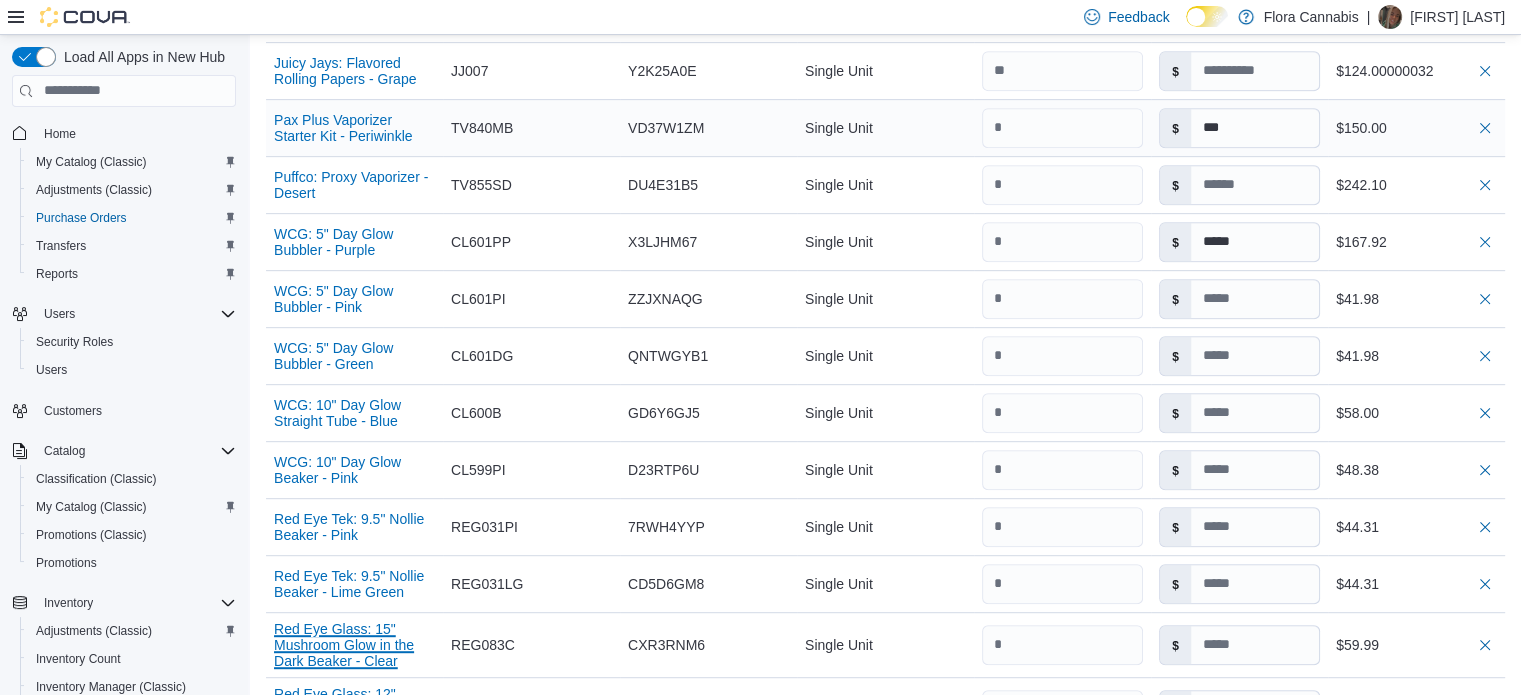 type 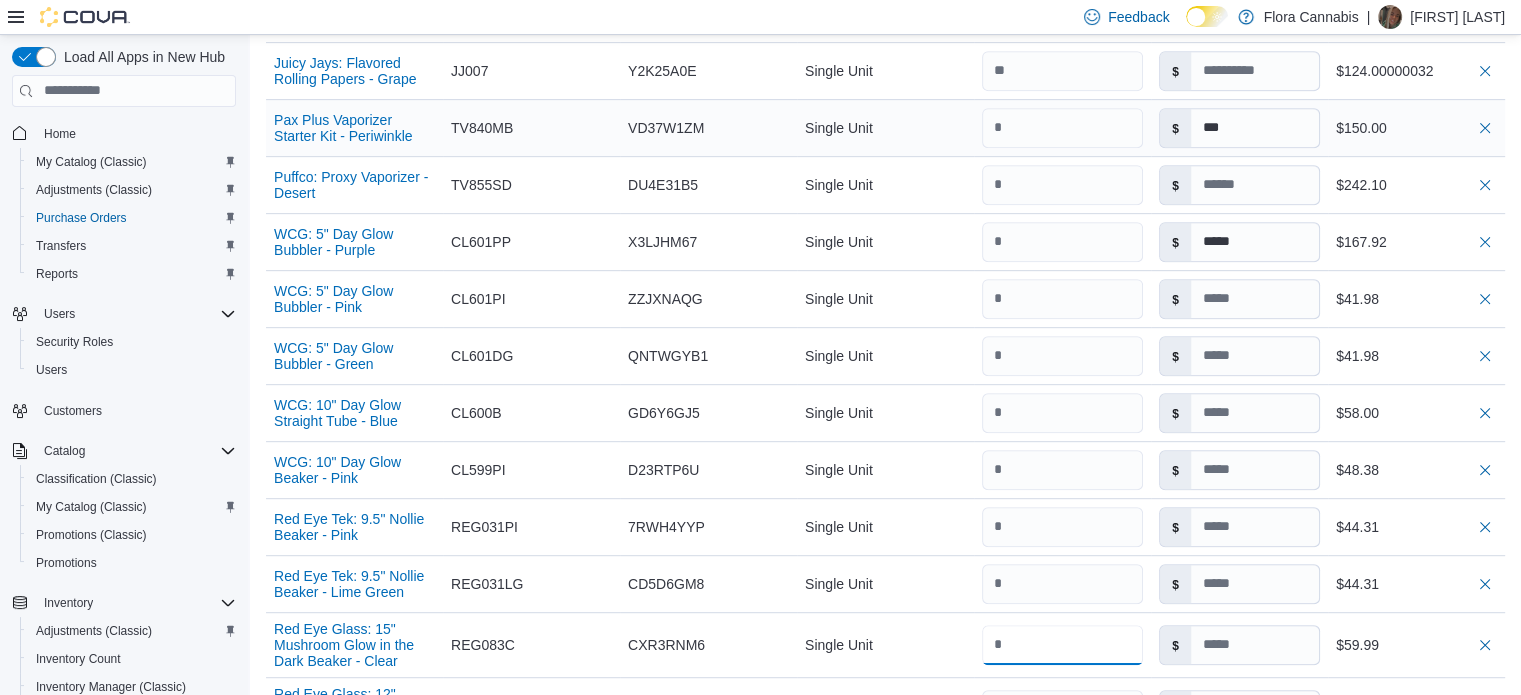 type 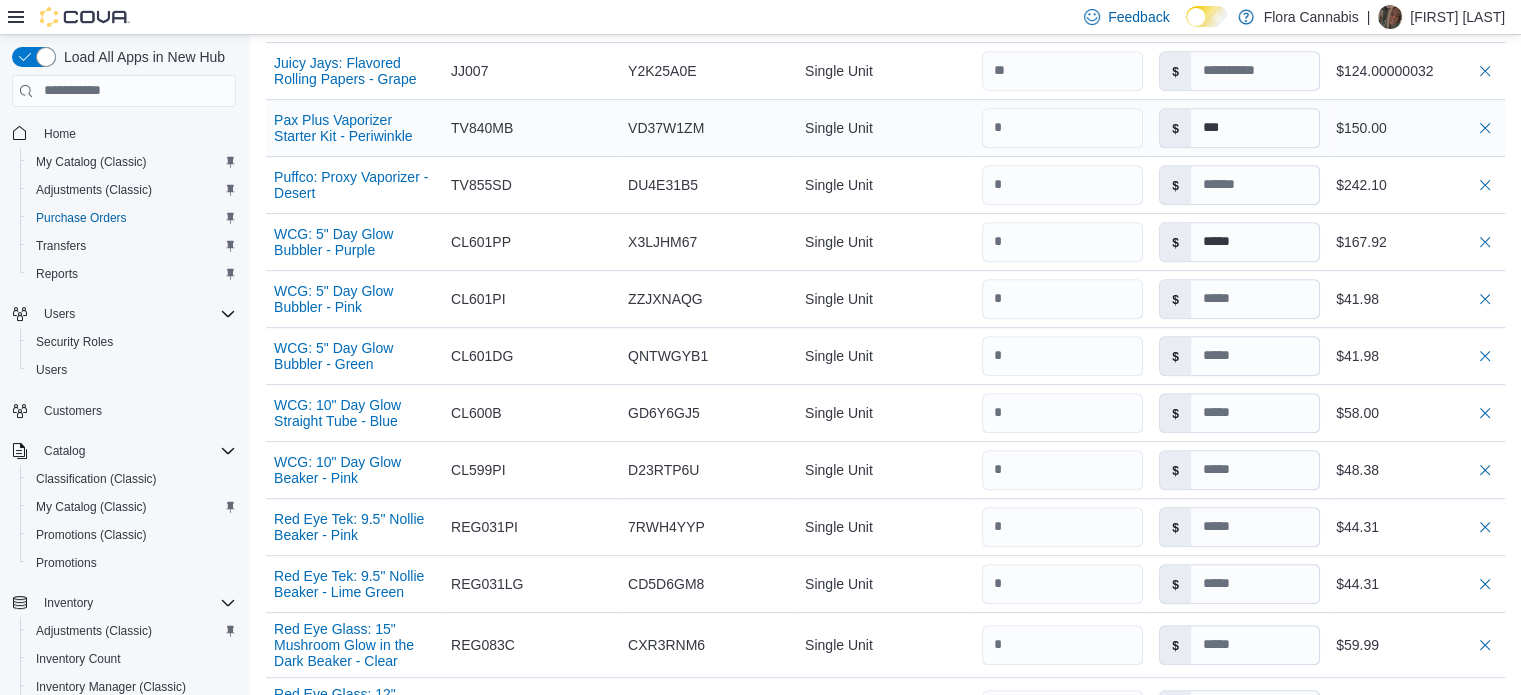 type 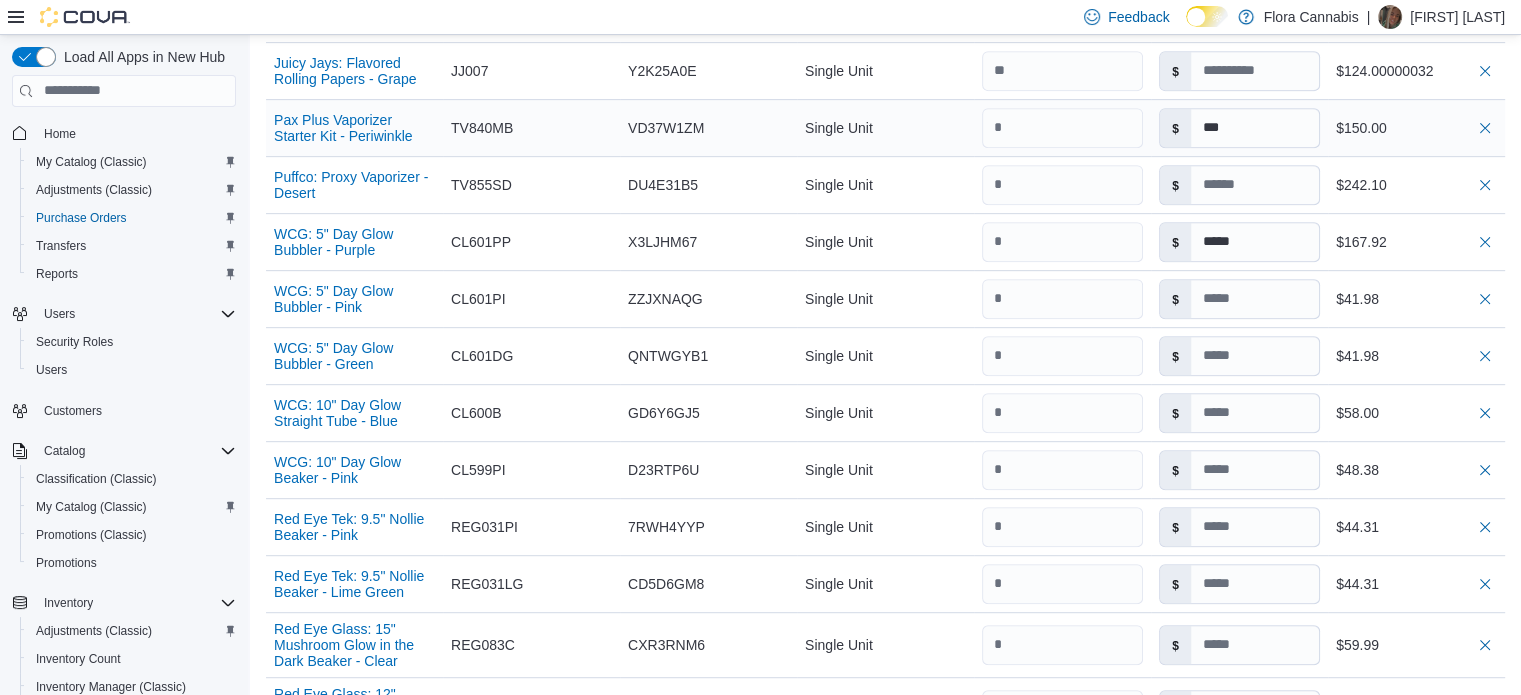 type 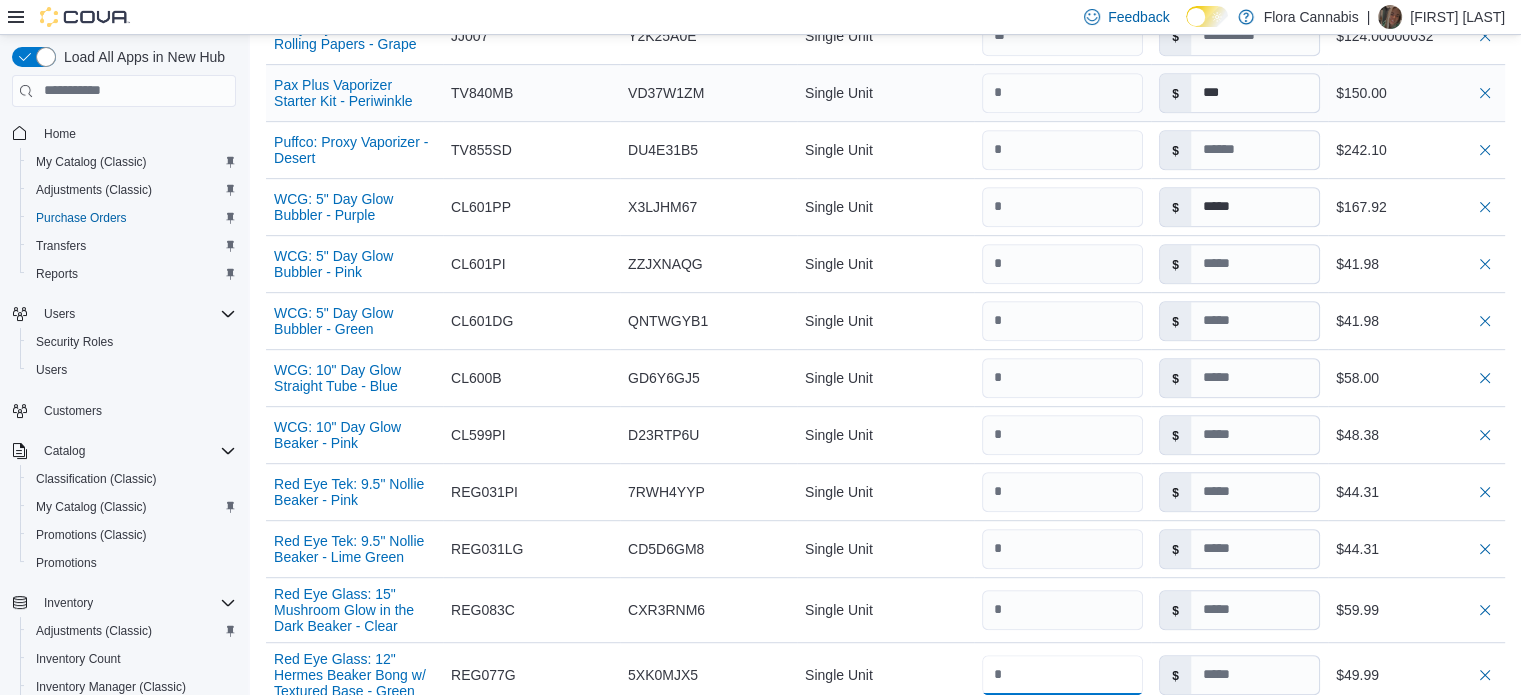 type 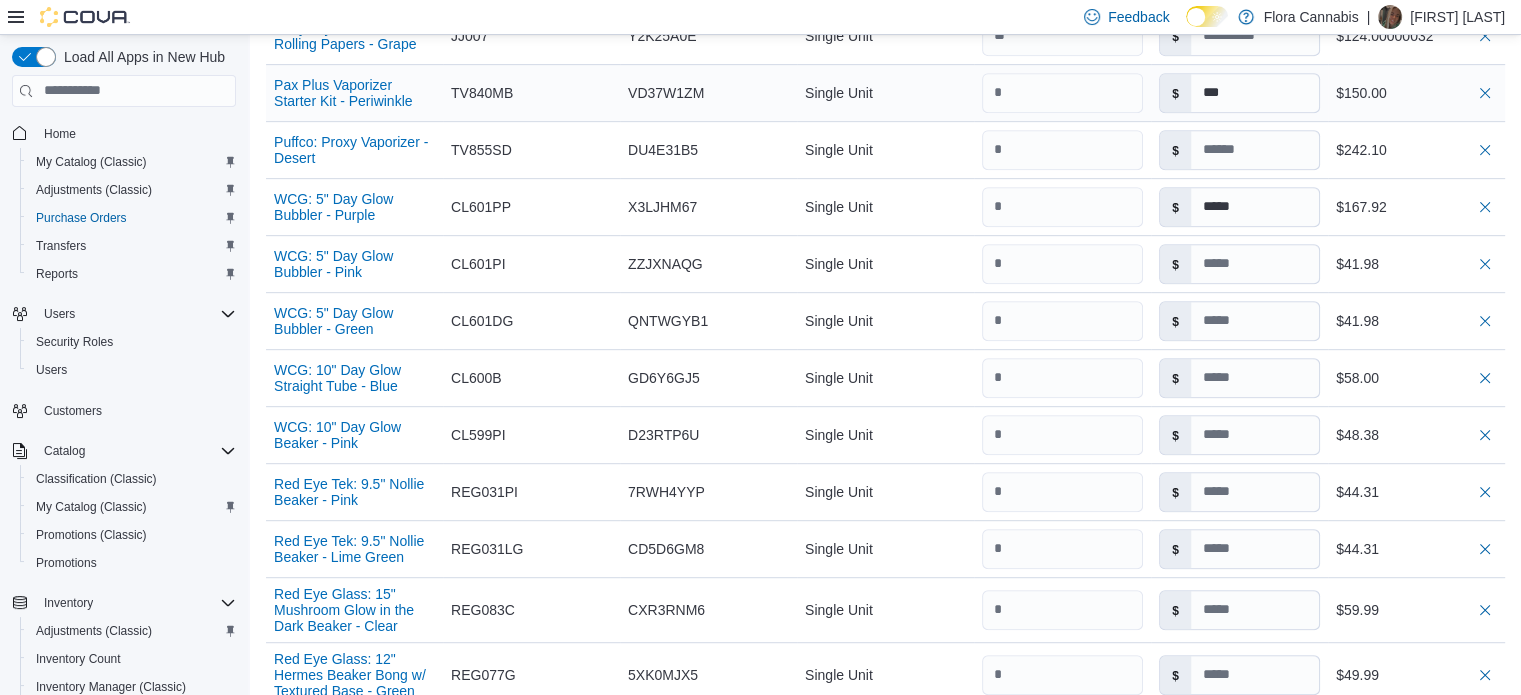 type 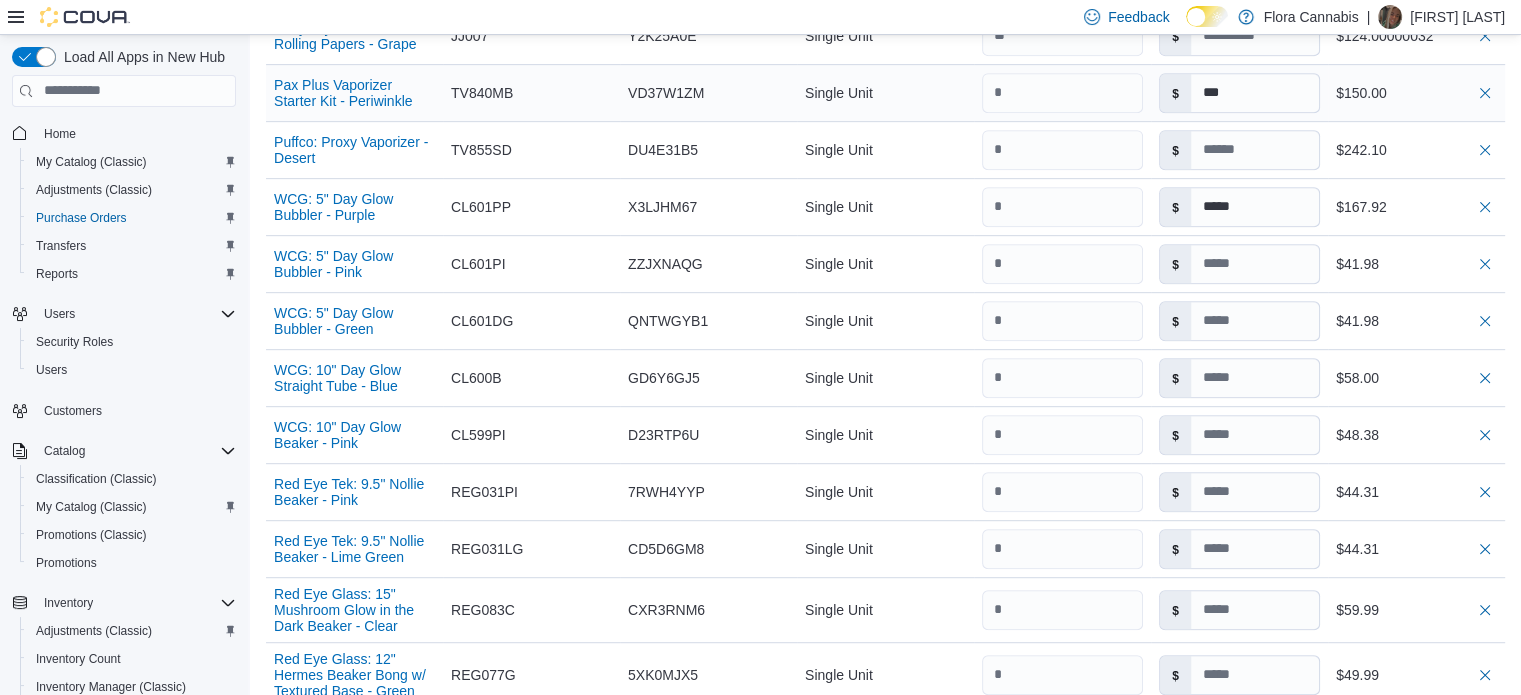 type 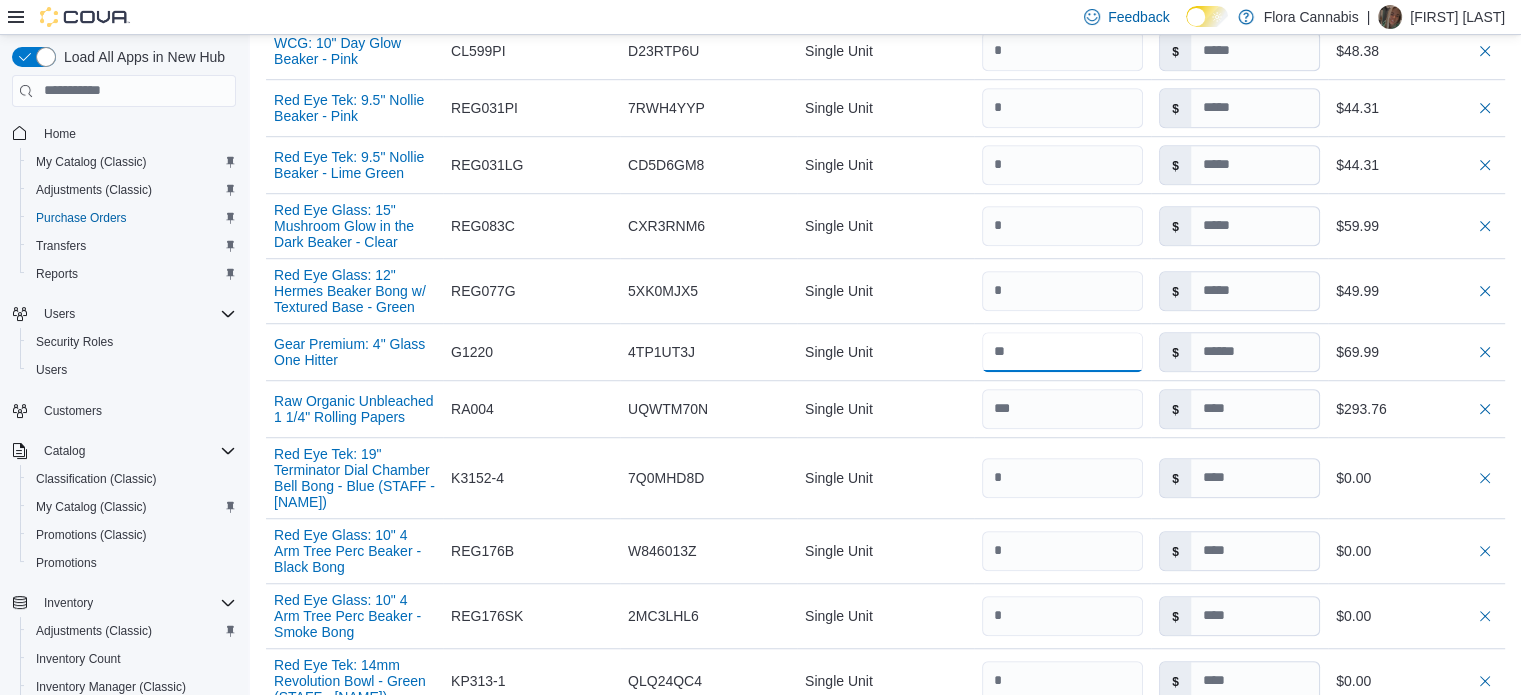 type 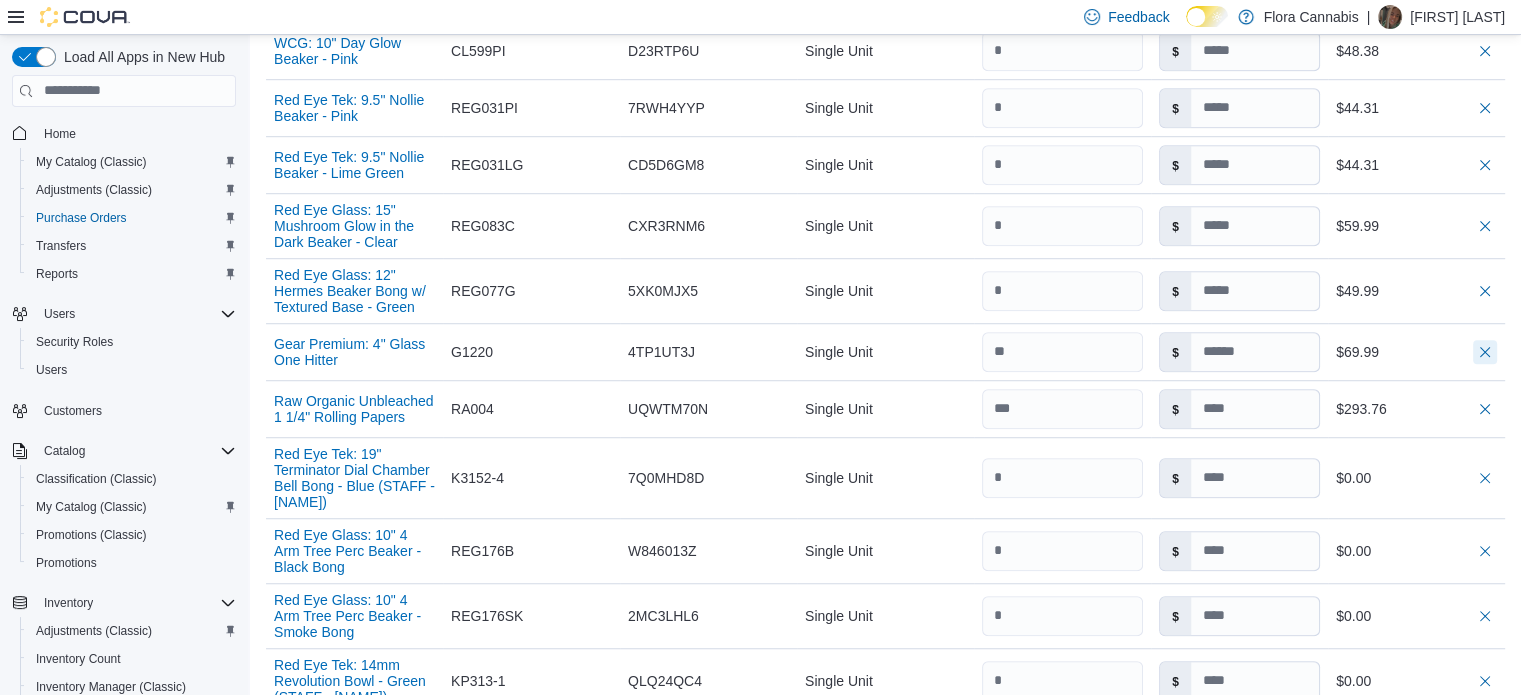 type 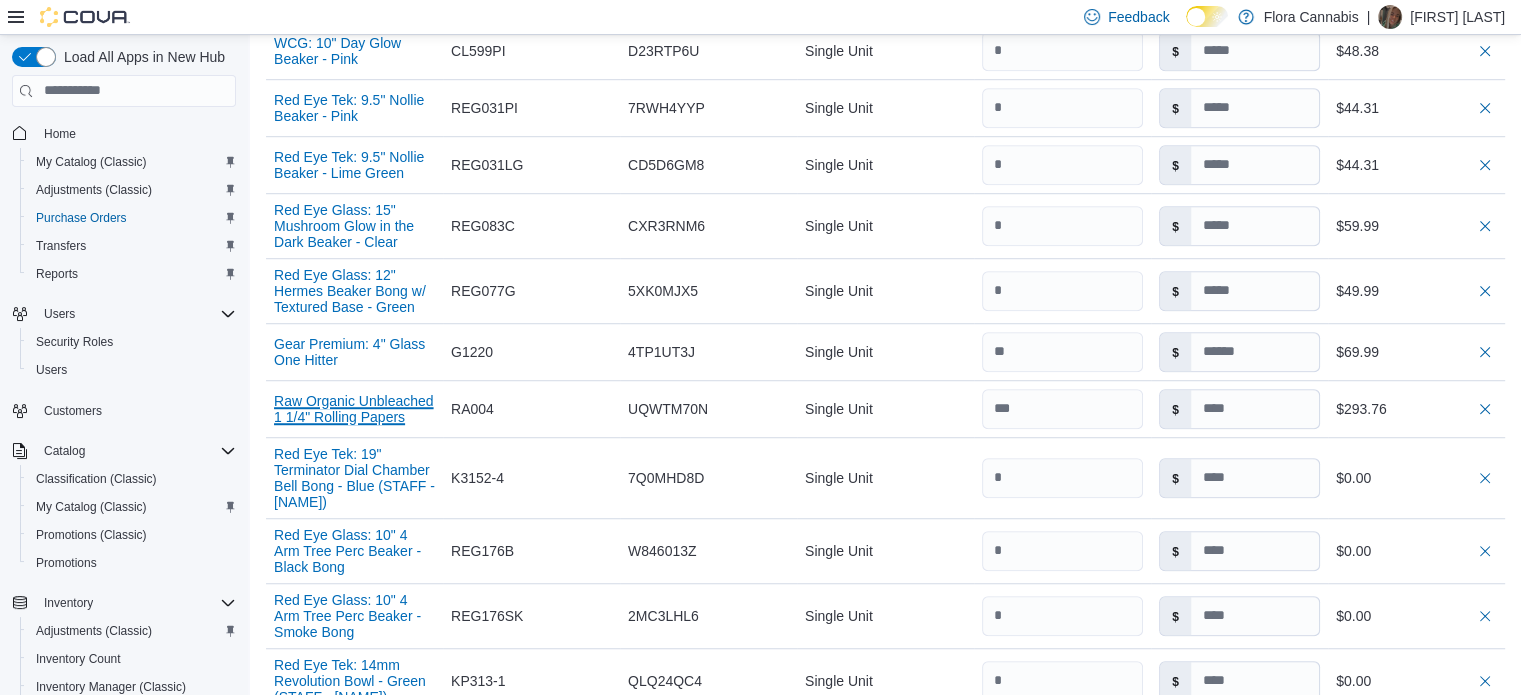 type 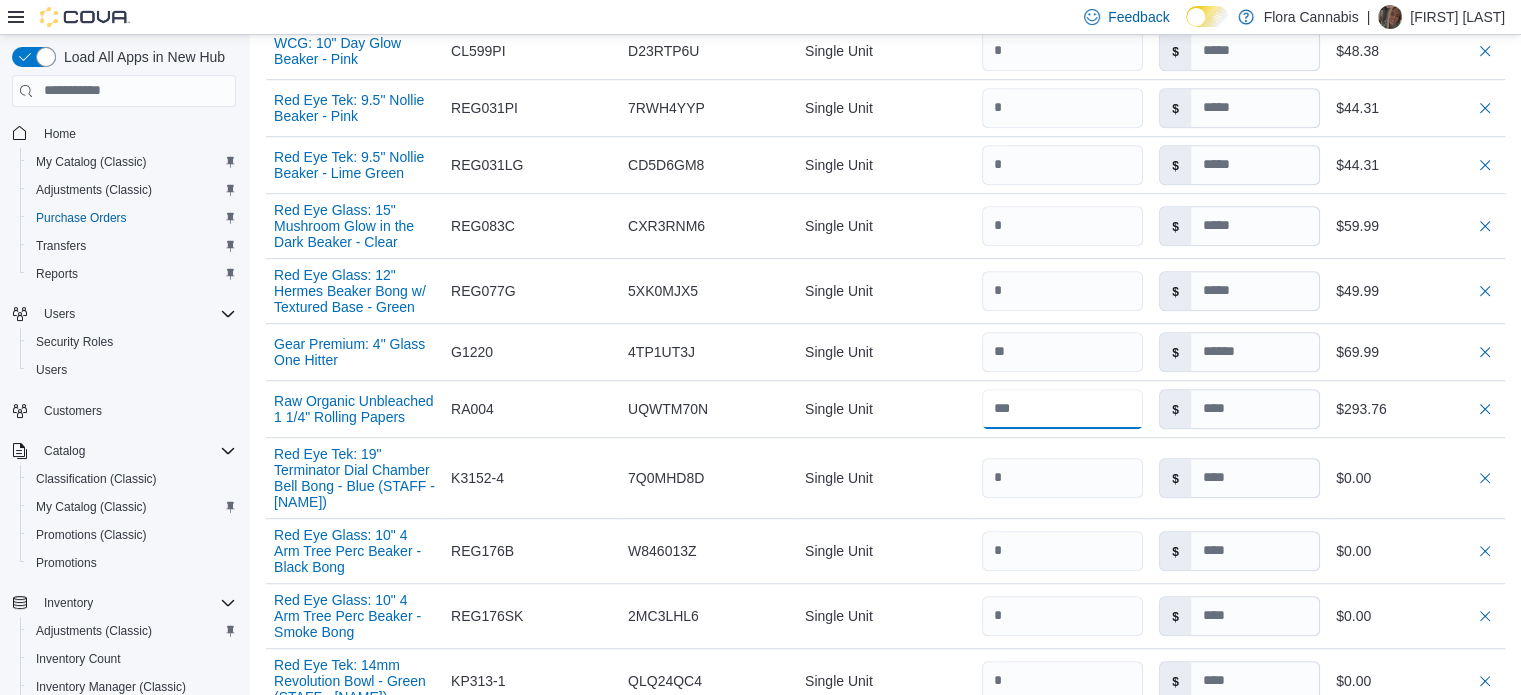 type 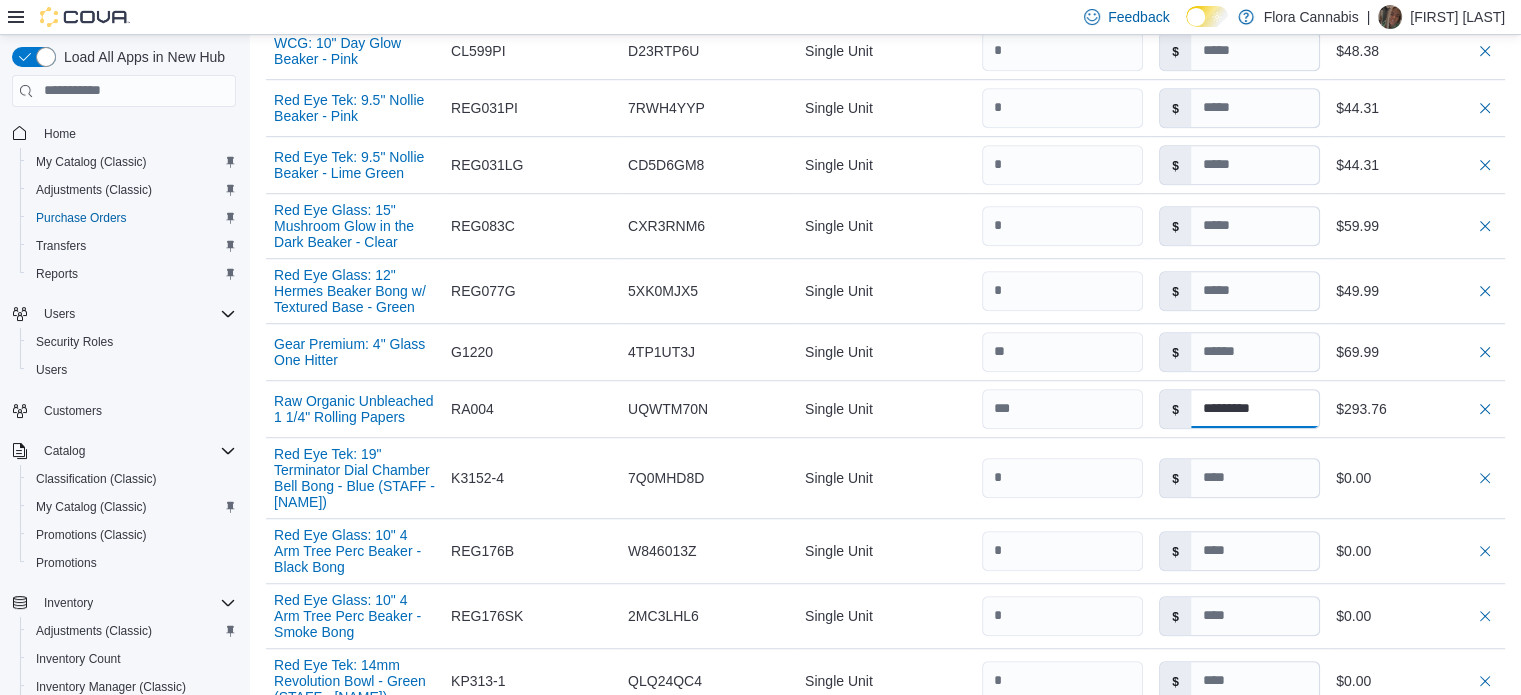 type on "*********" 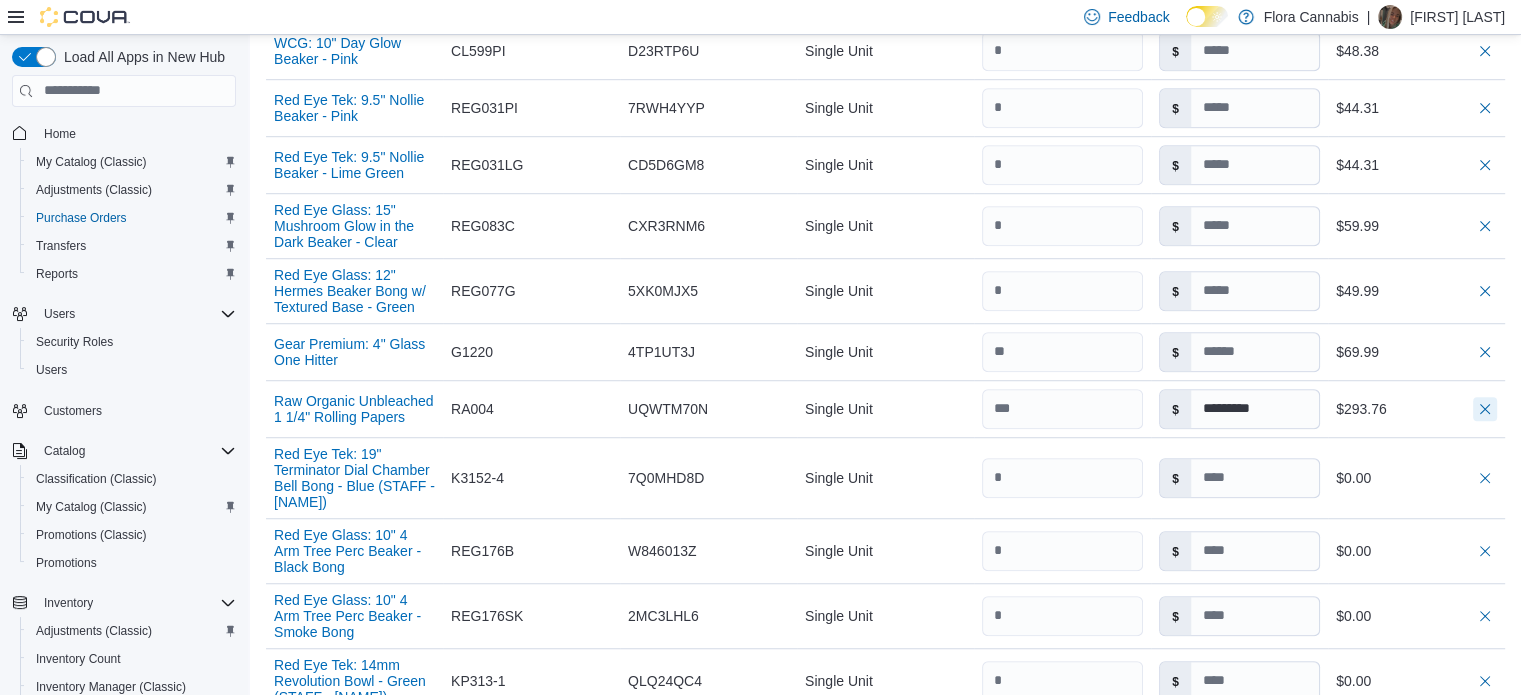type 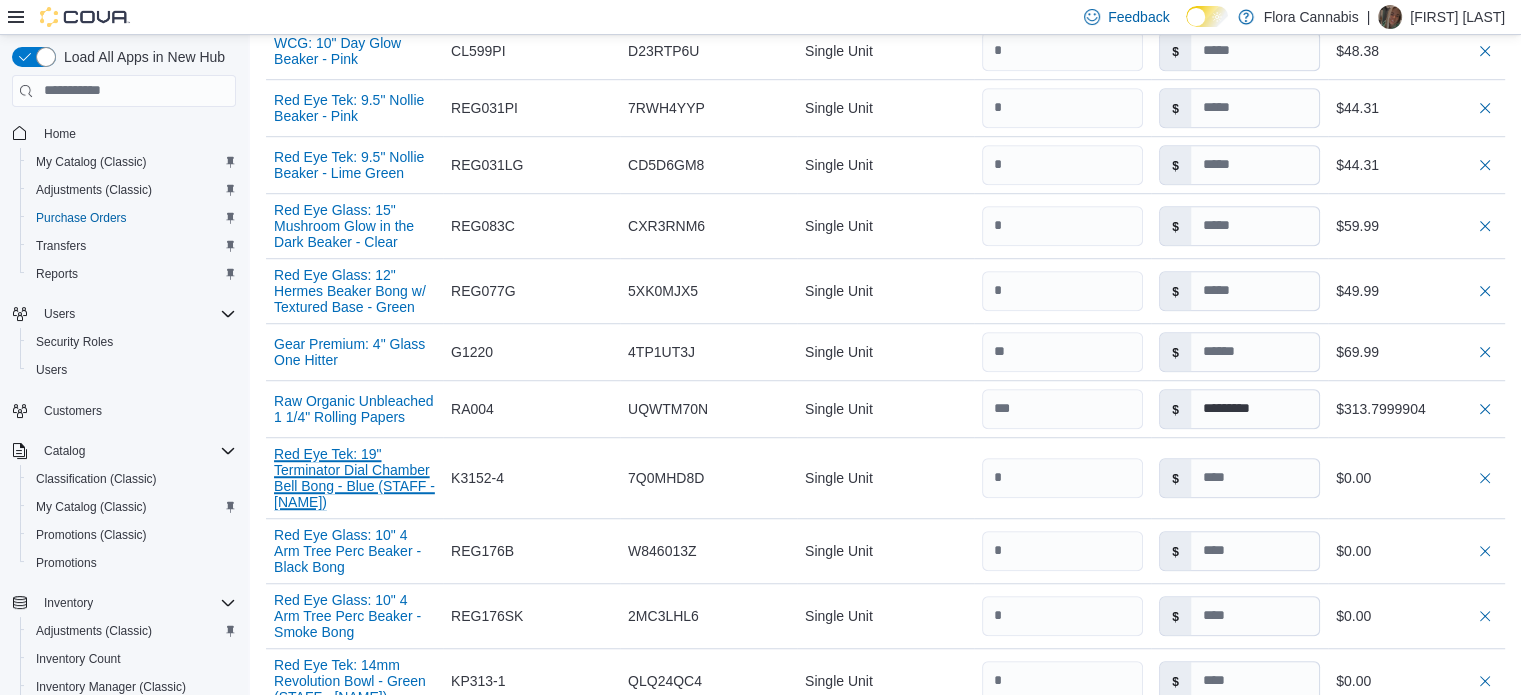 type 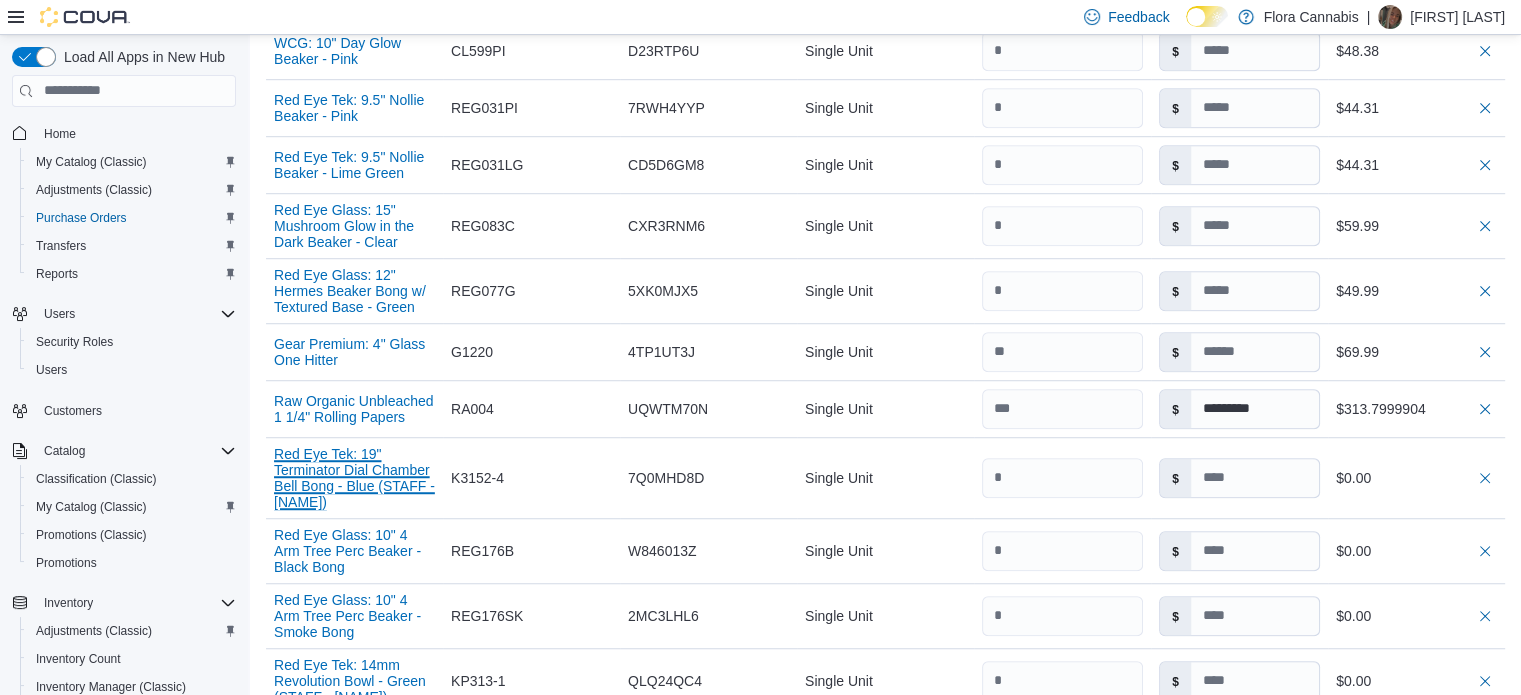 type 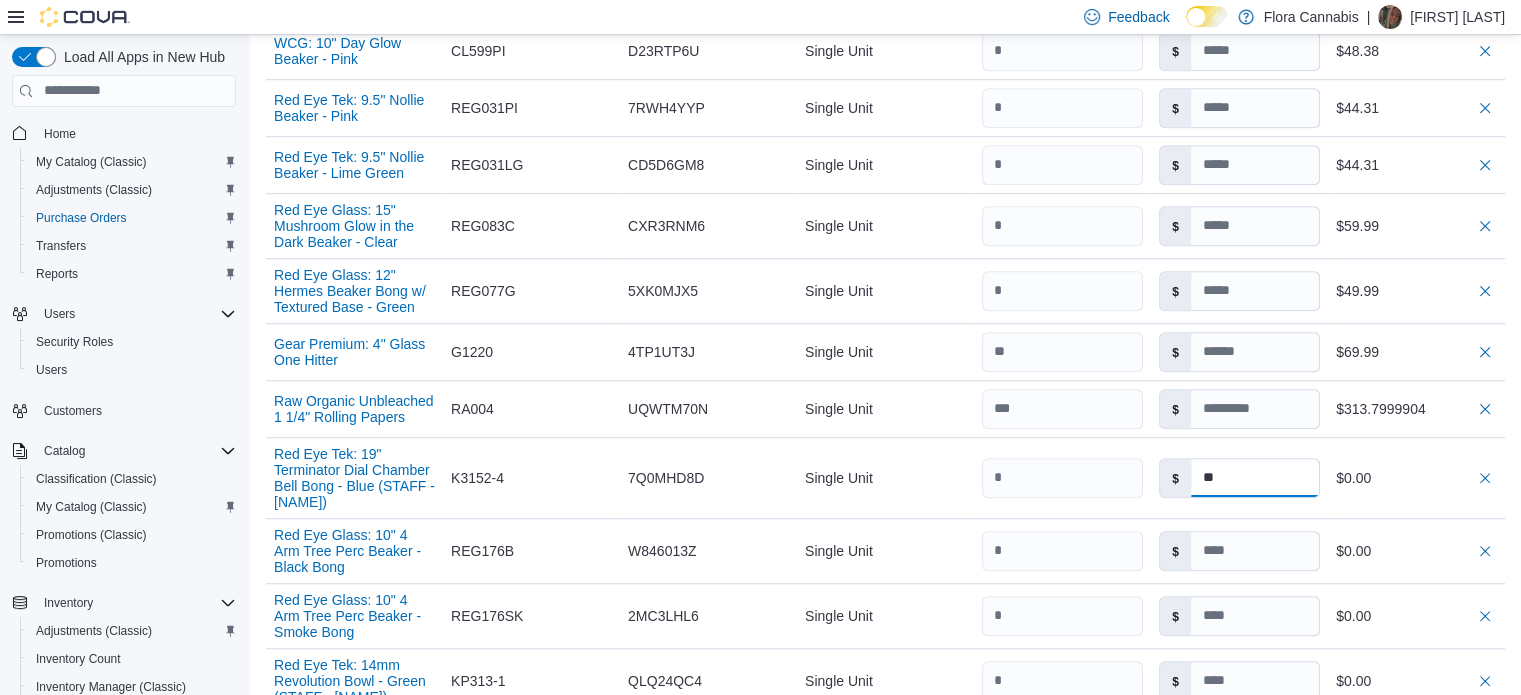 type on "**" 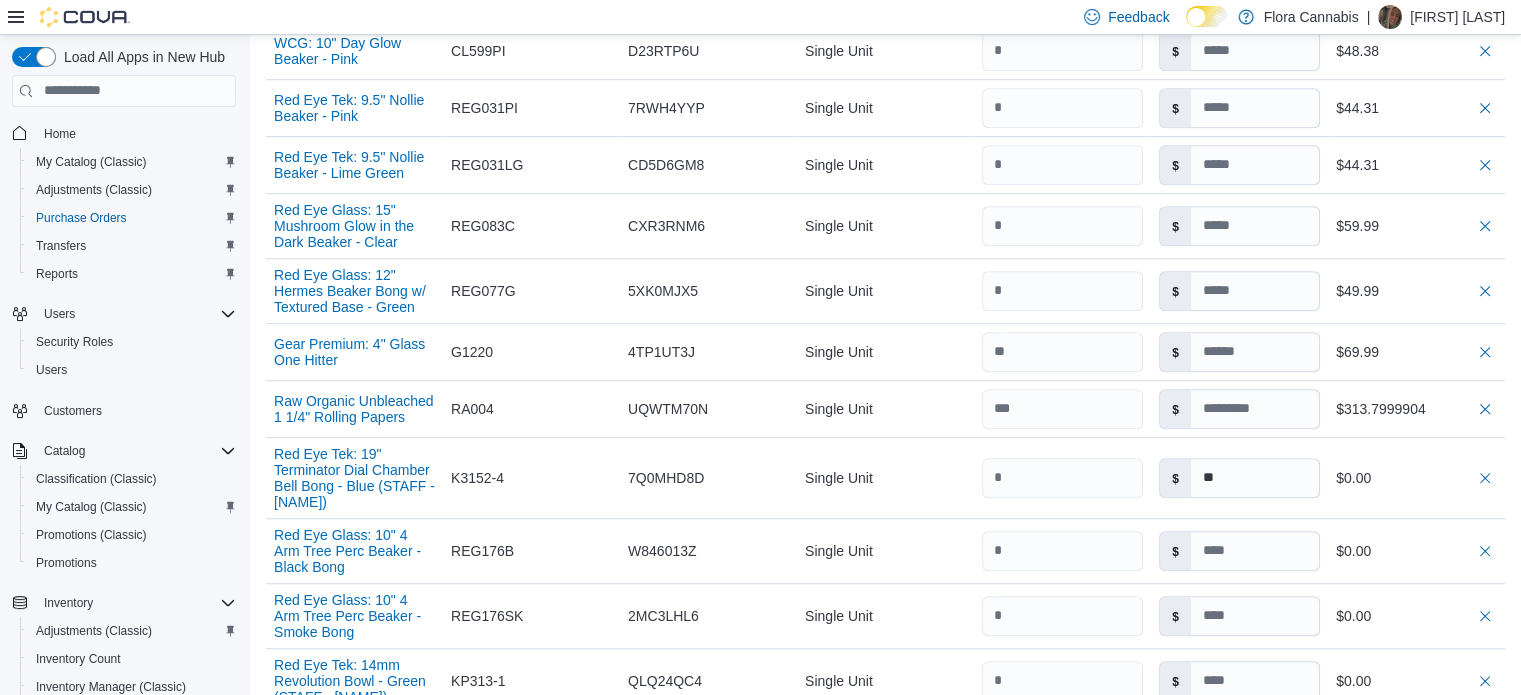 type 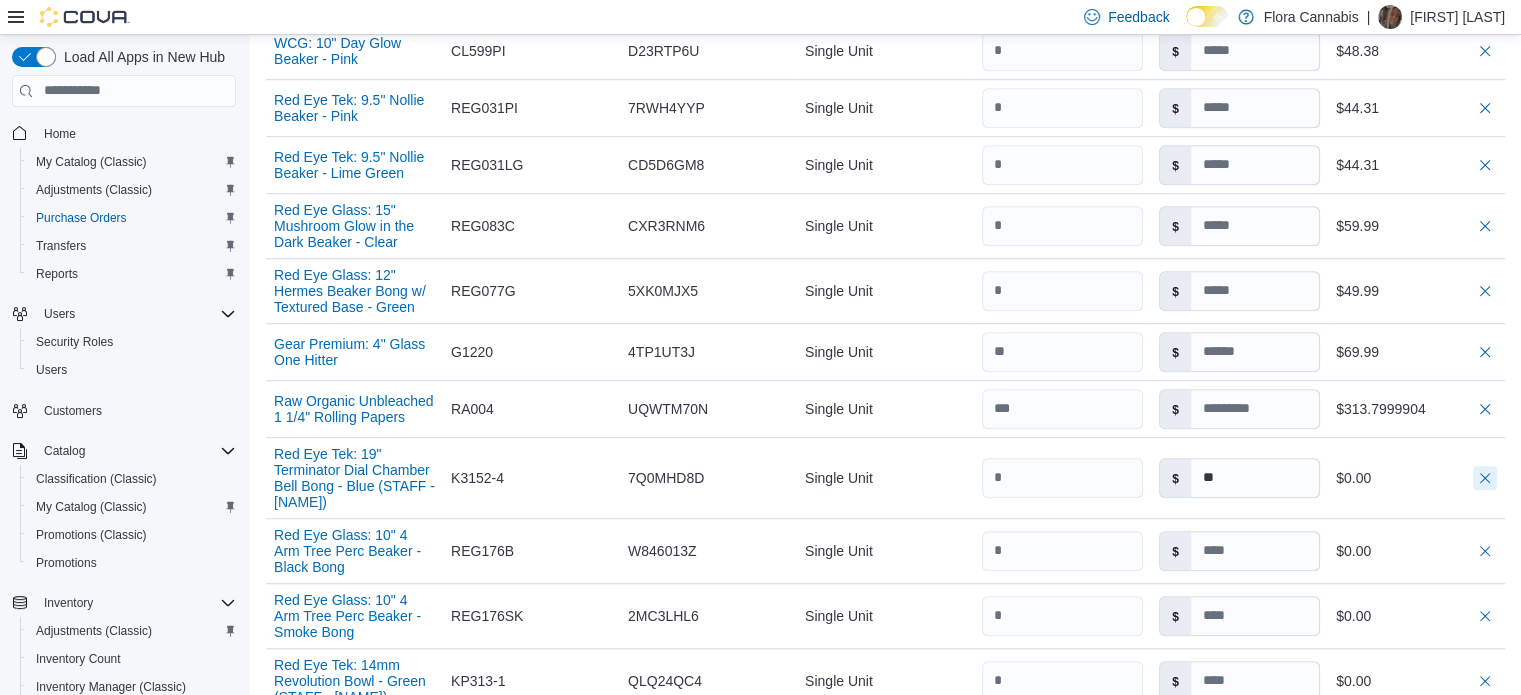type on "*********" 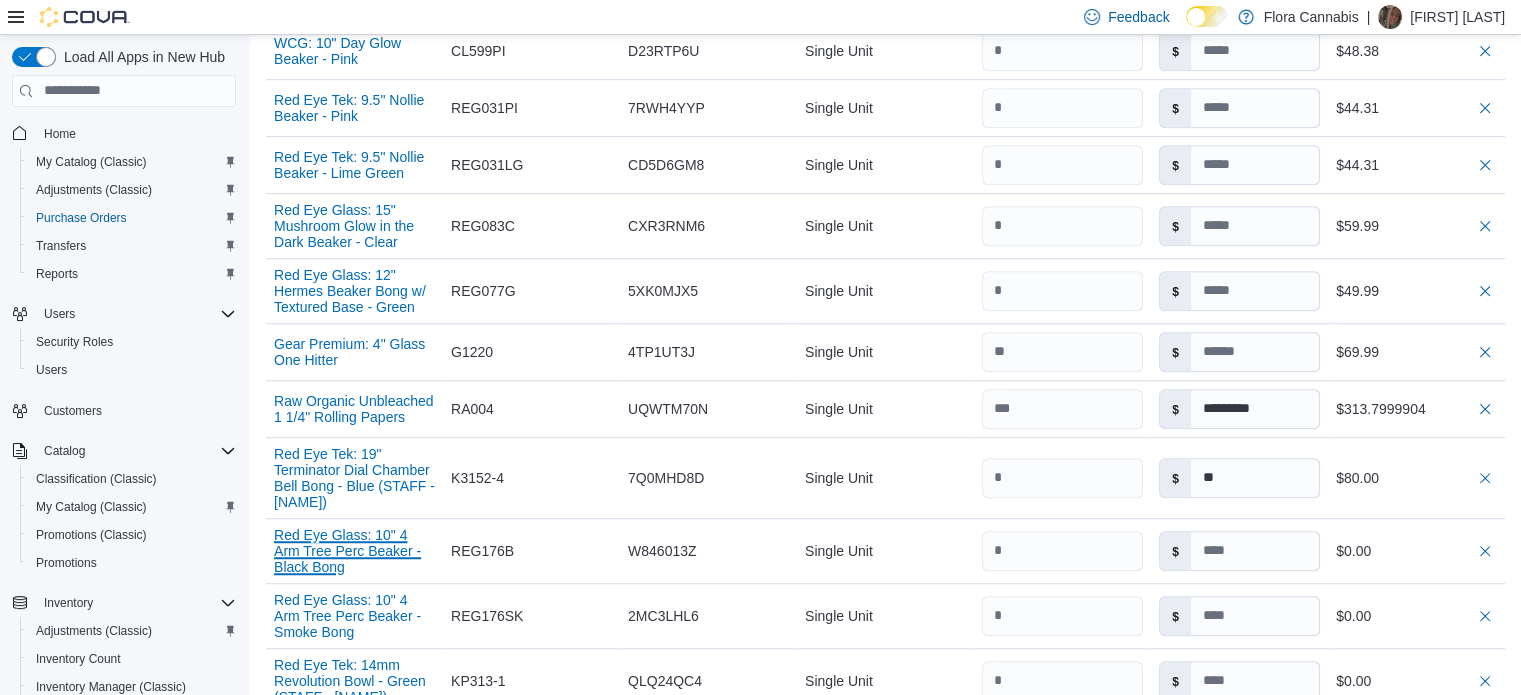 type 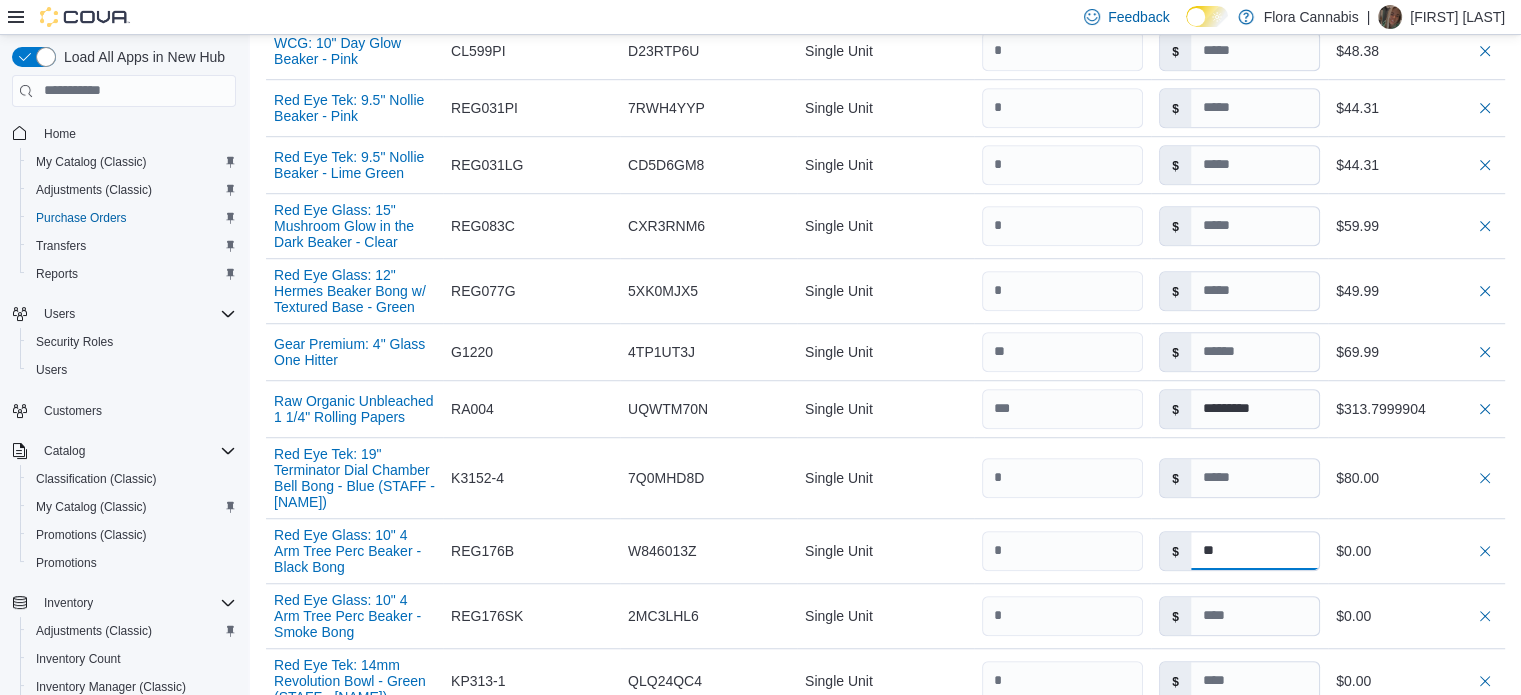 type on "**" 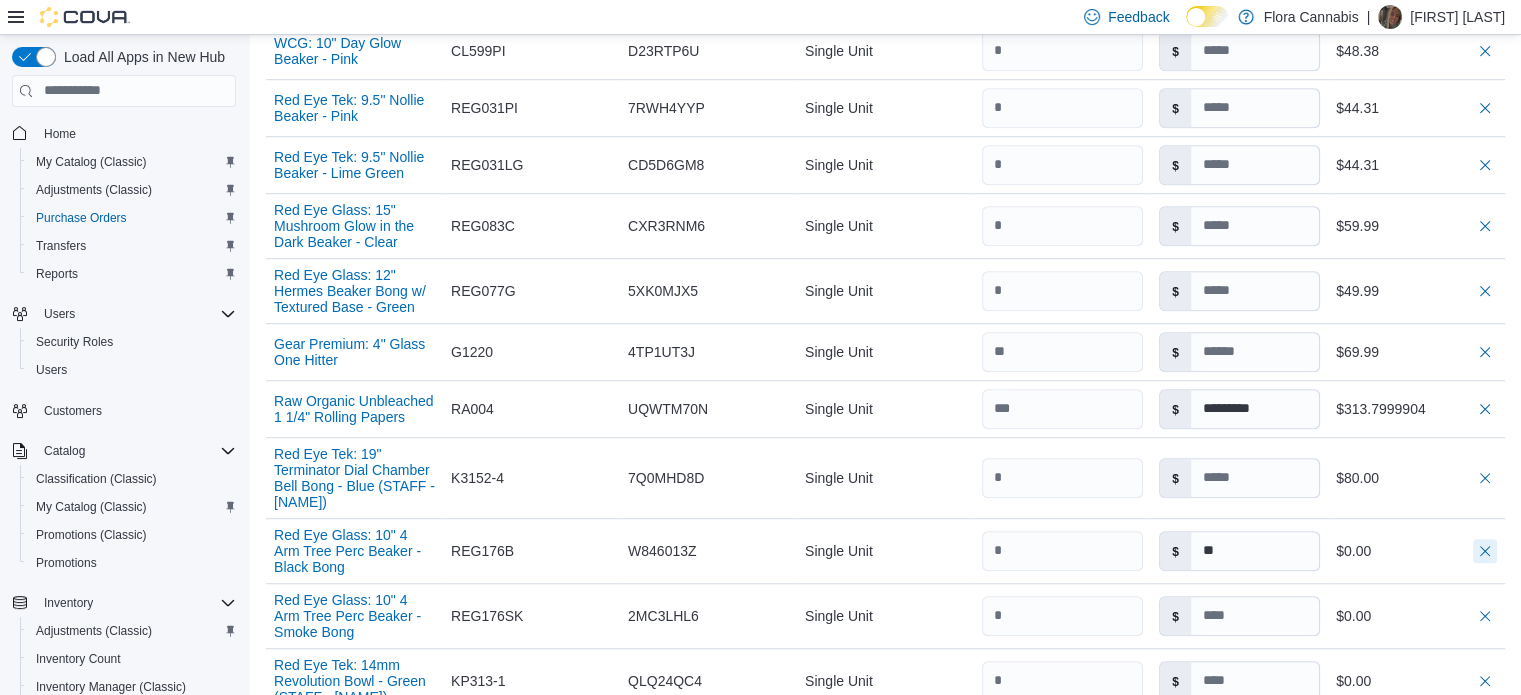 type 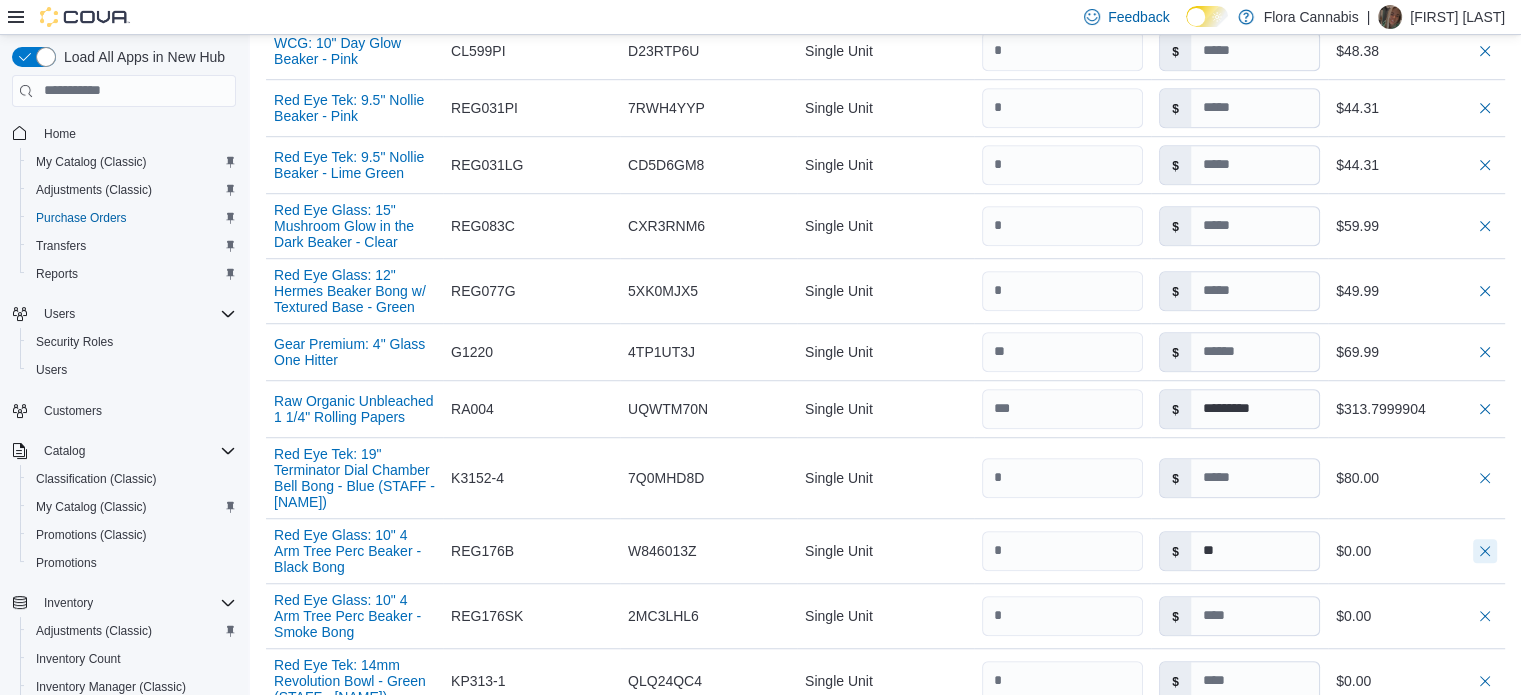 type on "**" 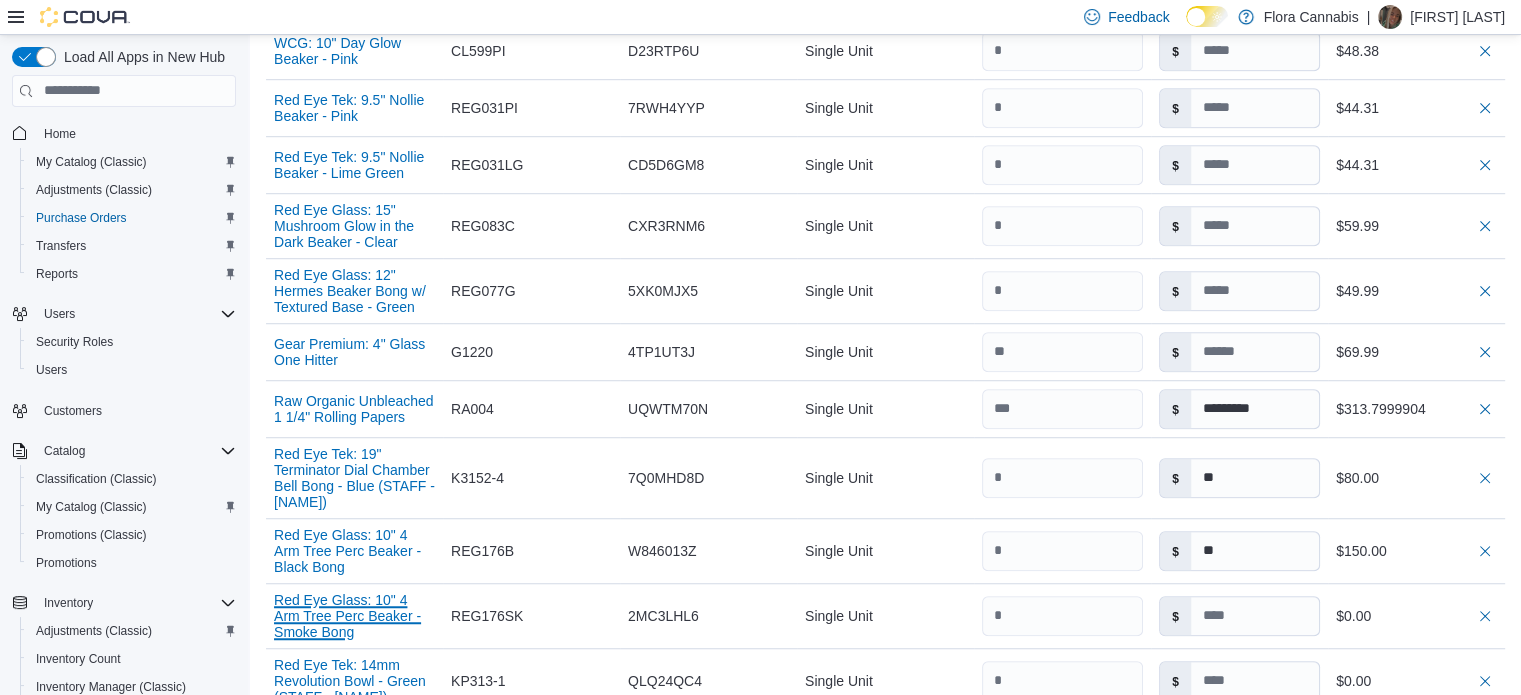type 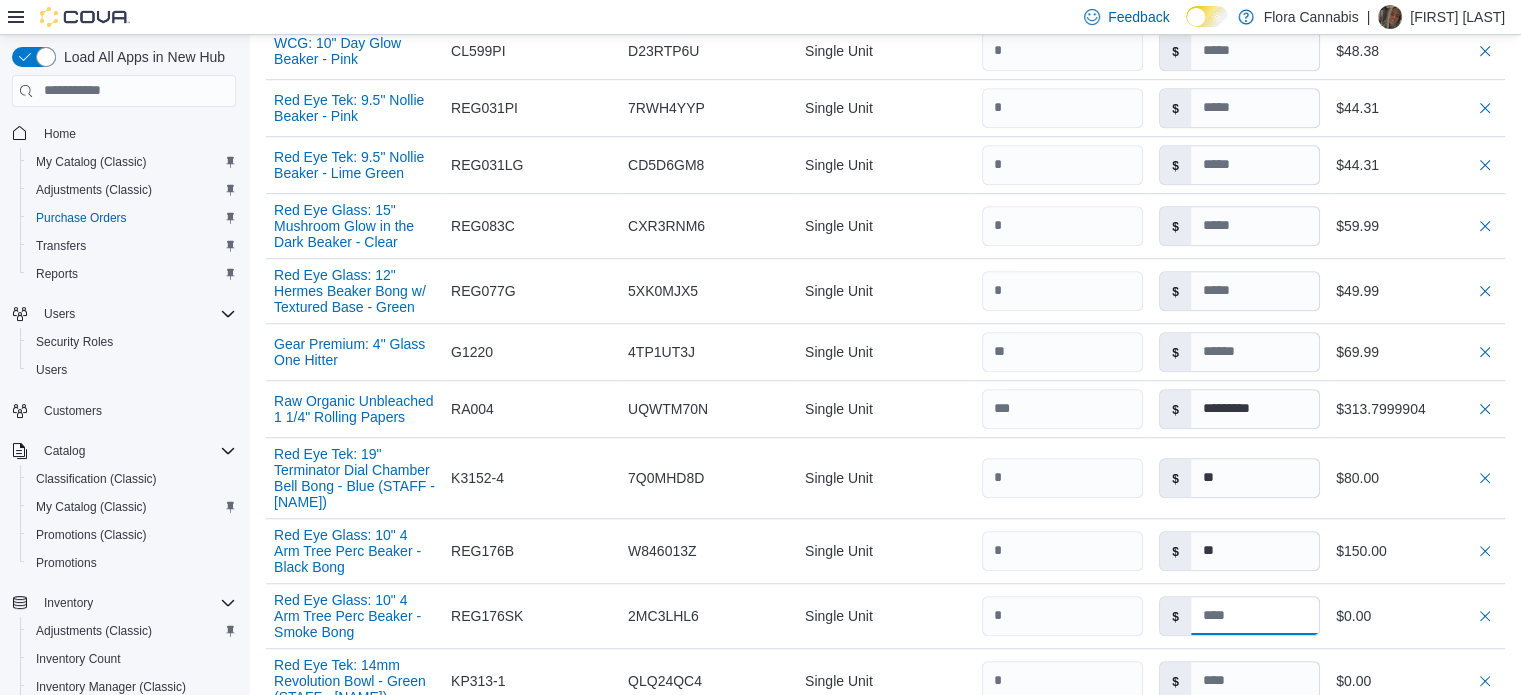 type 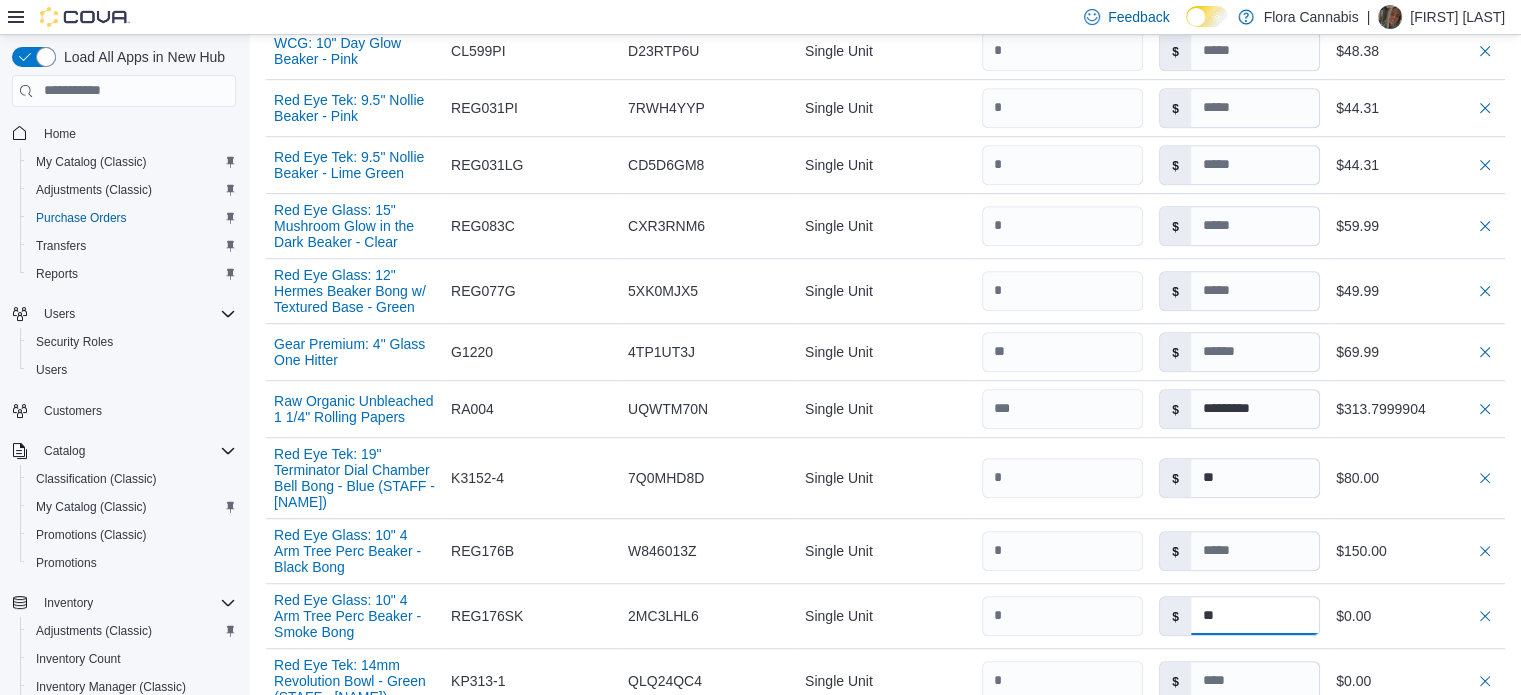 type on "**" 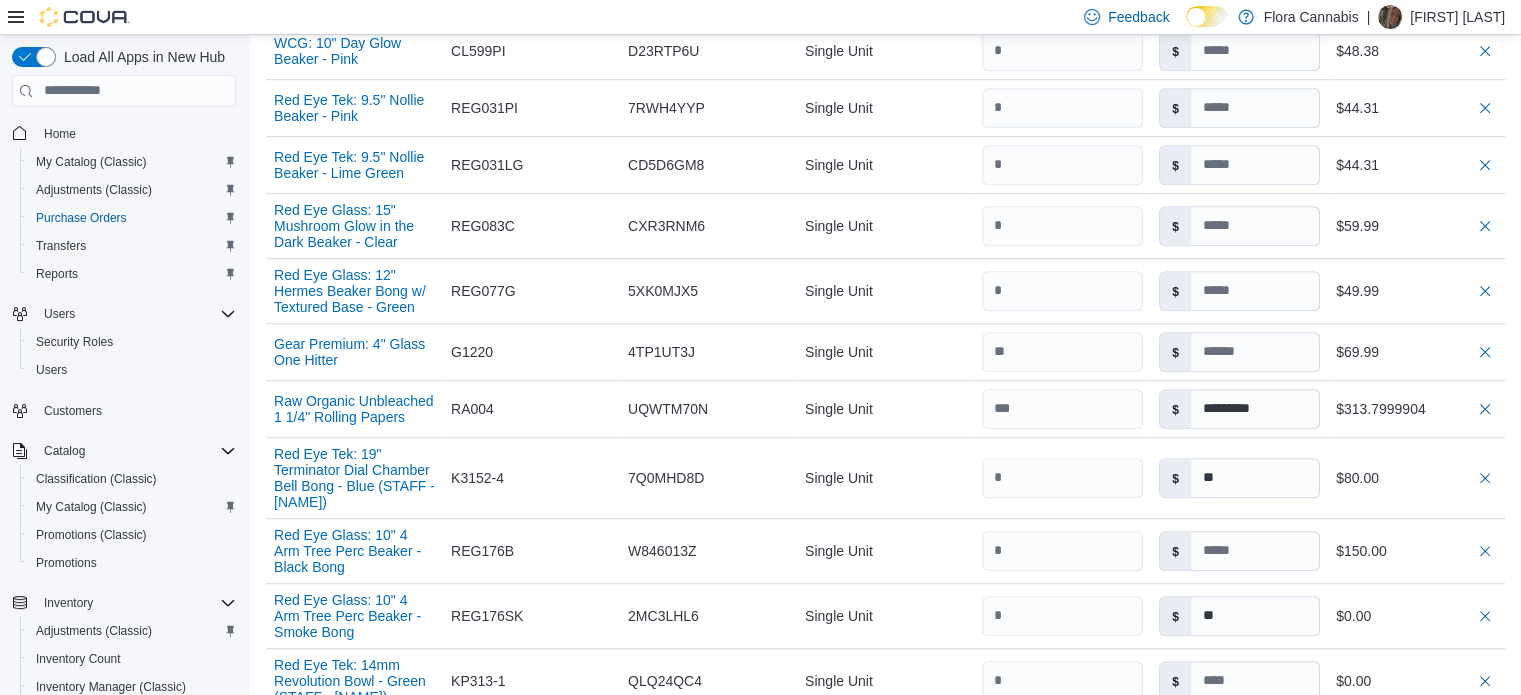 type 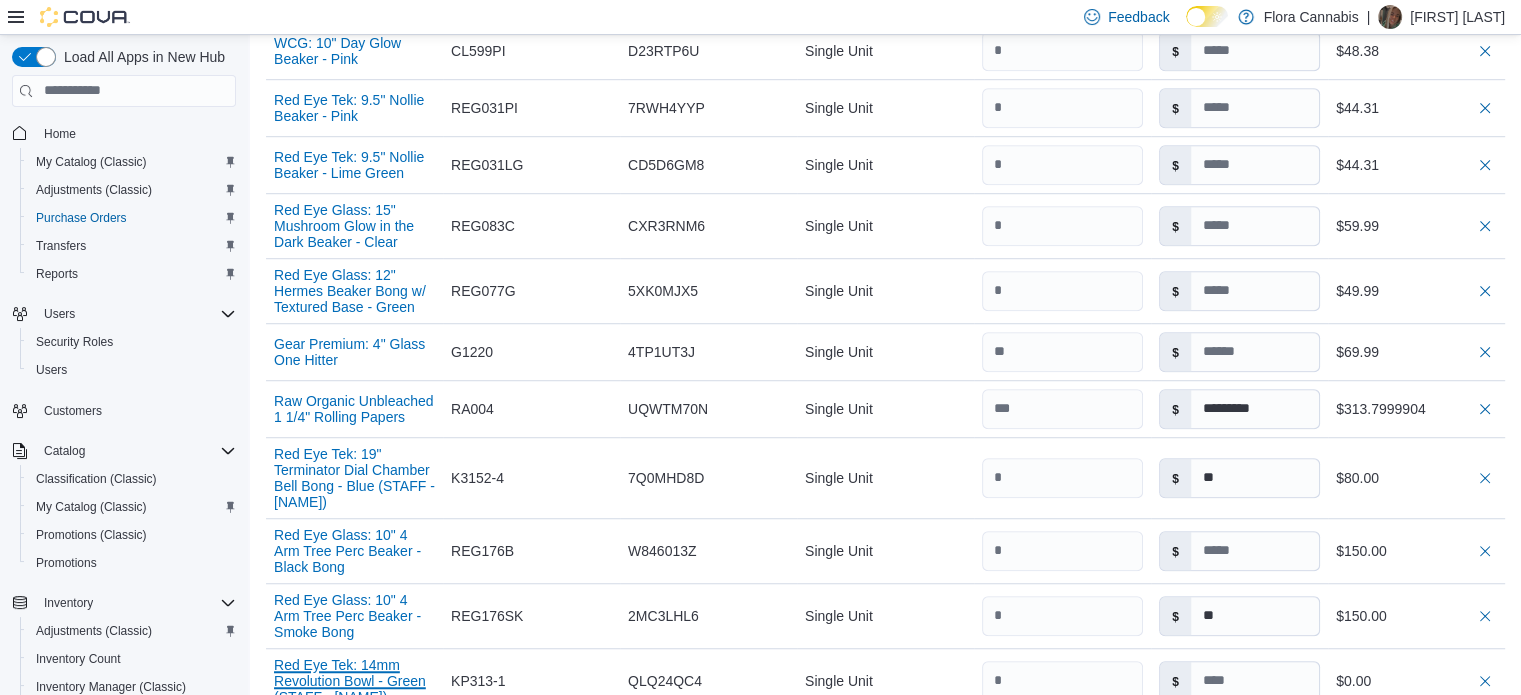 type on "**" 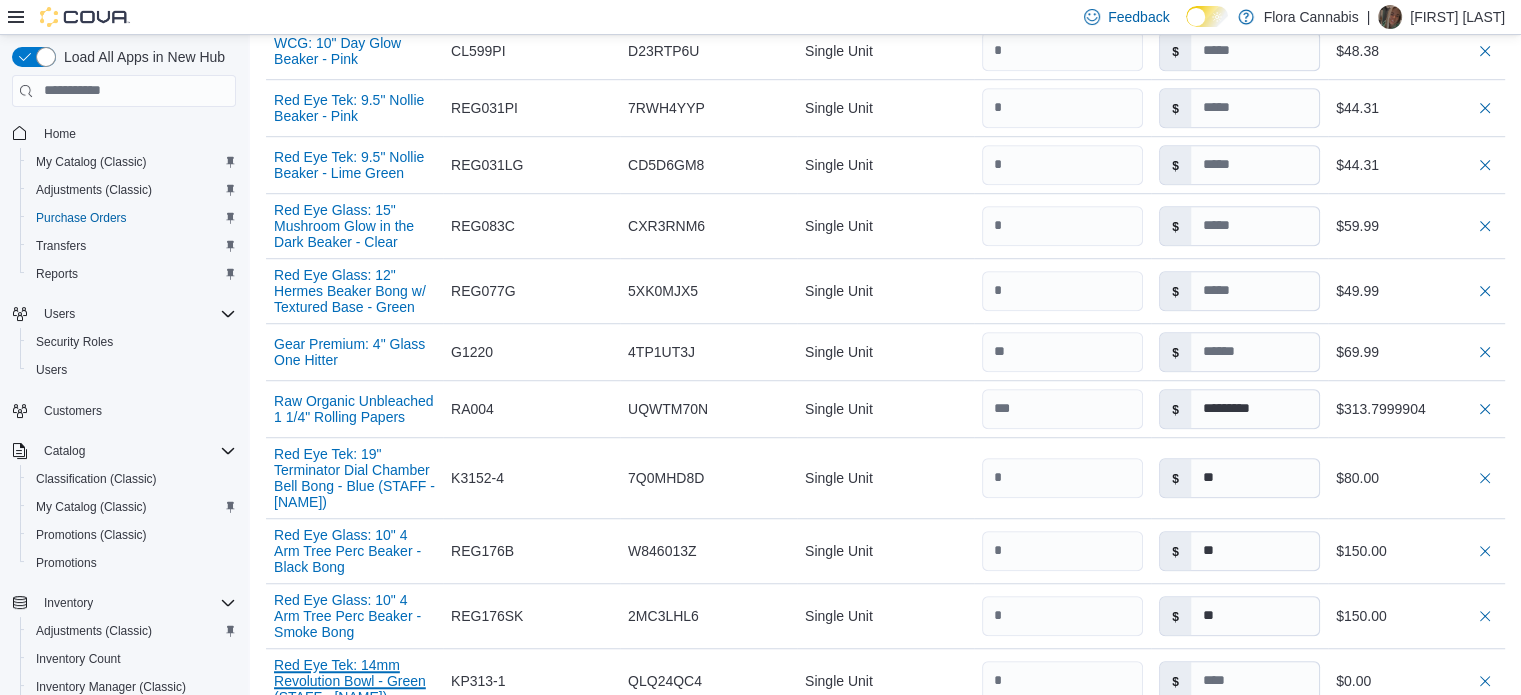 scroll, scrollTop: 1343, scrollLeft: 0, axis: vertical 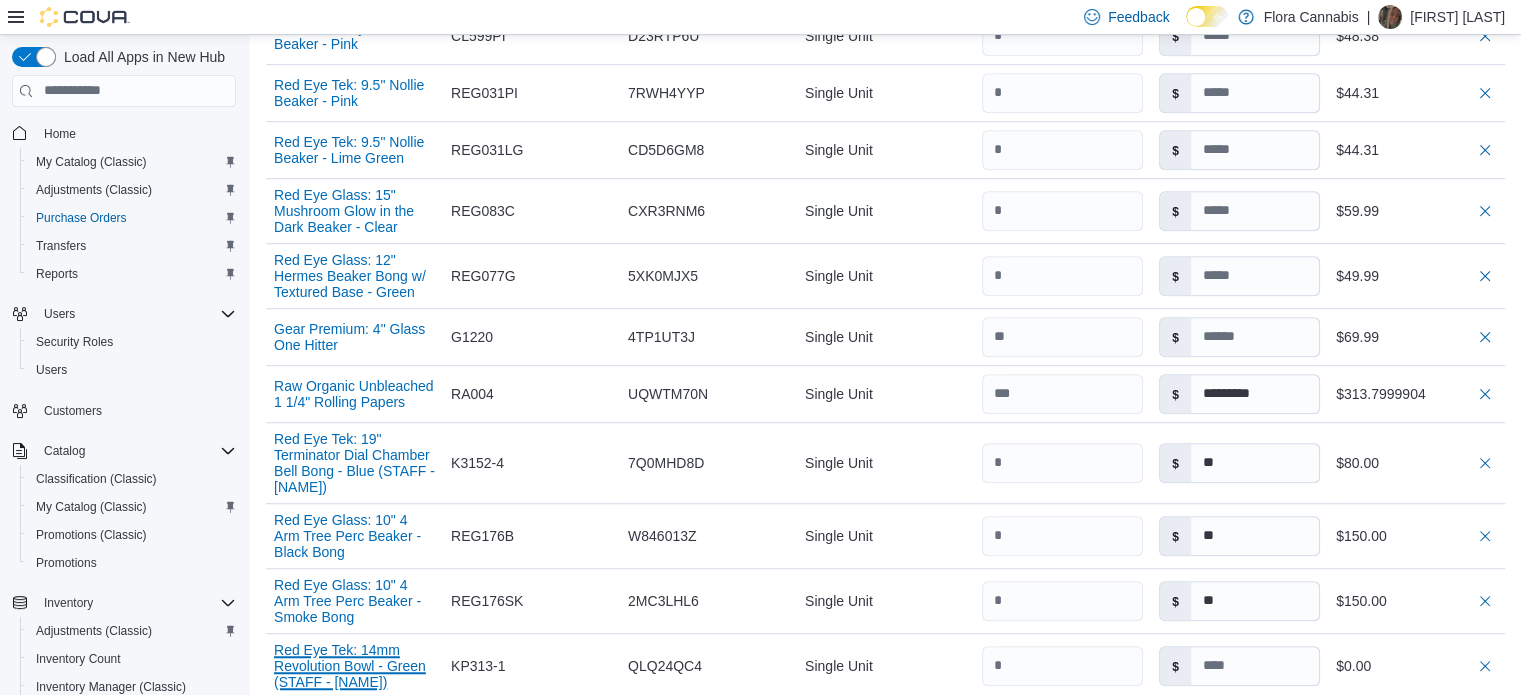 type 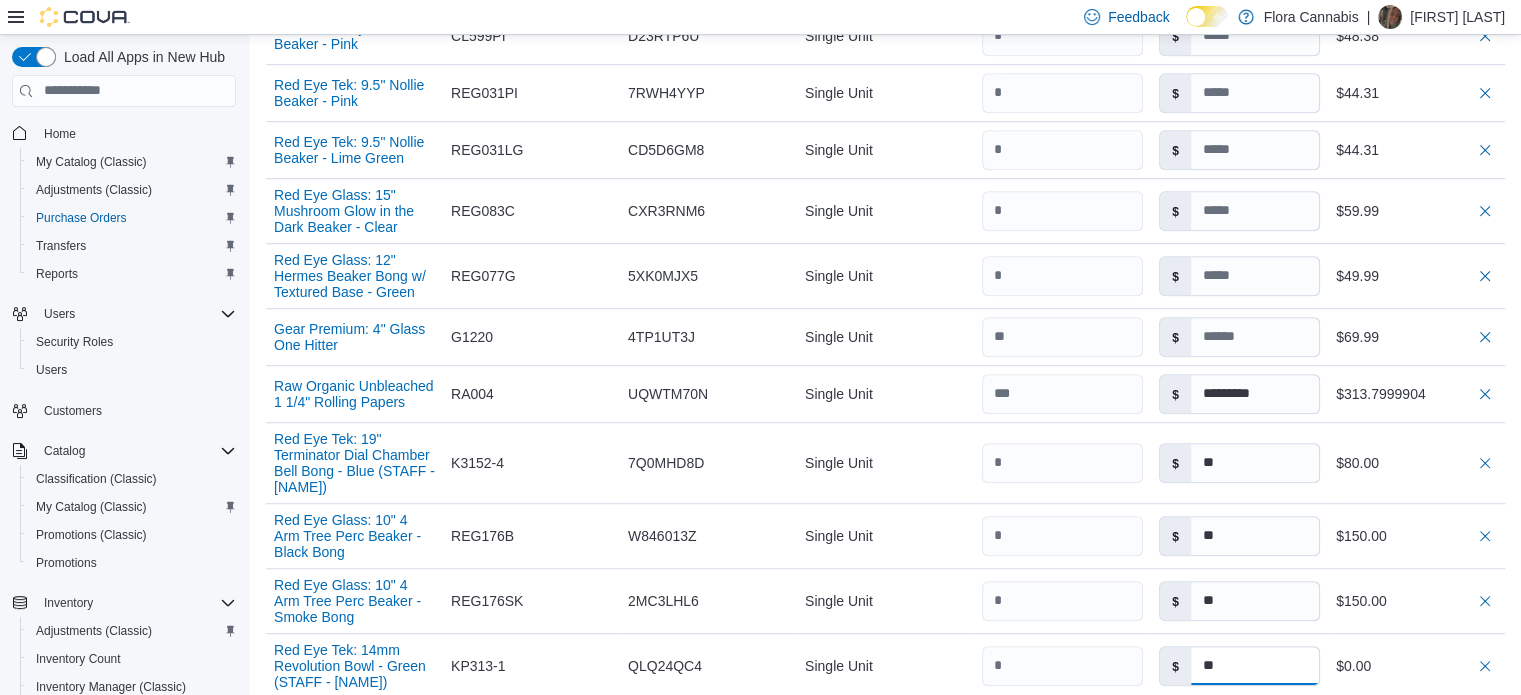 type on "***" 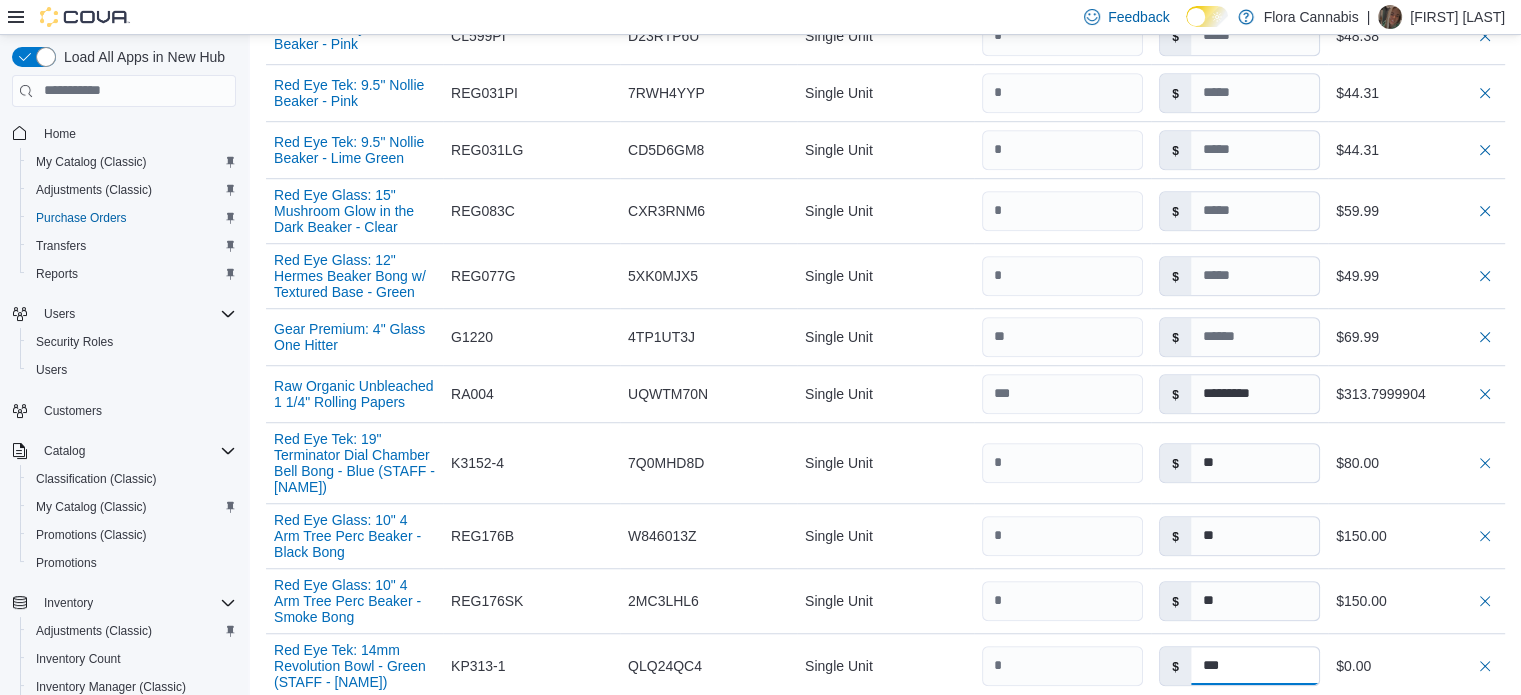 type 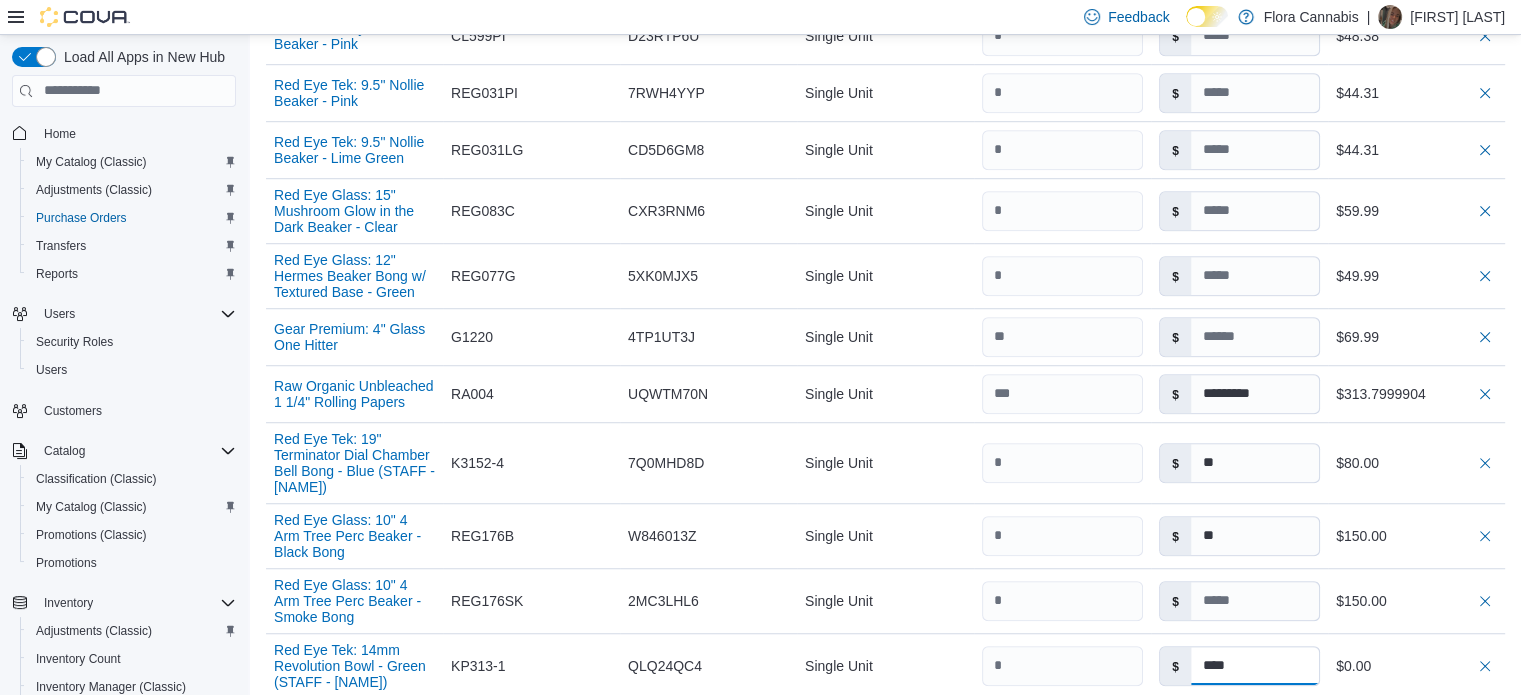 type on "****" 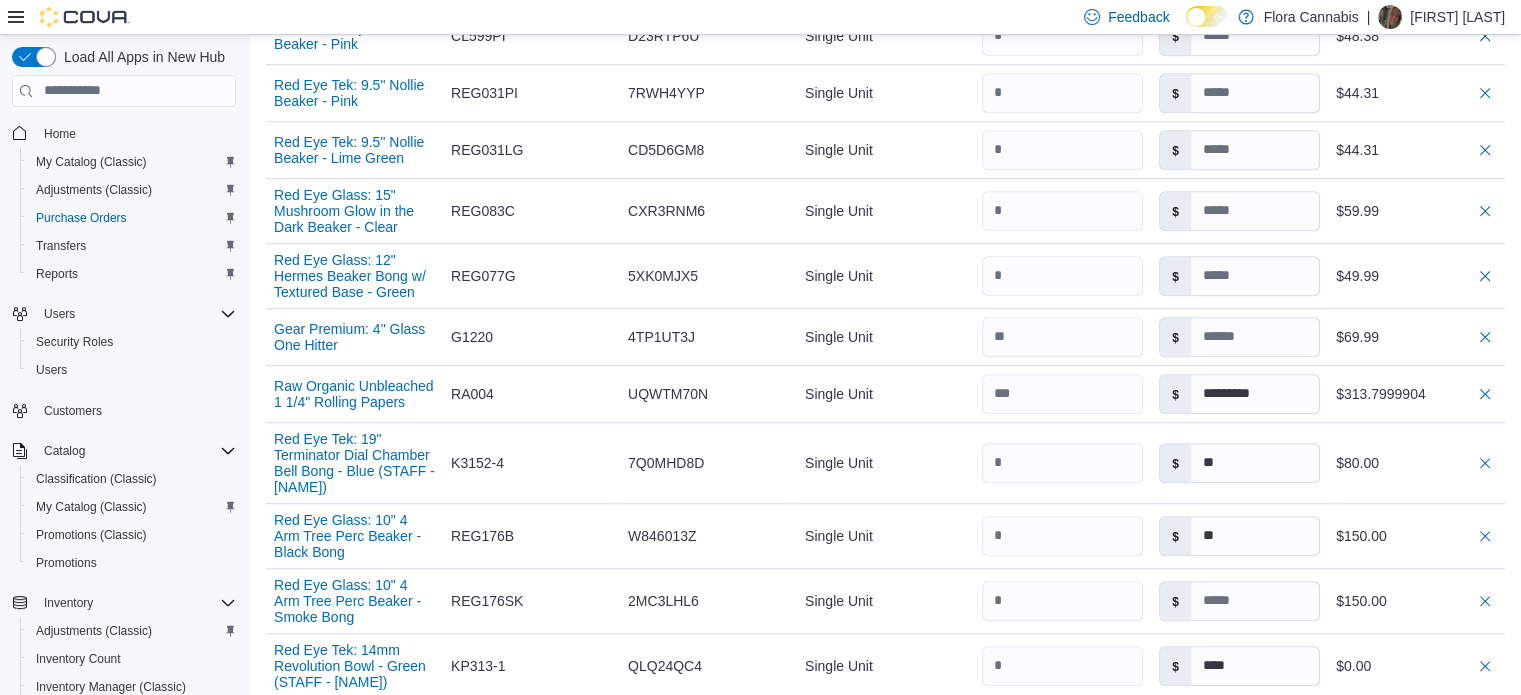 type 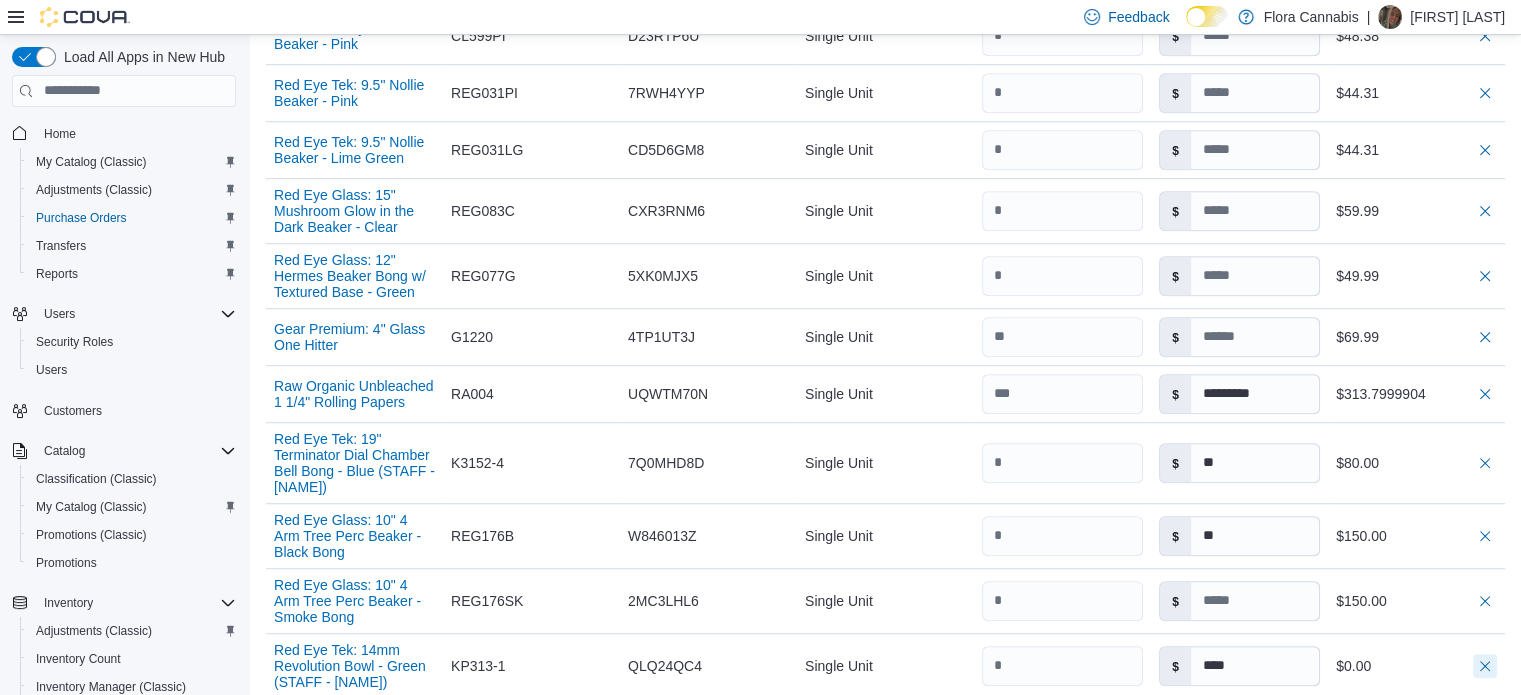 type on "**" 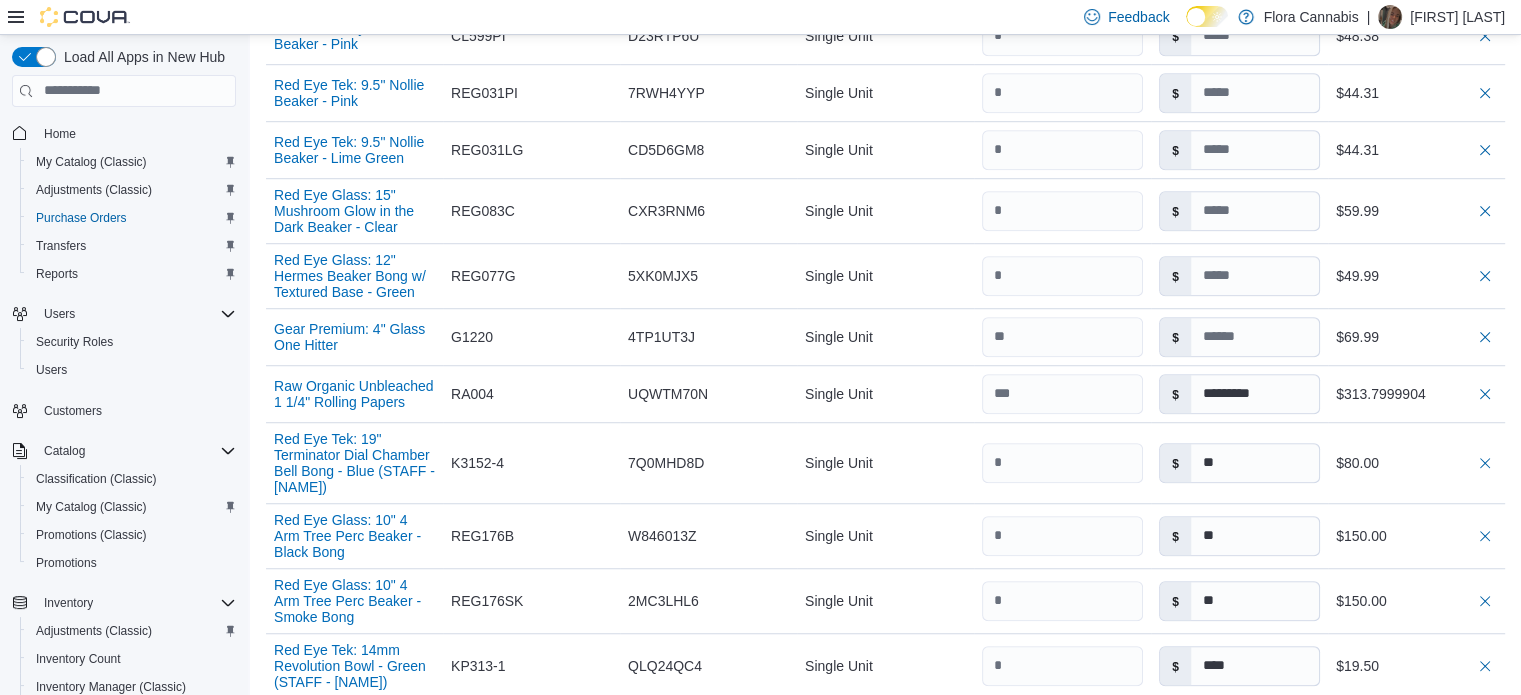 type 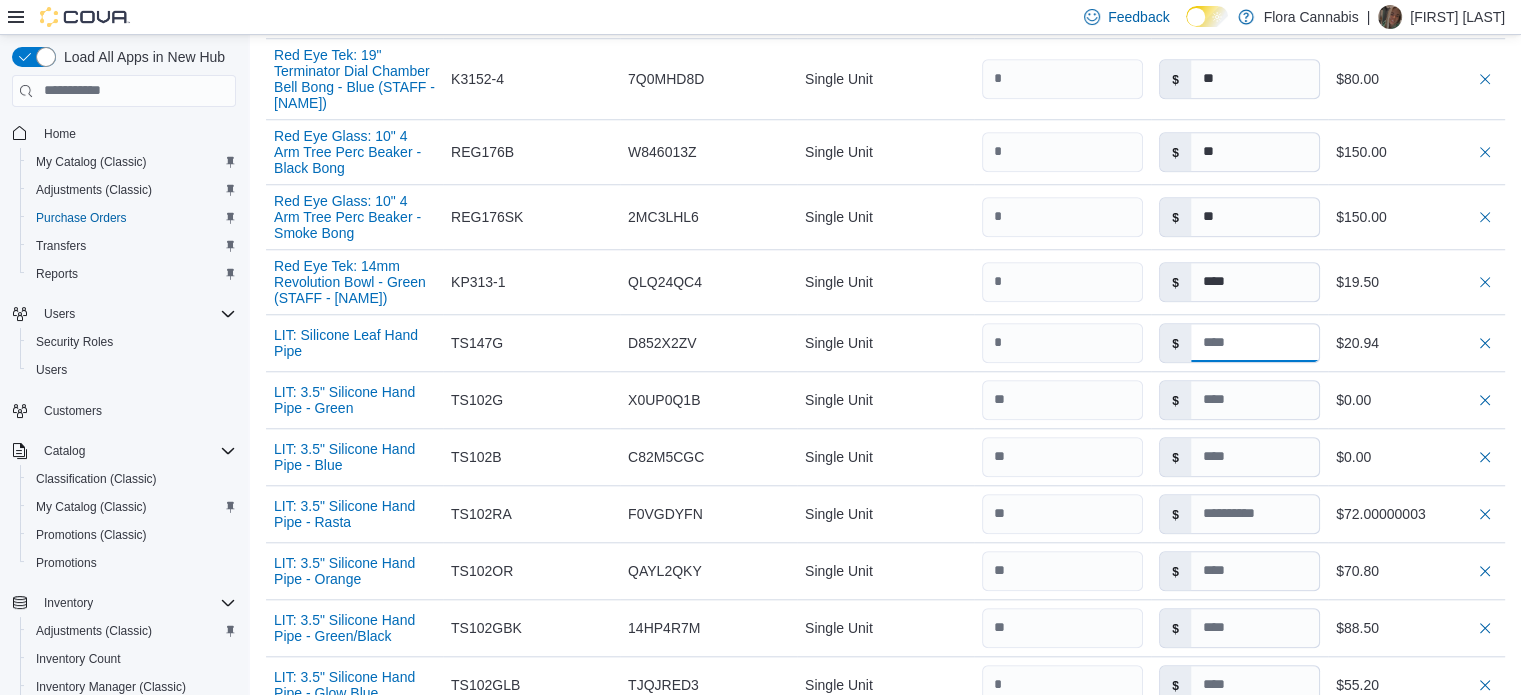 type 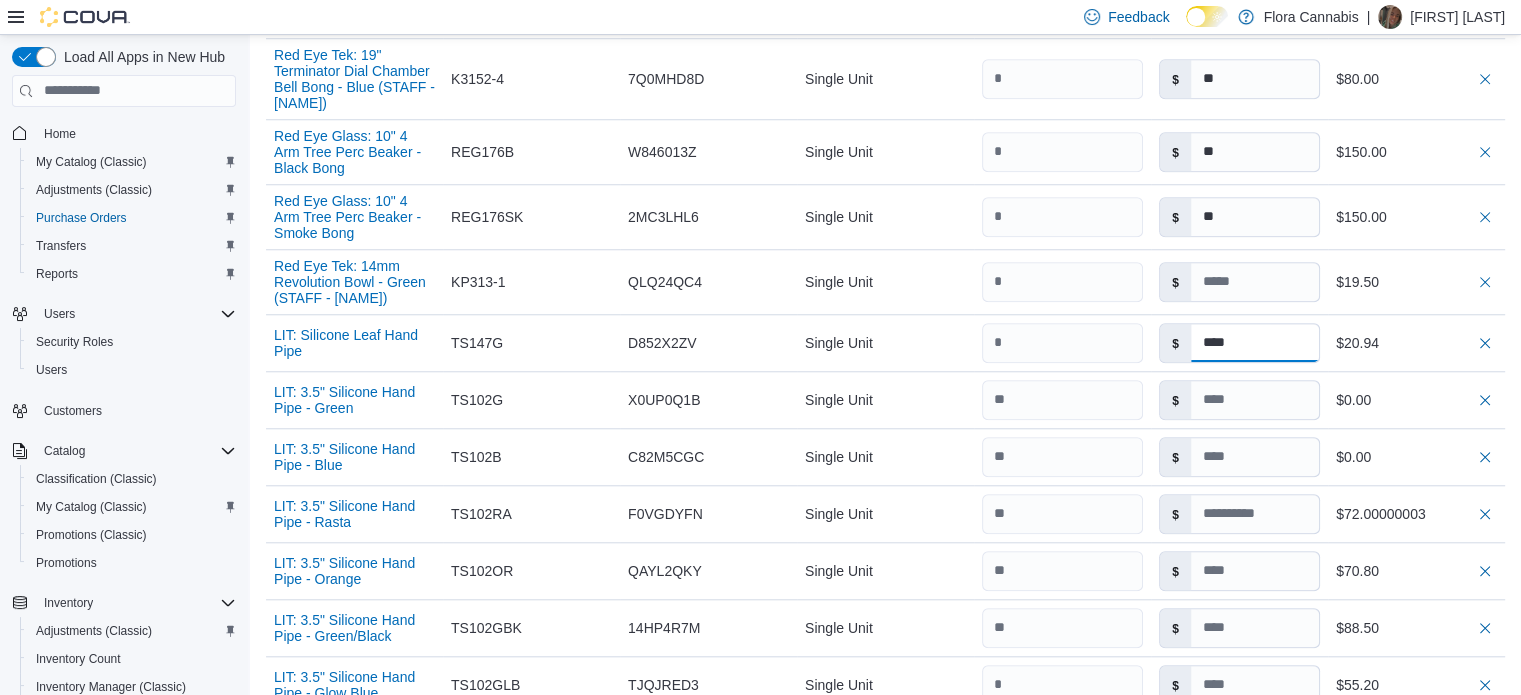 type on "****" 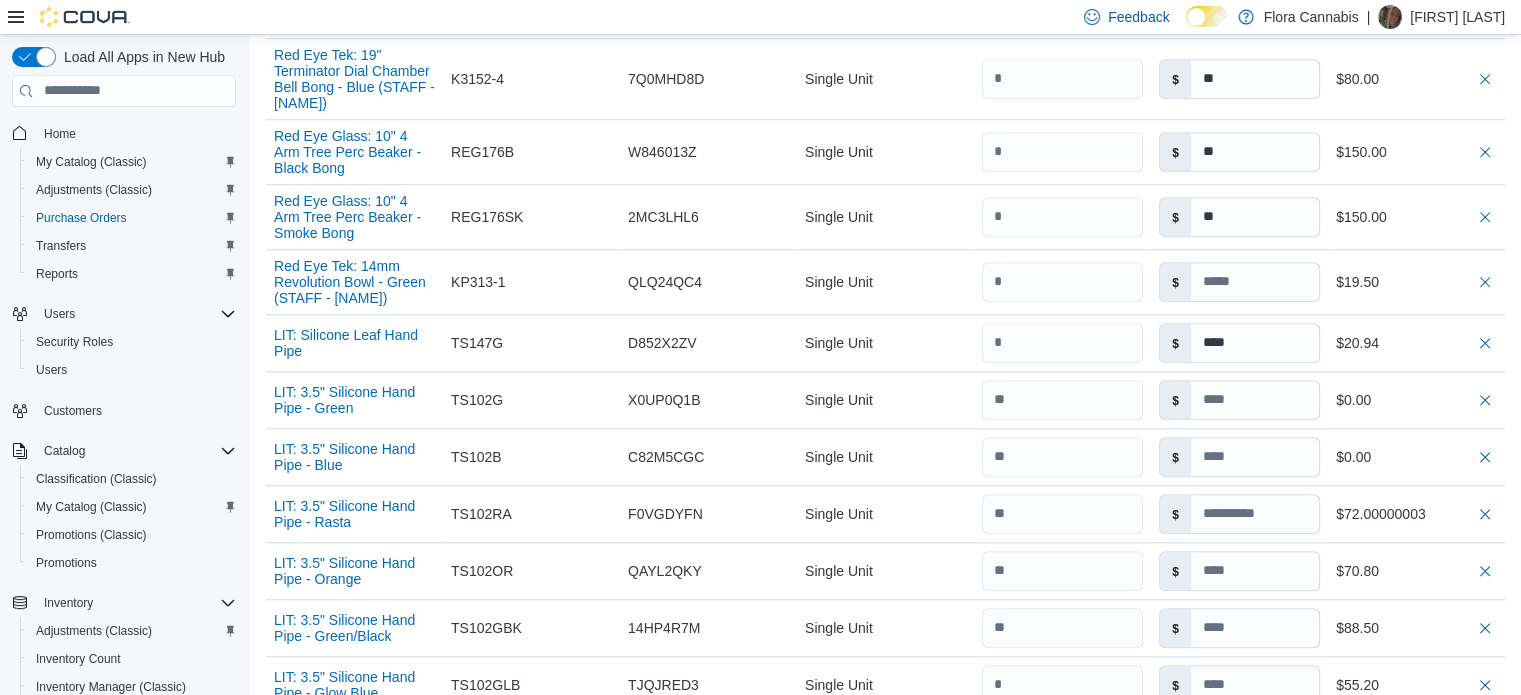 type 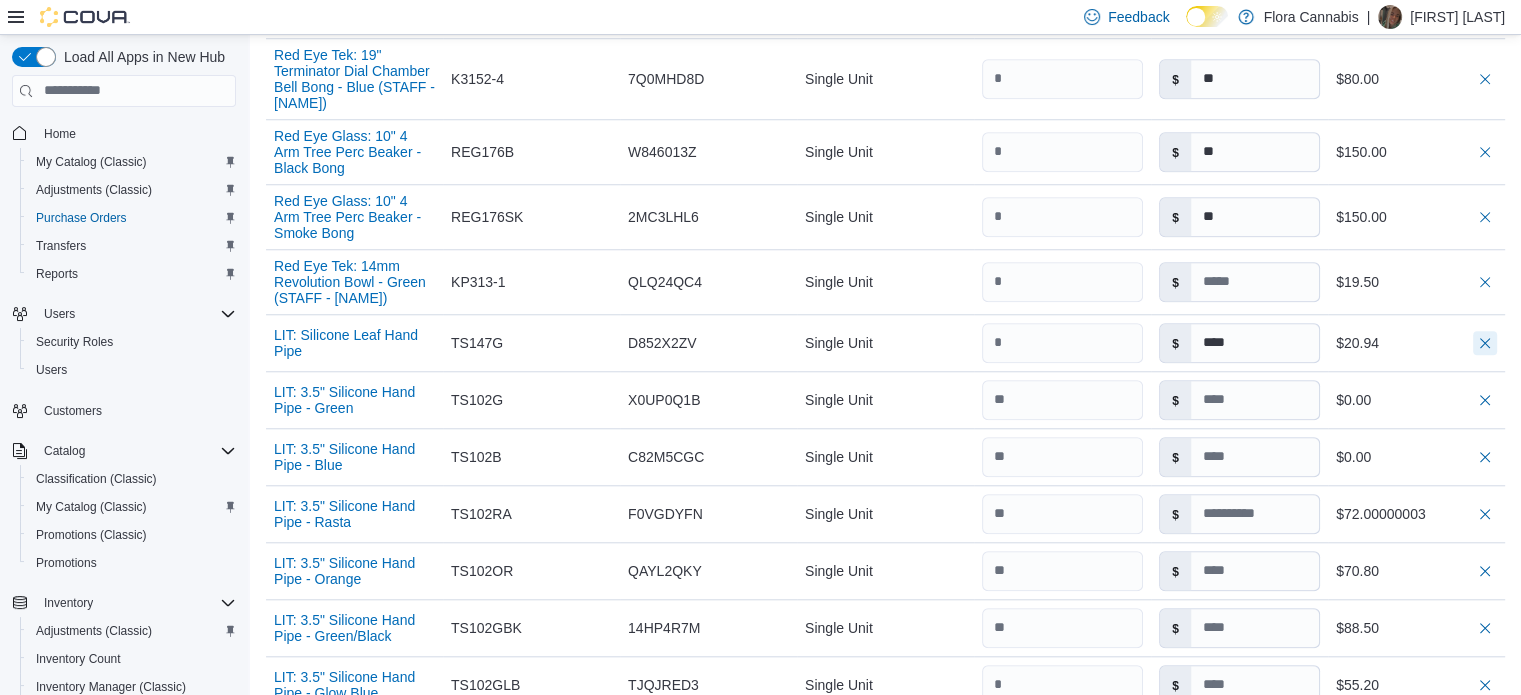 type on "****" 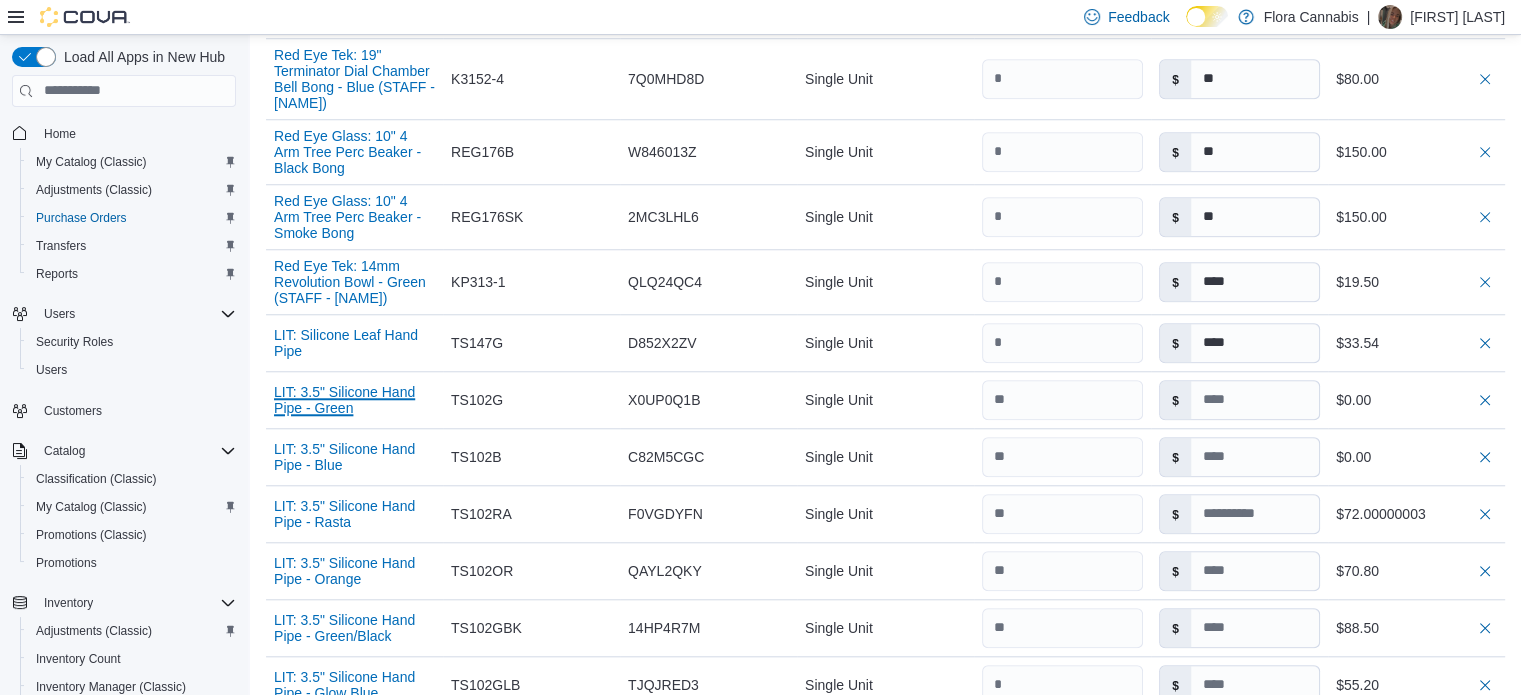 type 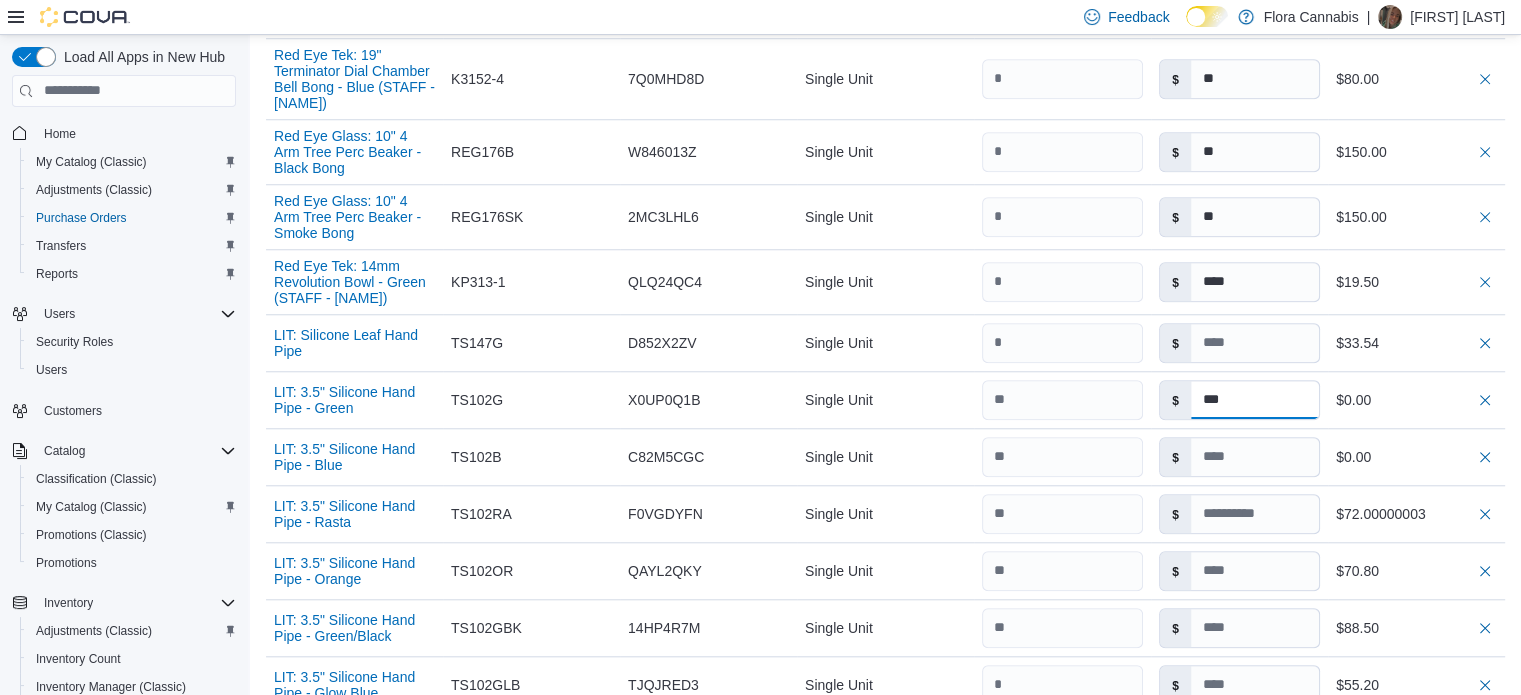 type on "***" 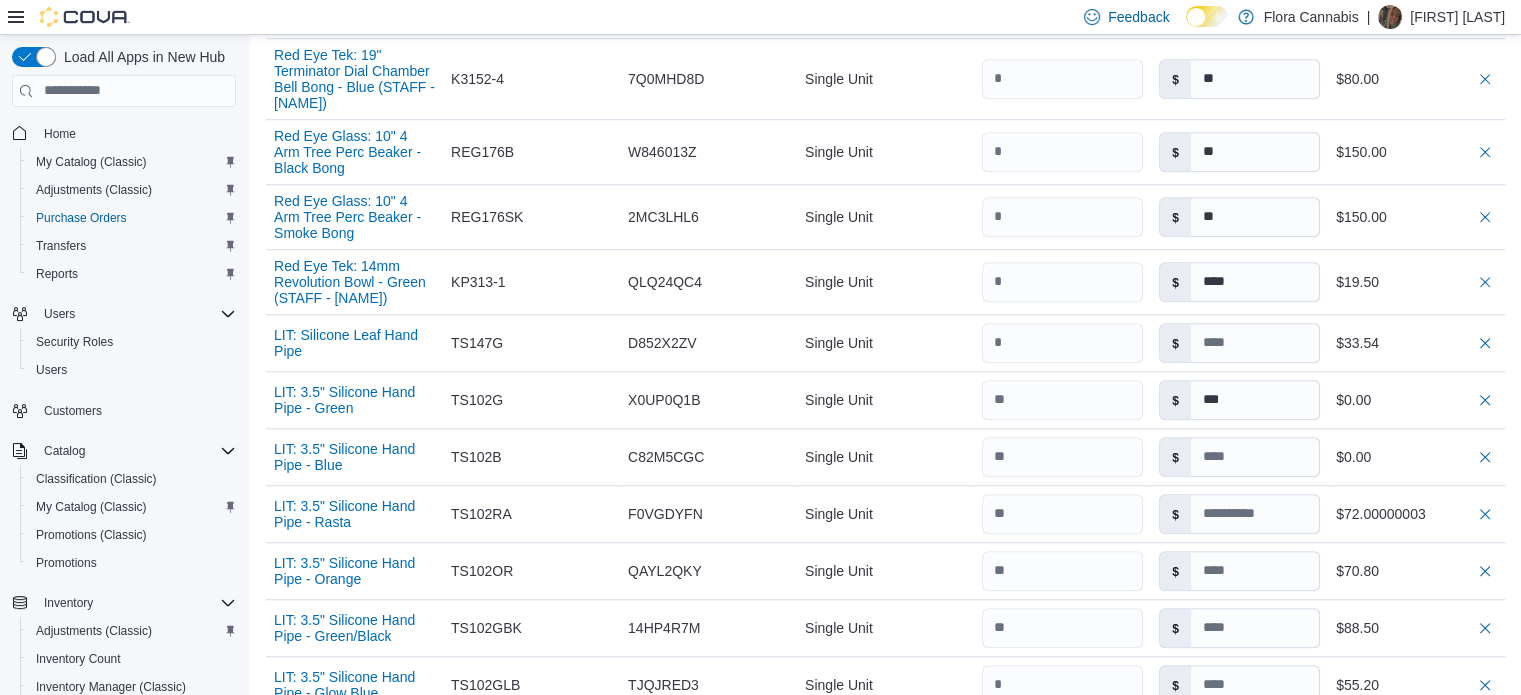 type 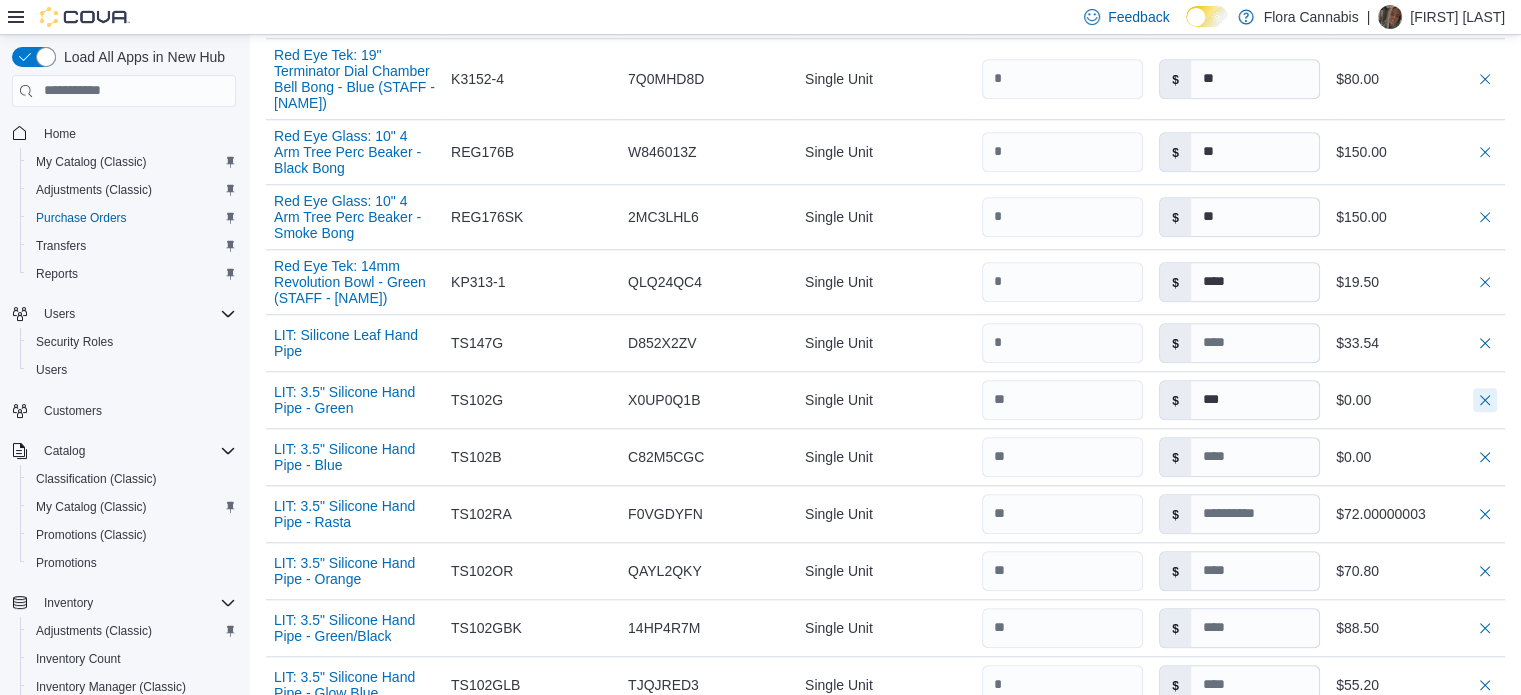 type on "****" 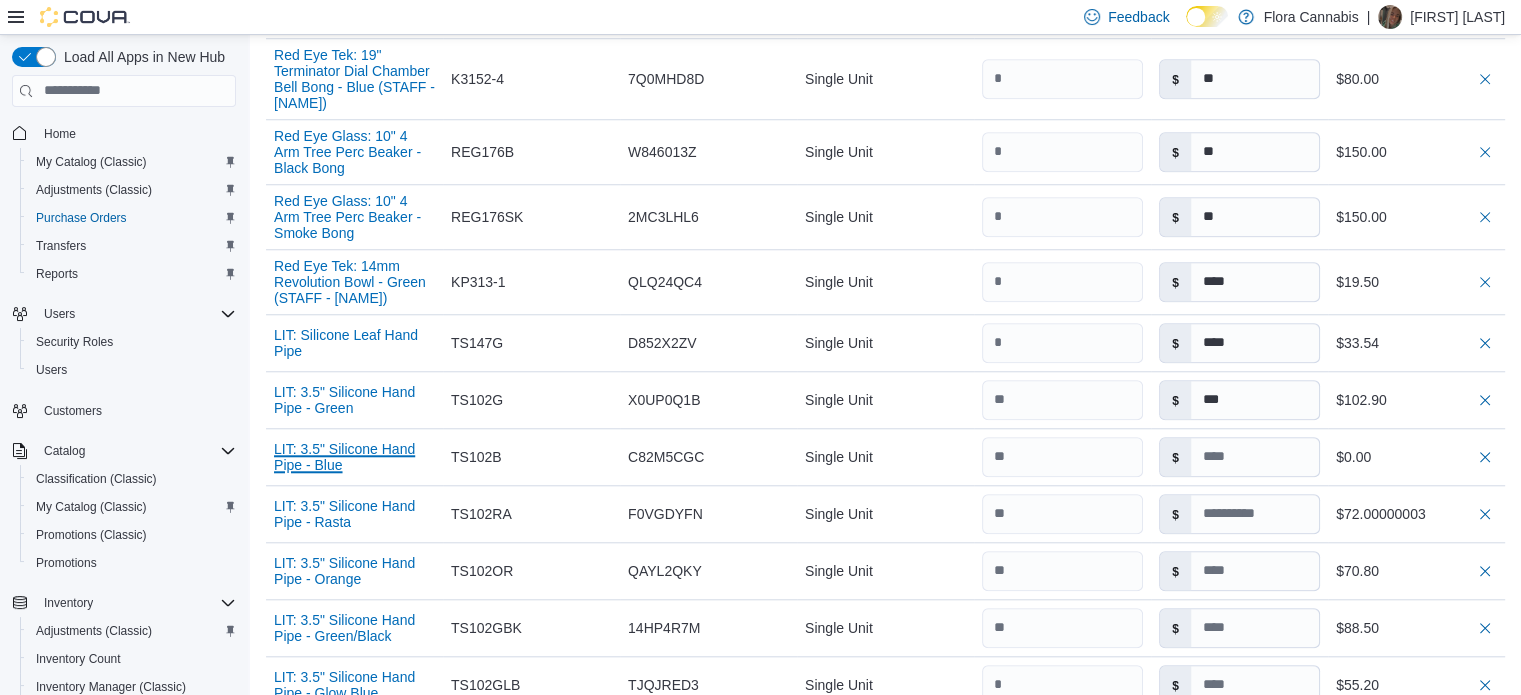 type 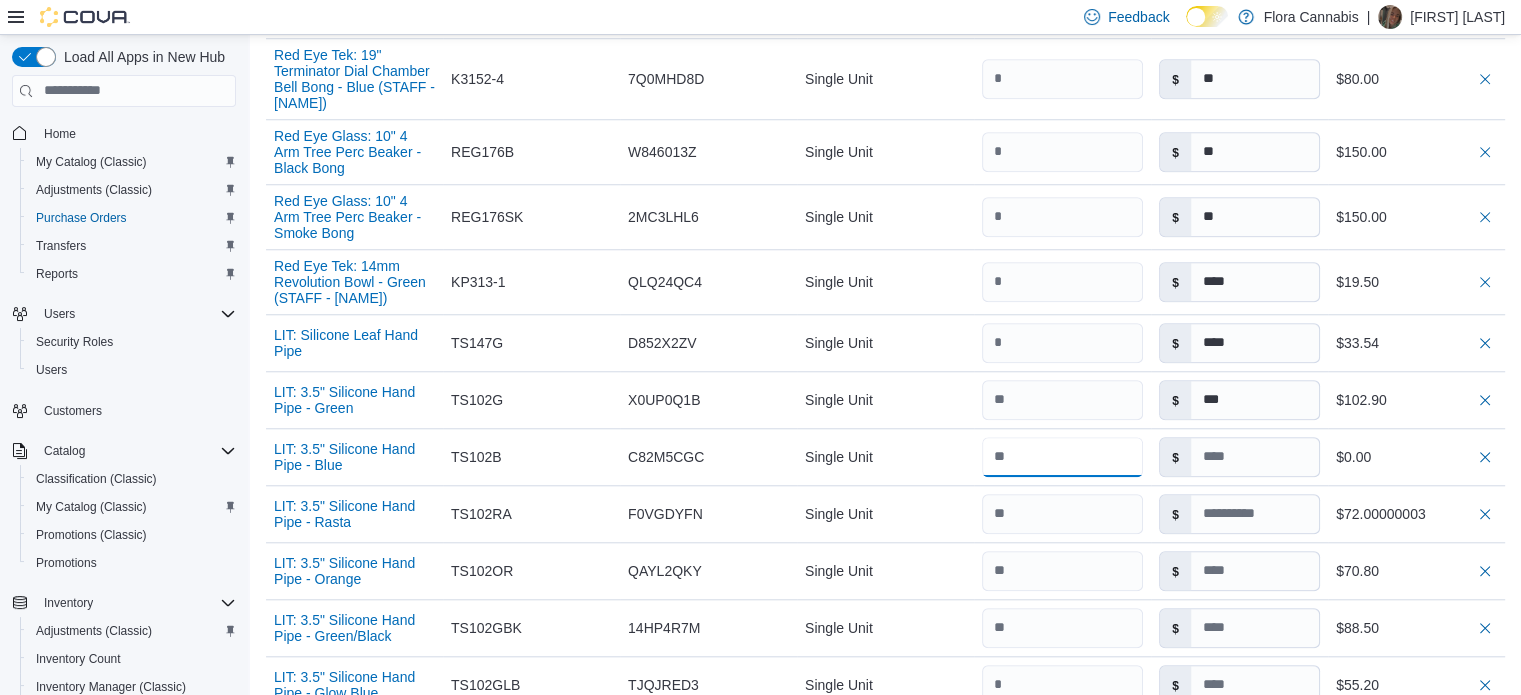 type 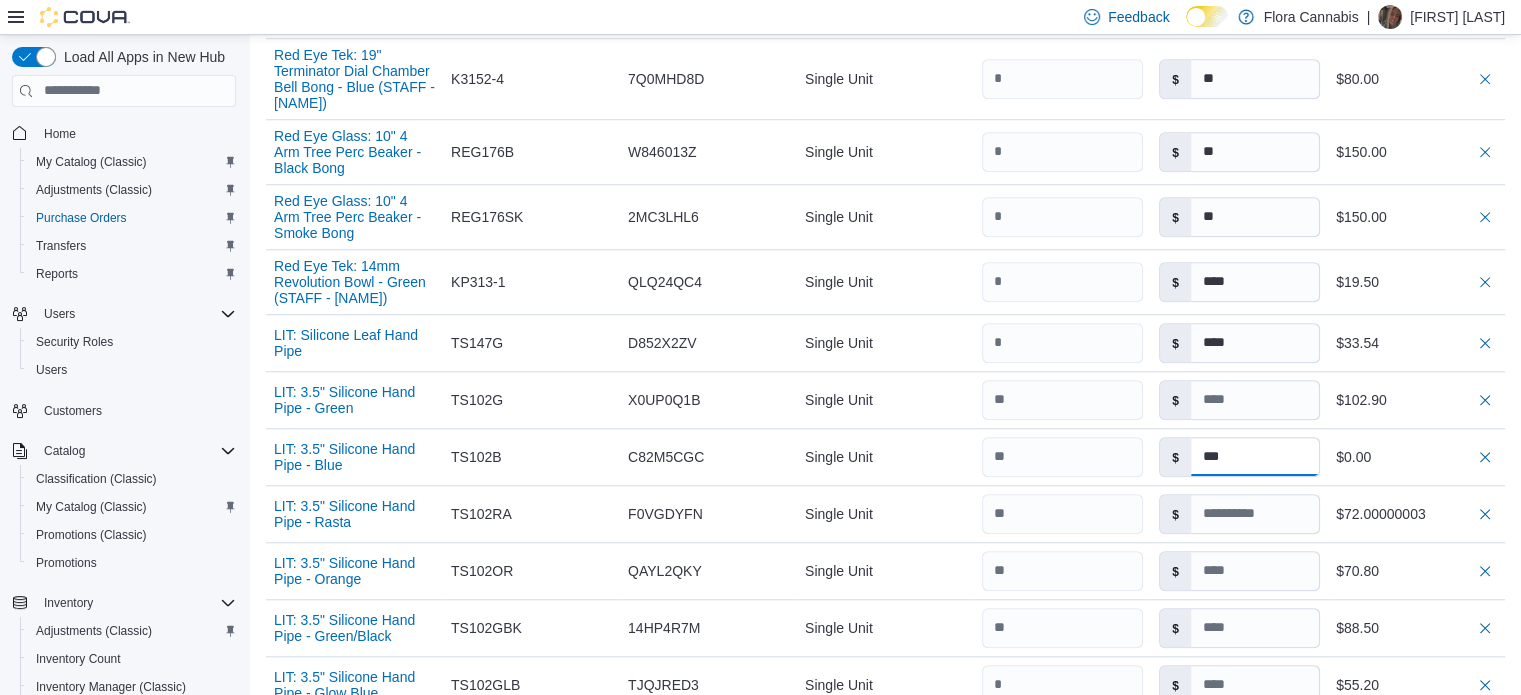 type on "***" 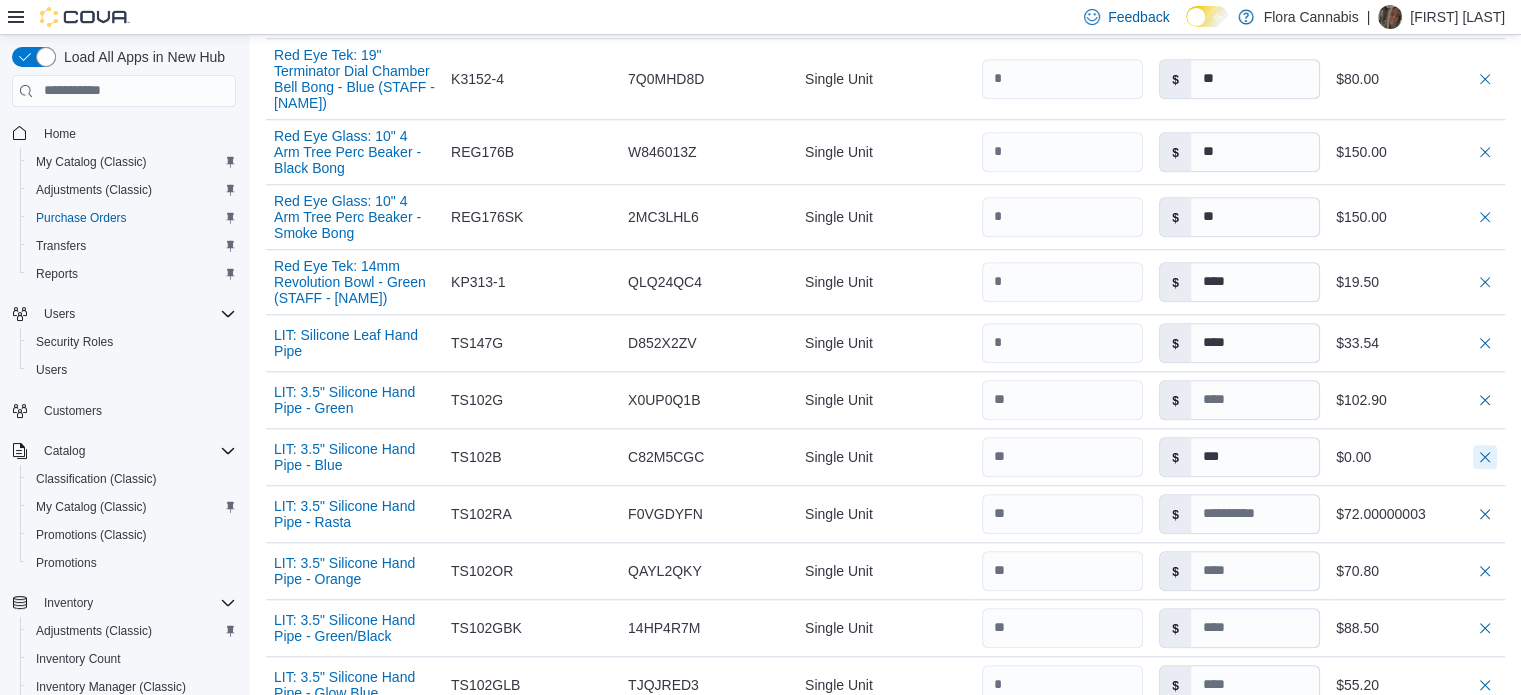 type 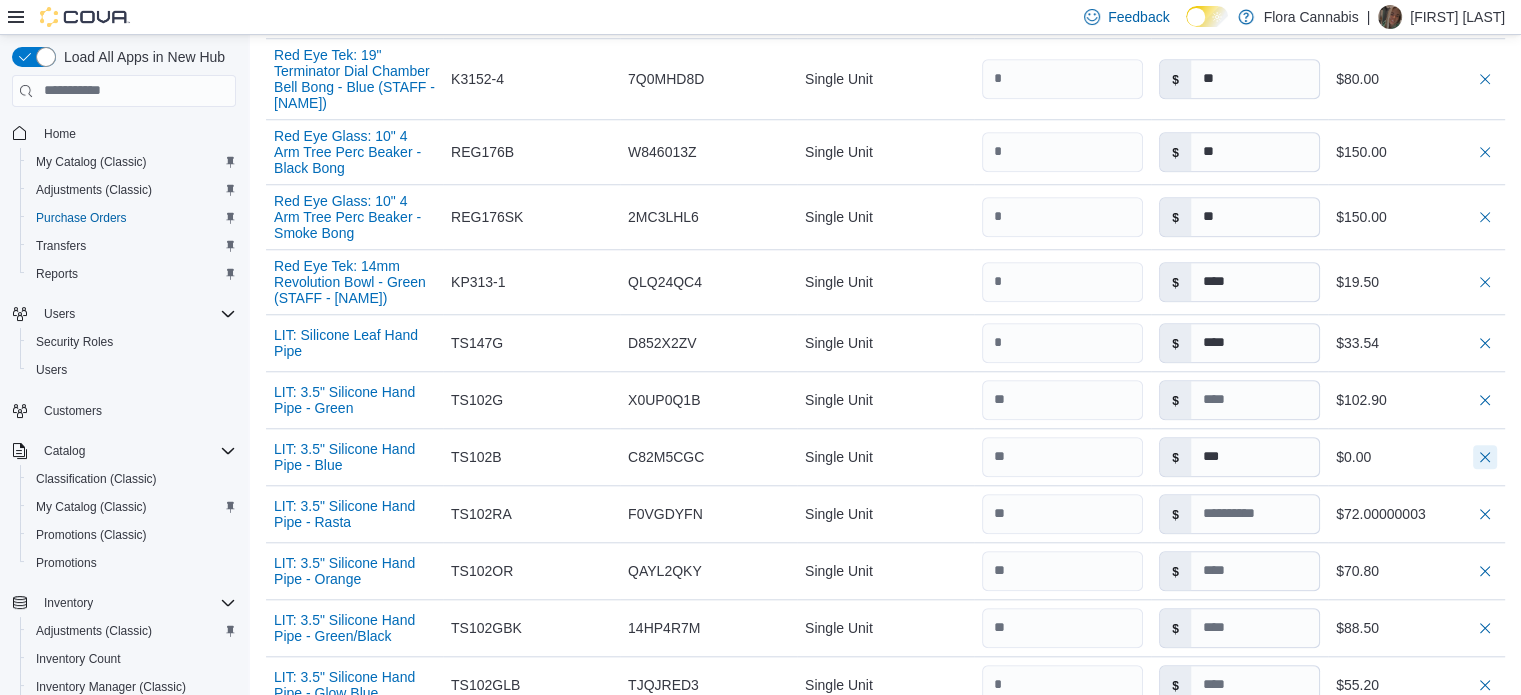 type on "***" 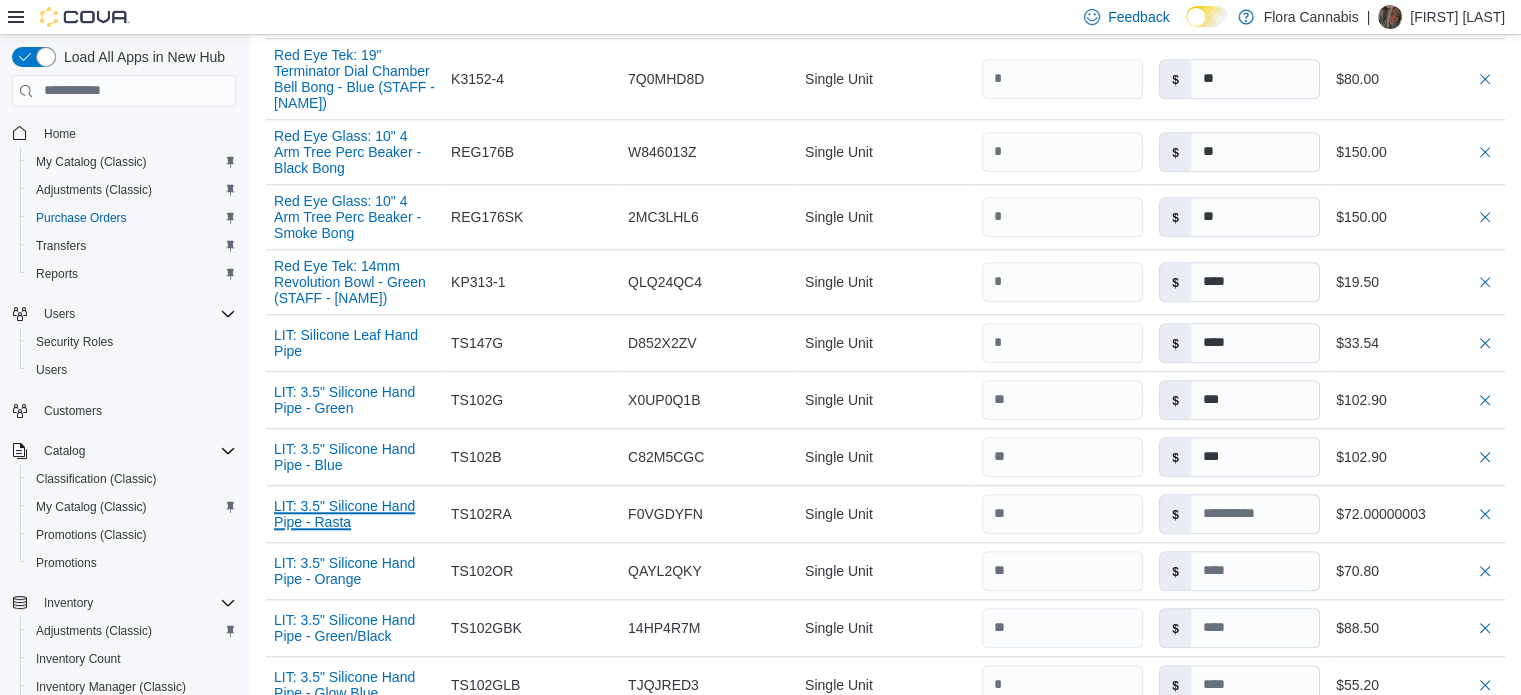 type 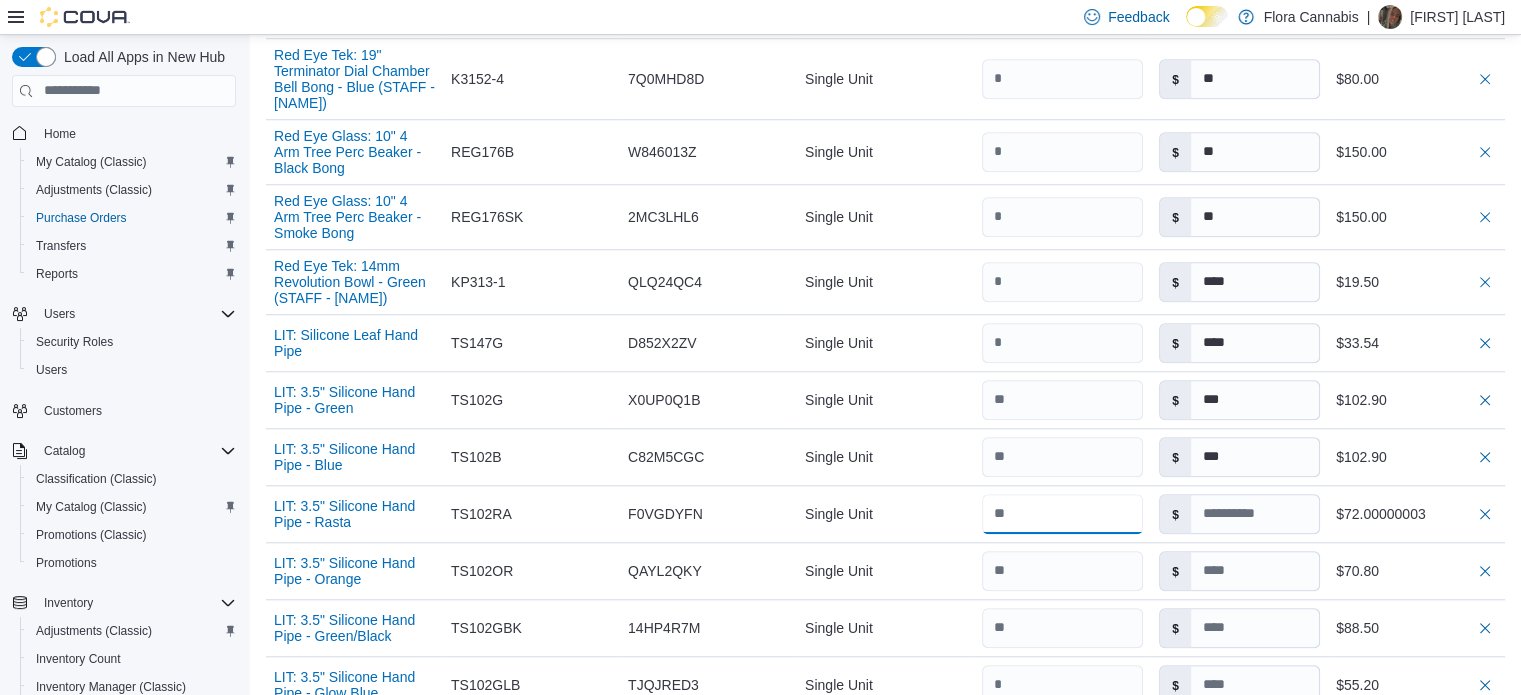 type 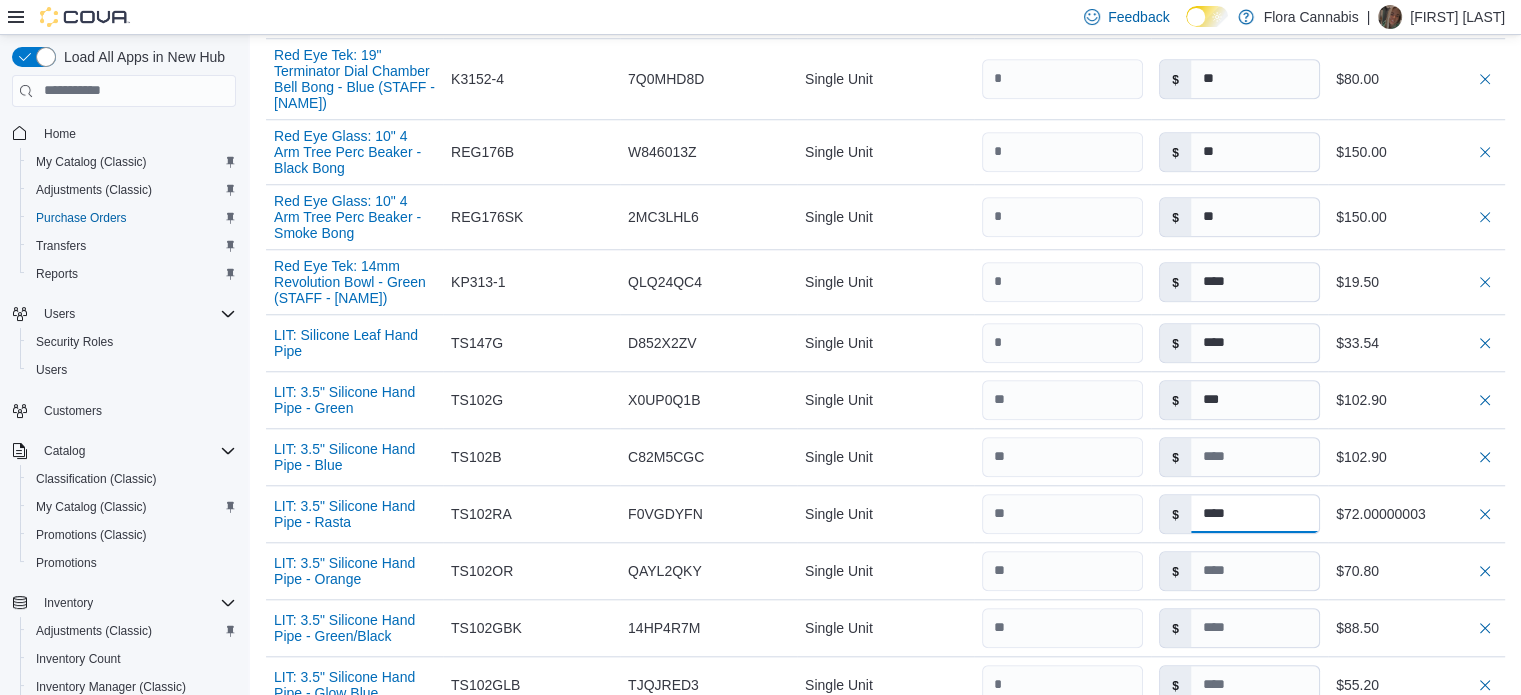 type on "****" 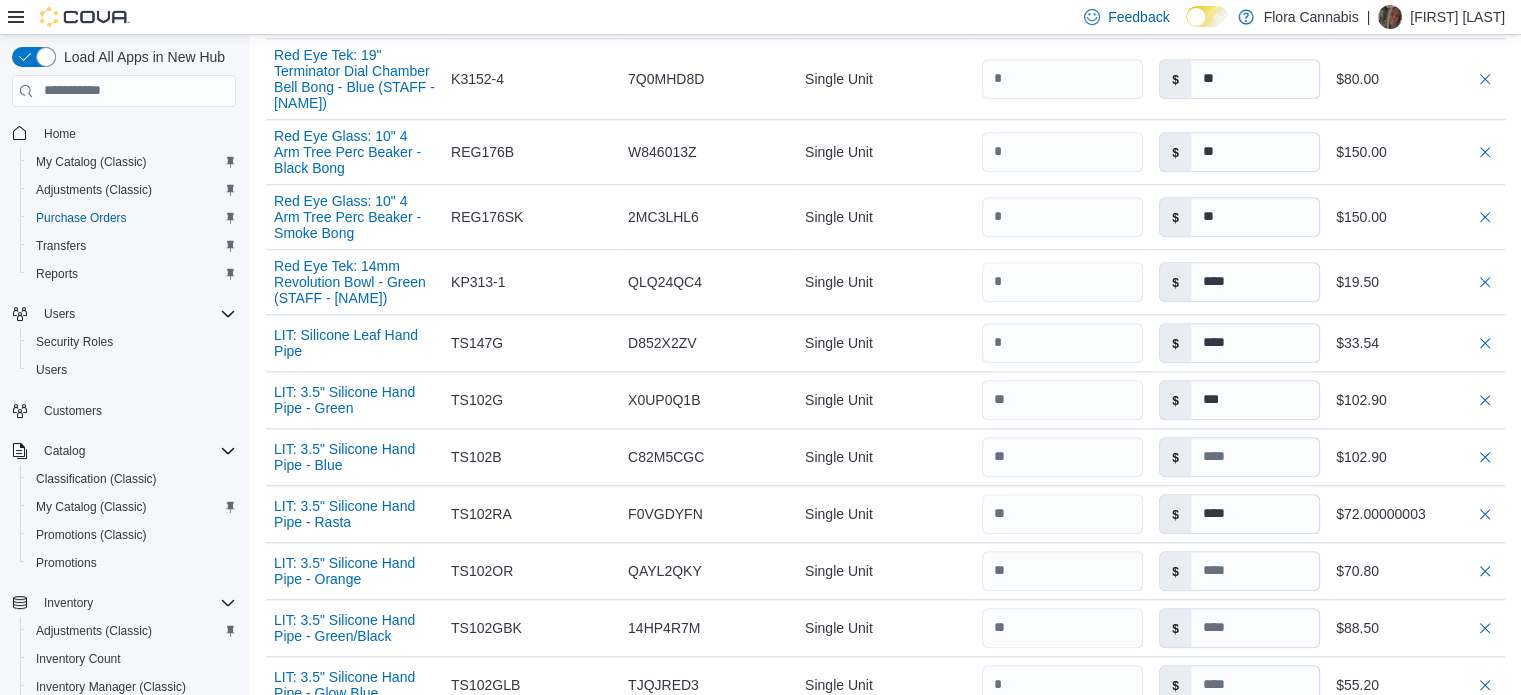 type 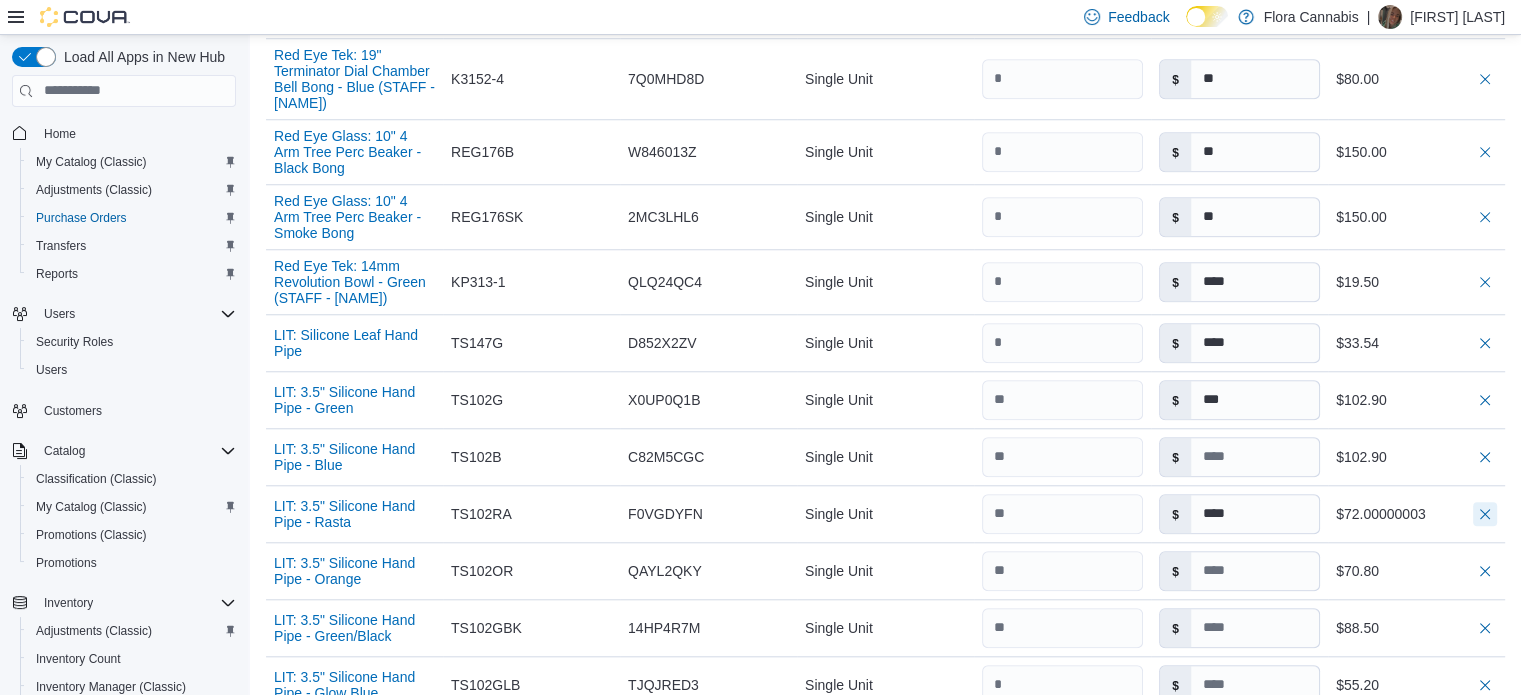 type on "***" 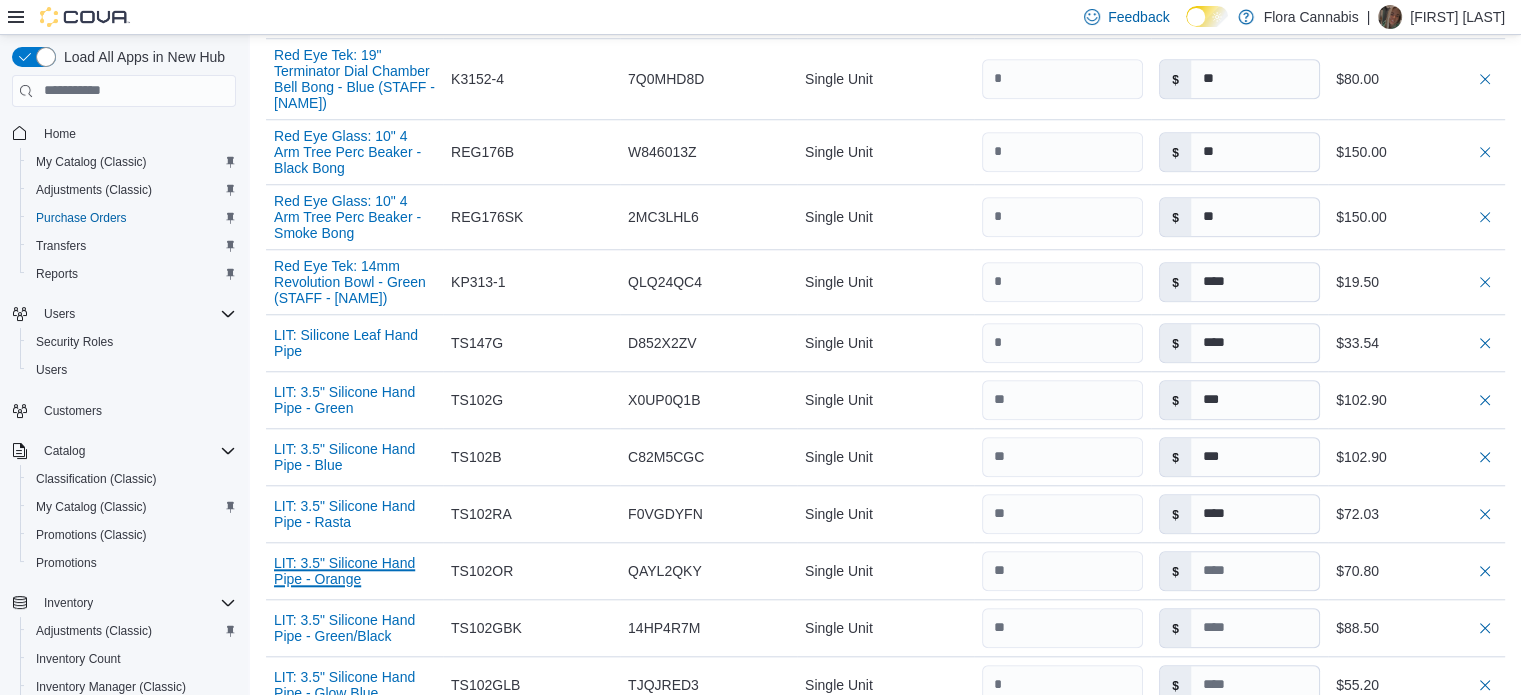 type 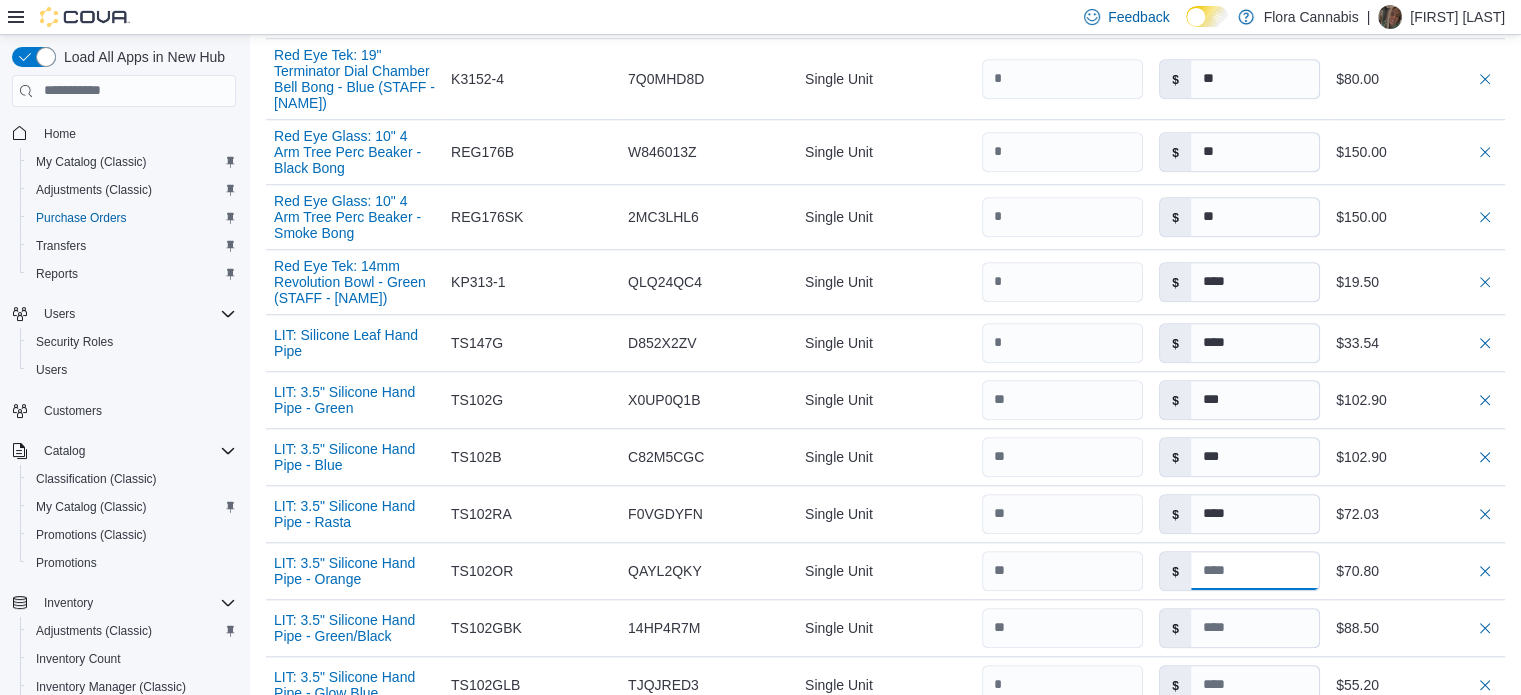type 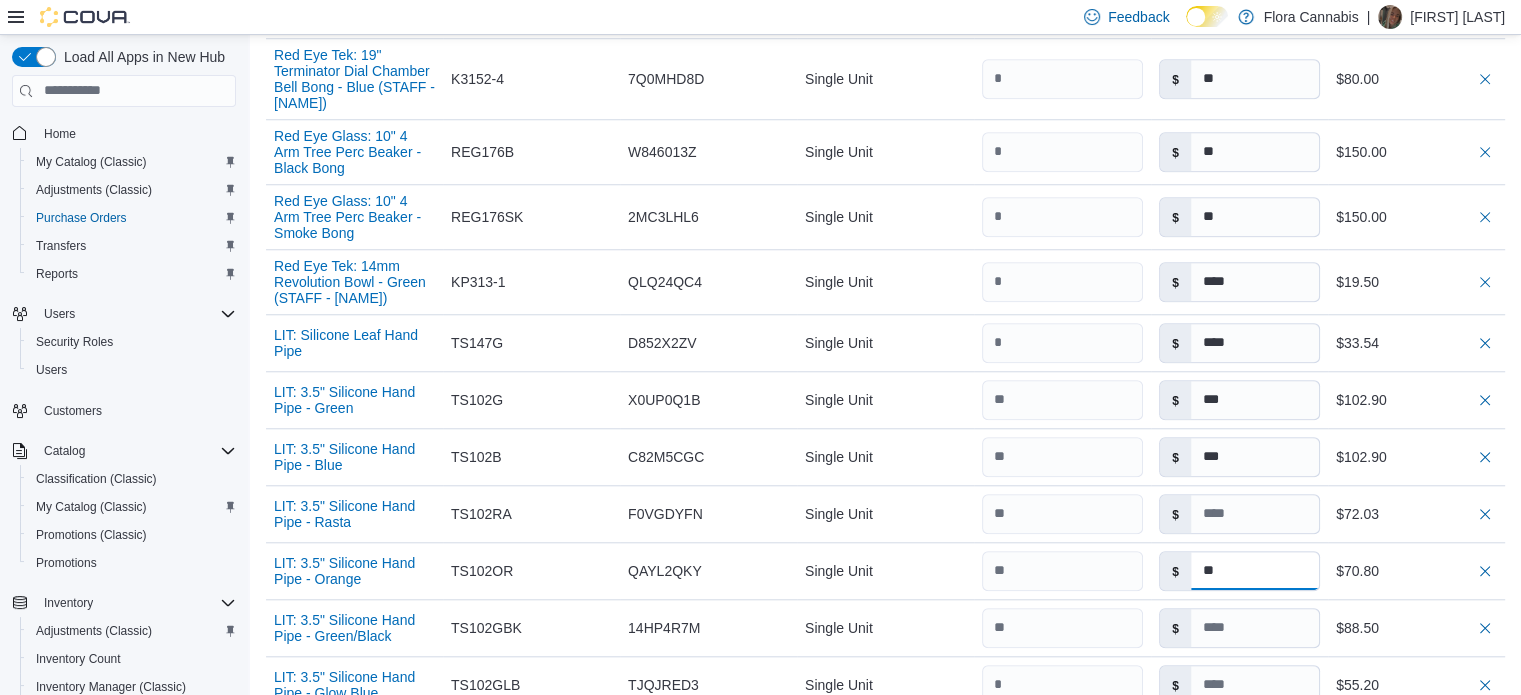 type on "*" 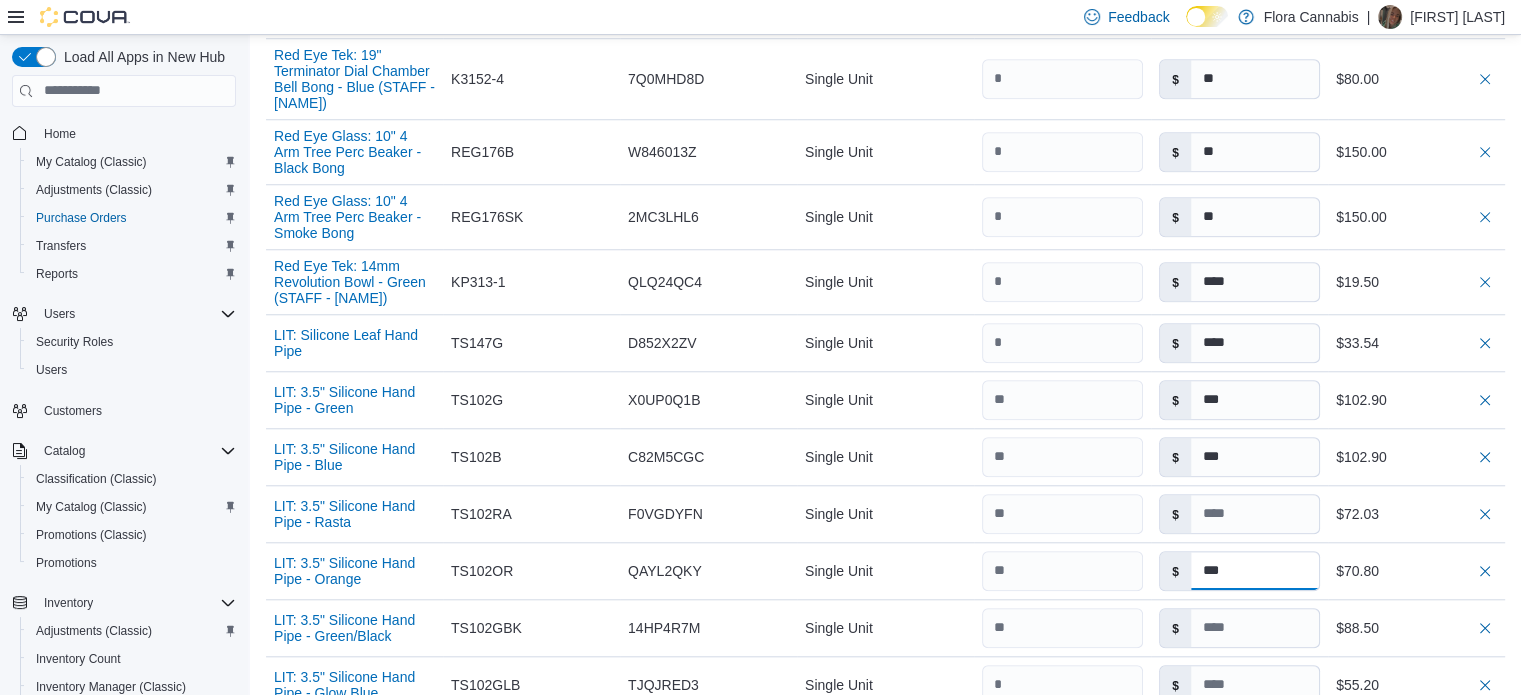 type on "***" 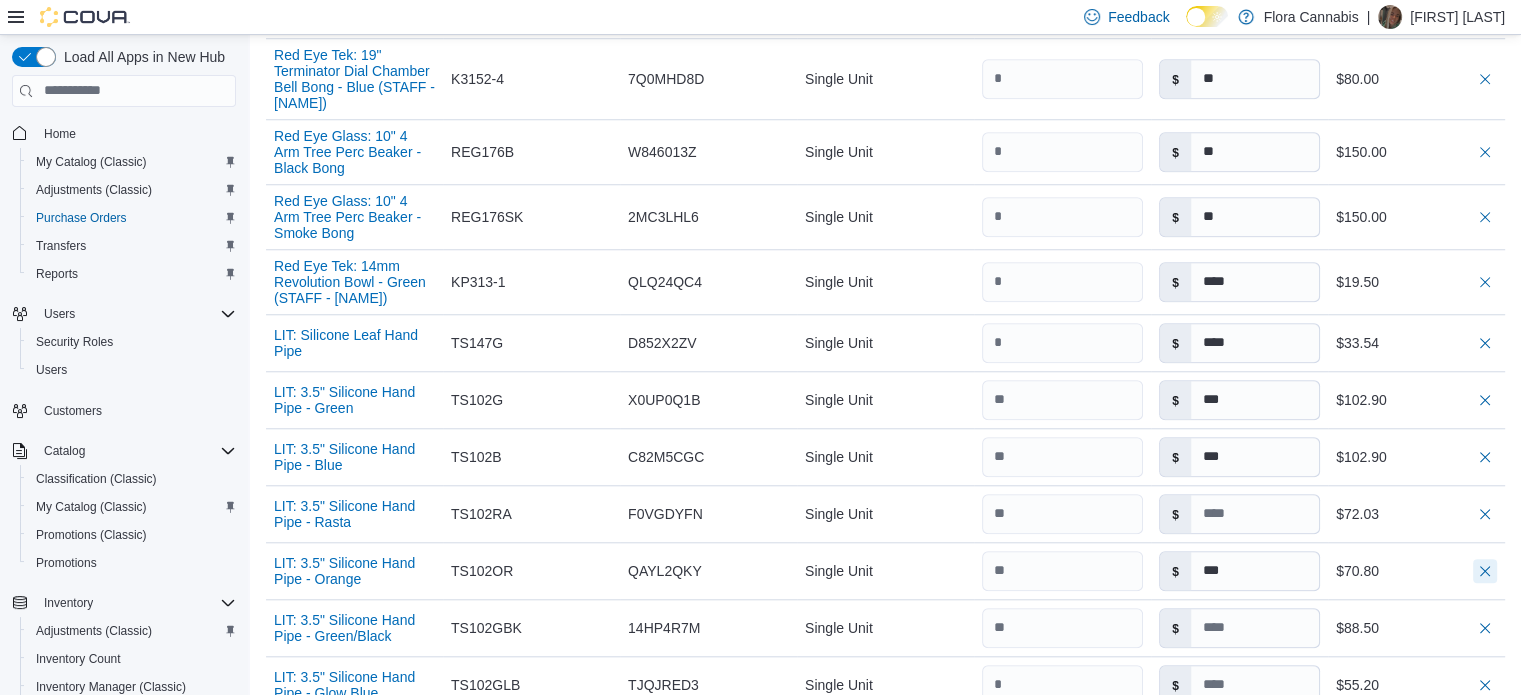 type 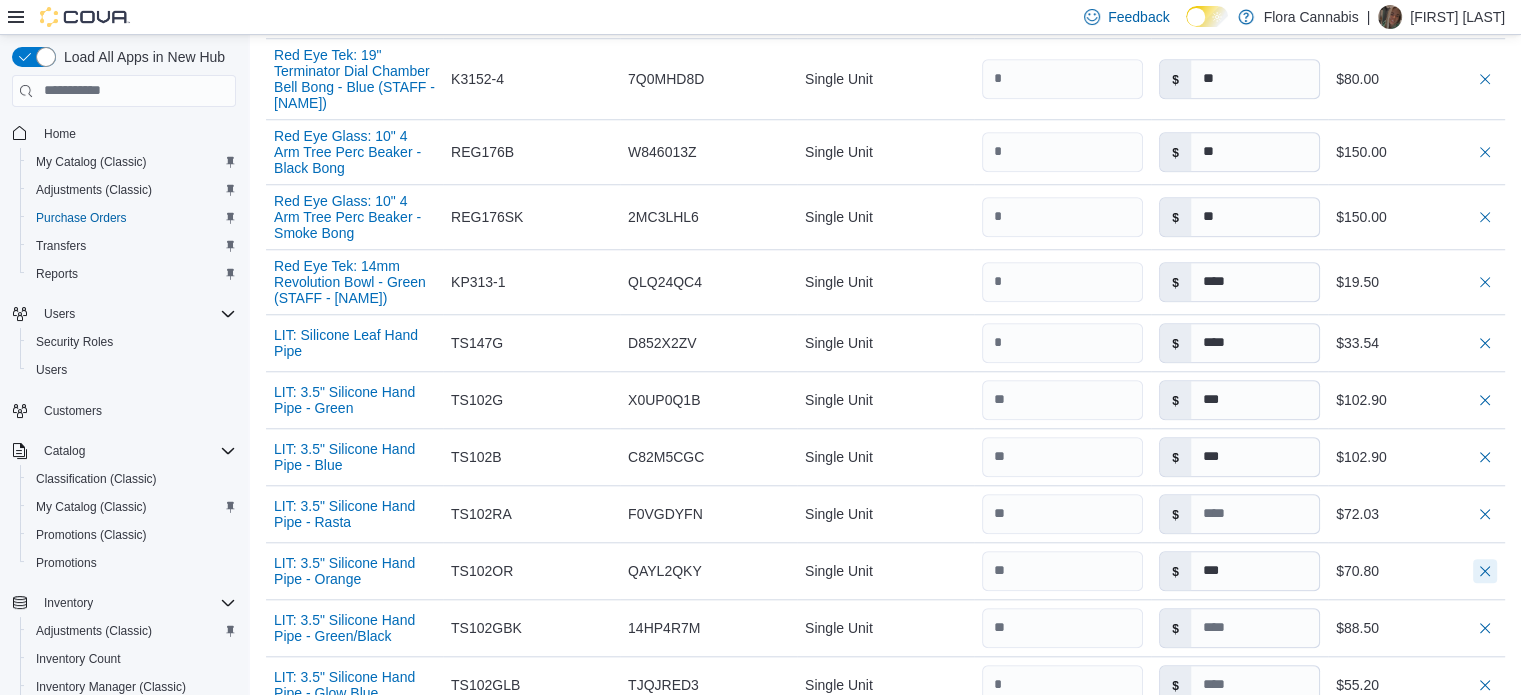 type on "****" 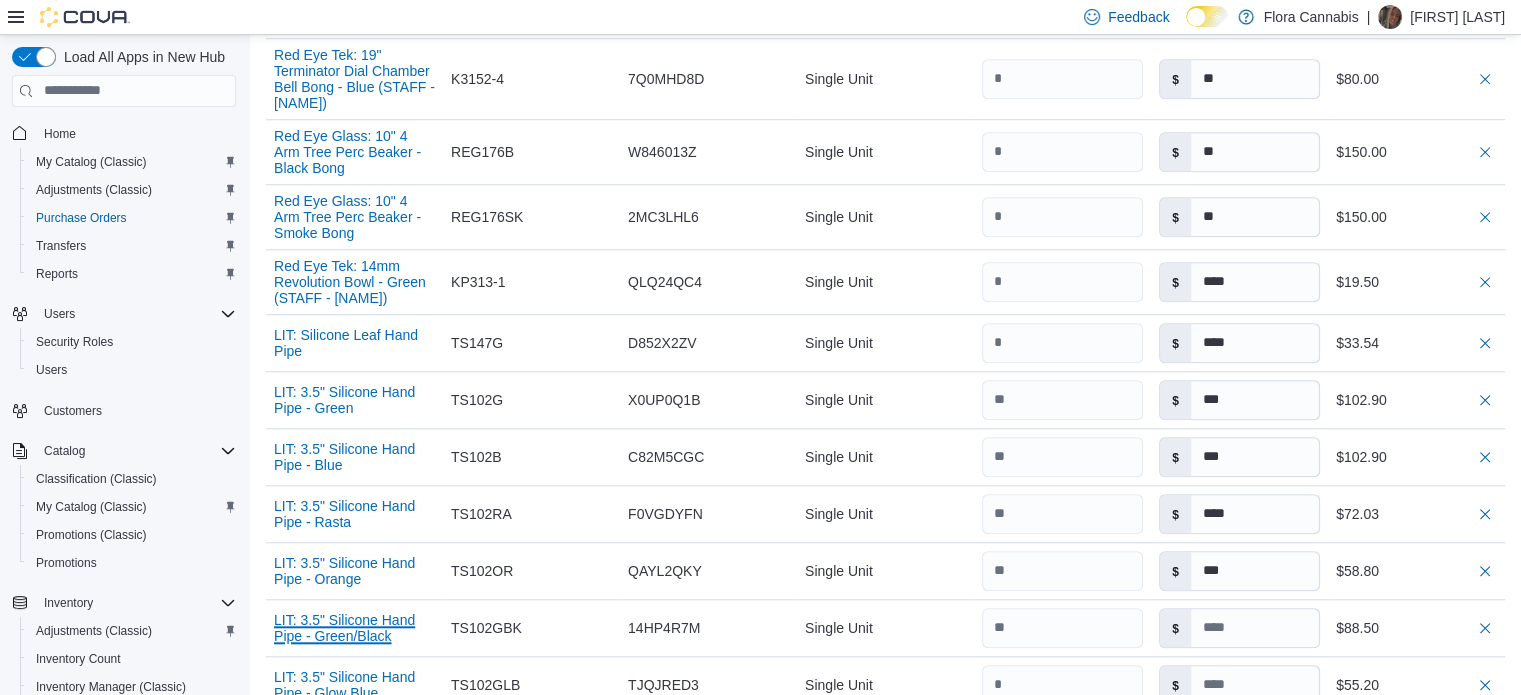 type 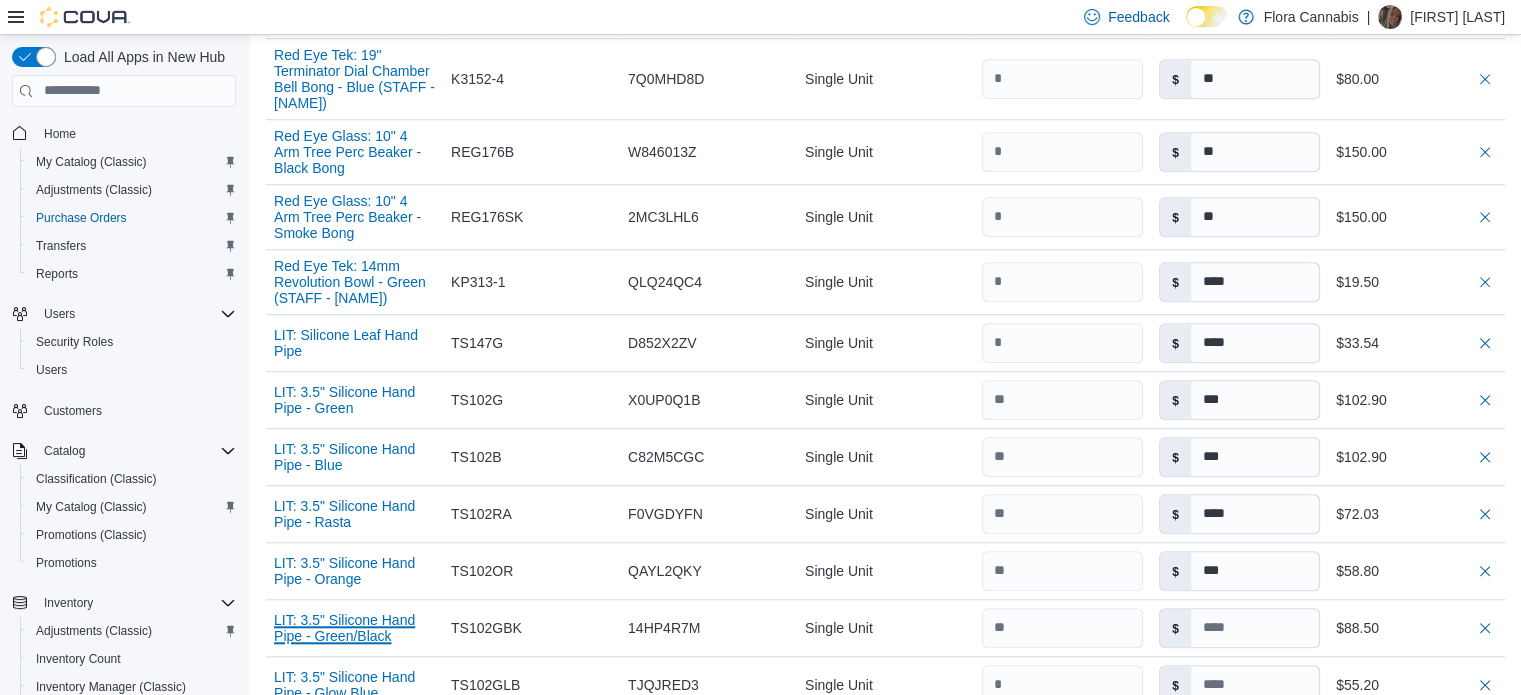 type 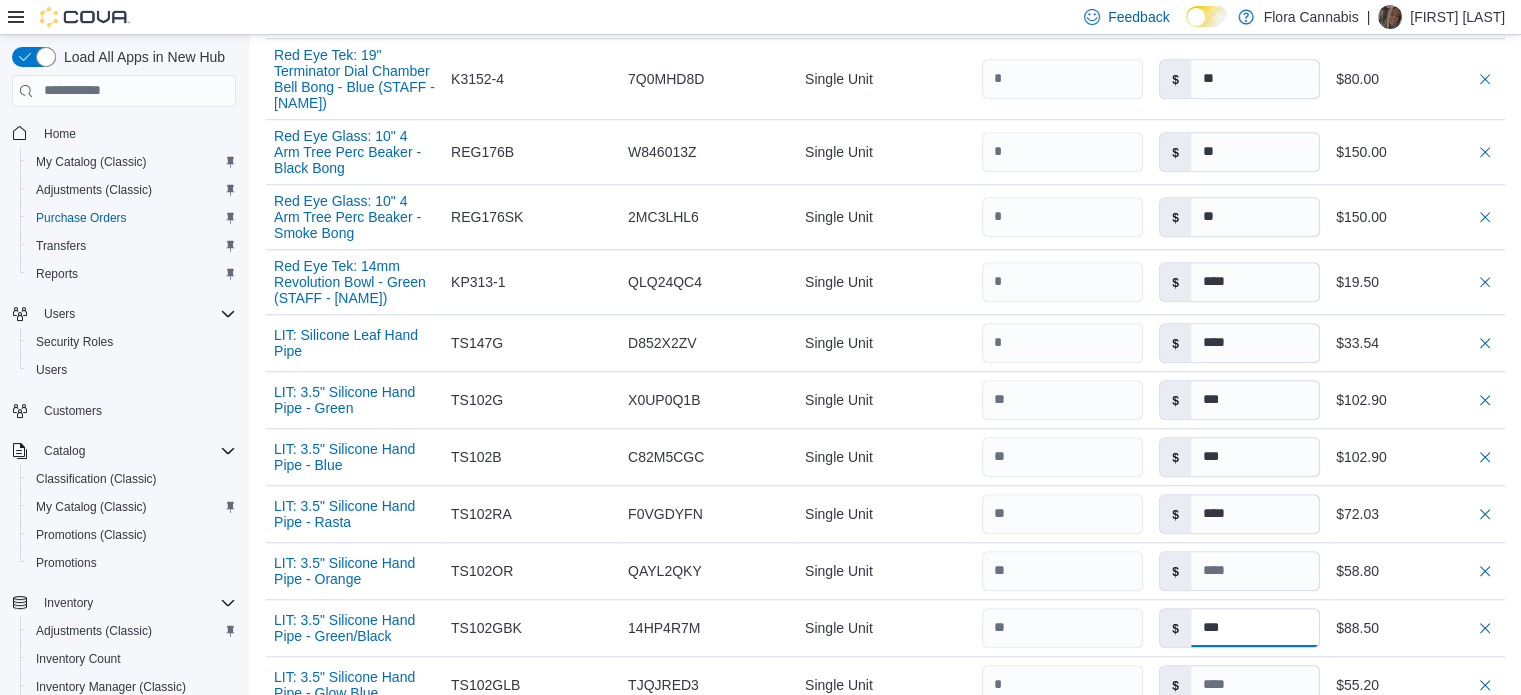 type on "***" 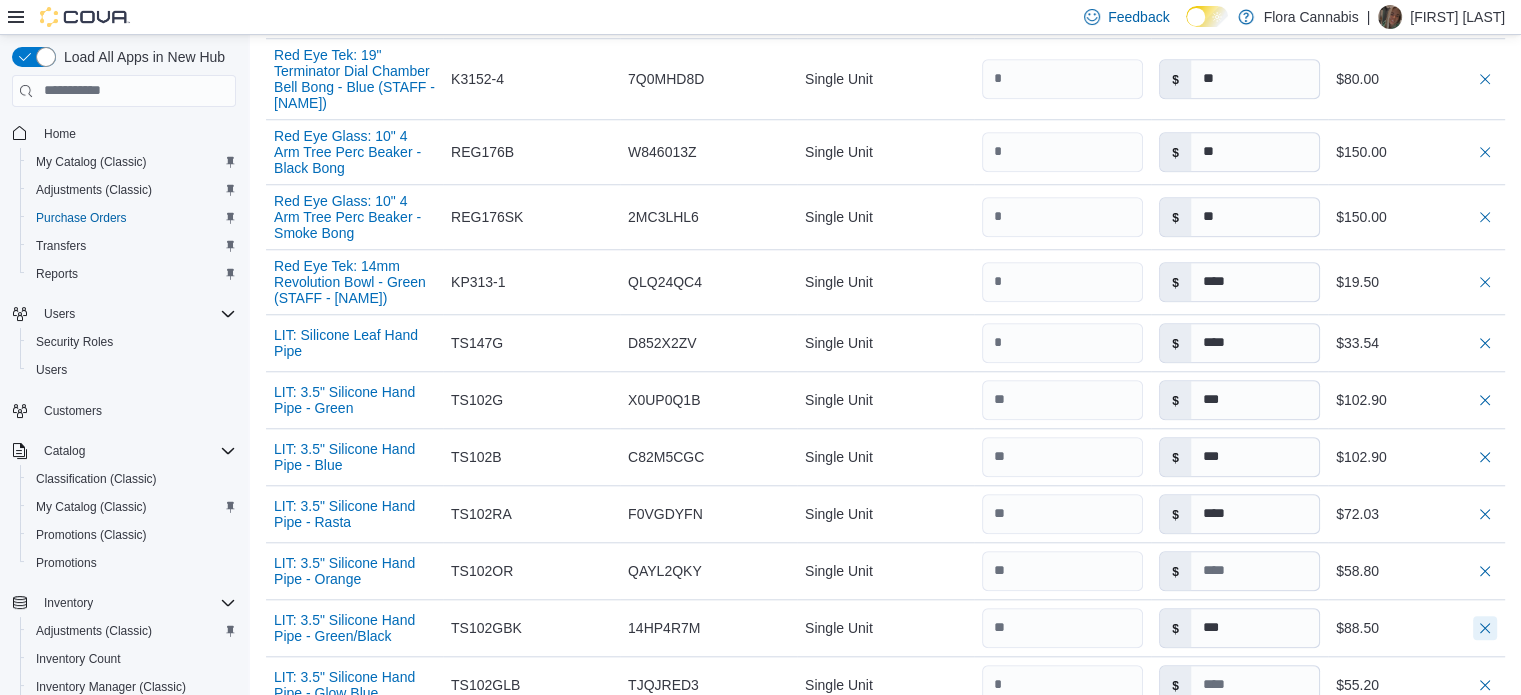 type 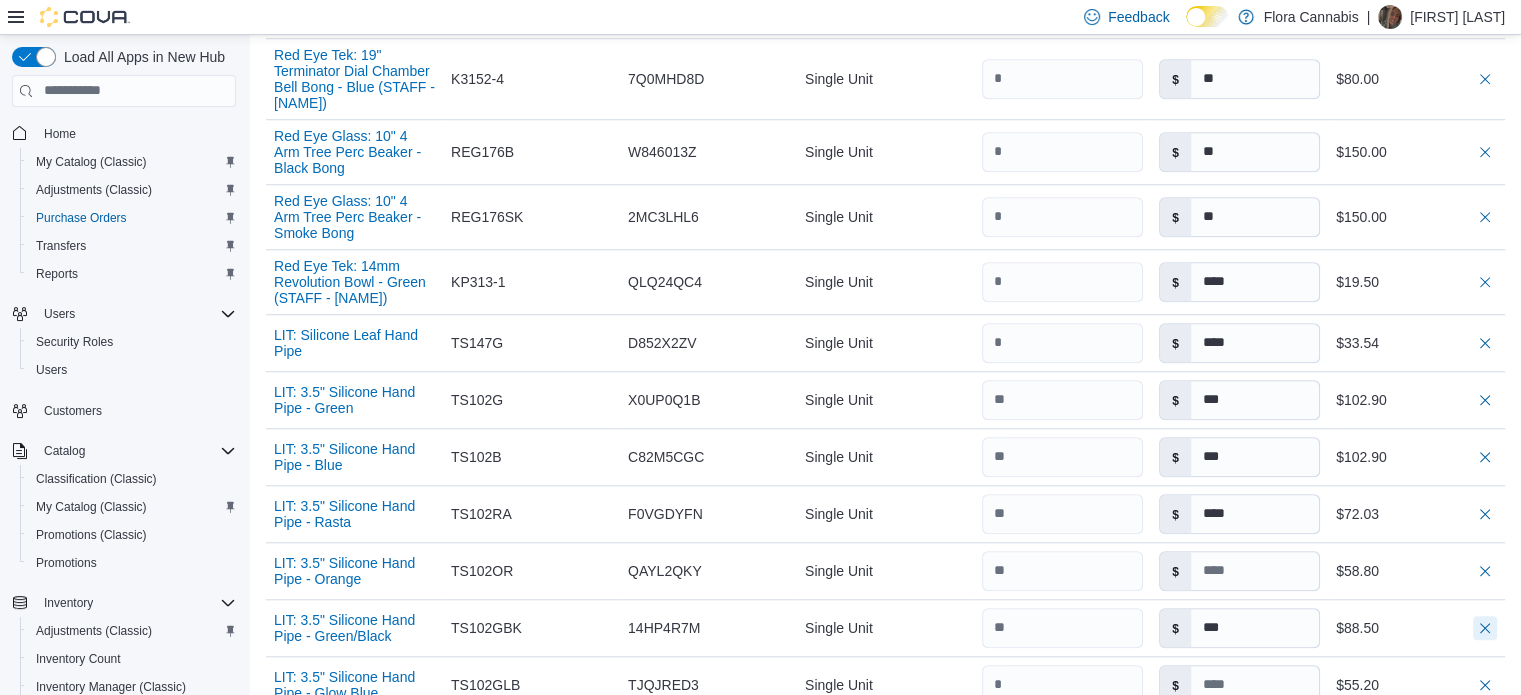 type on "***" 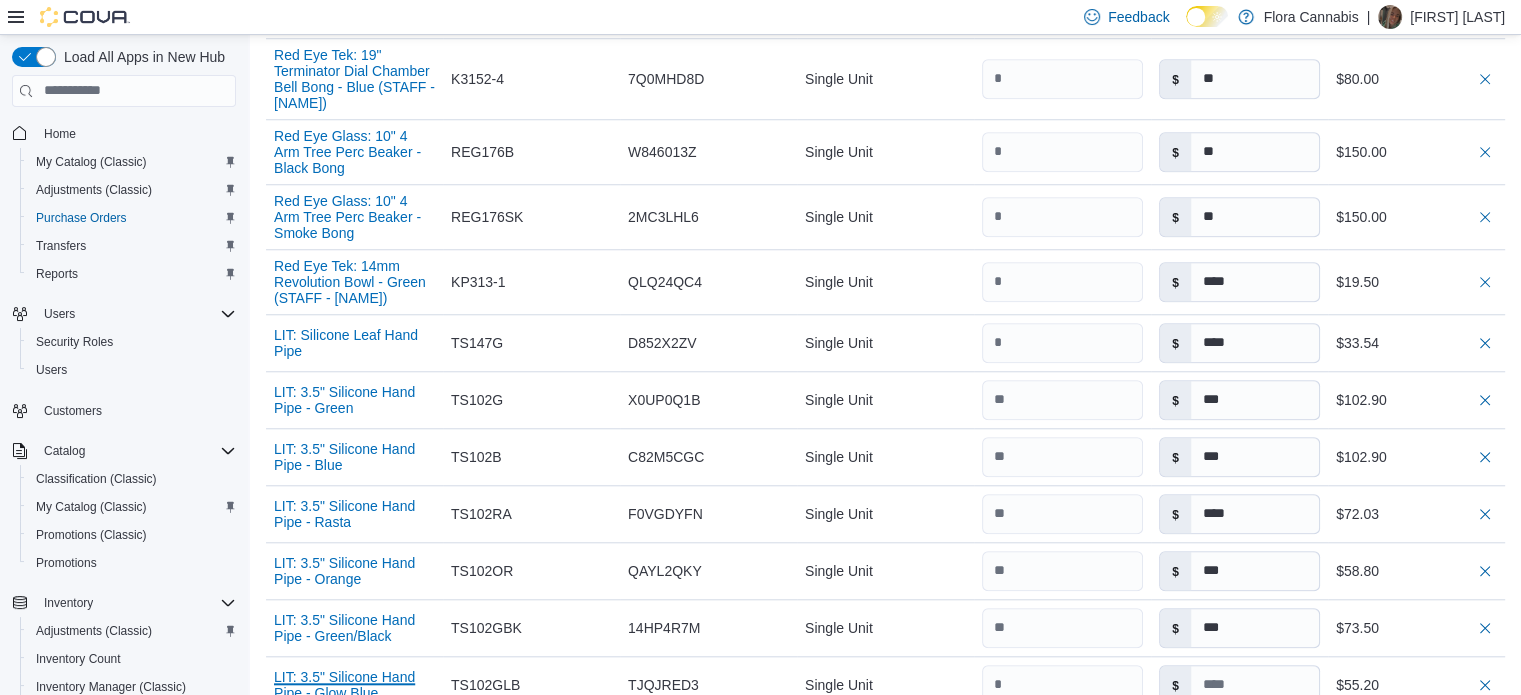 type 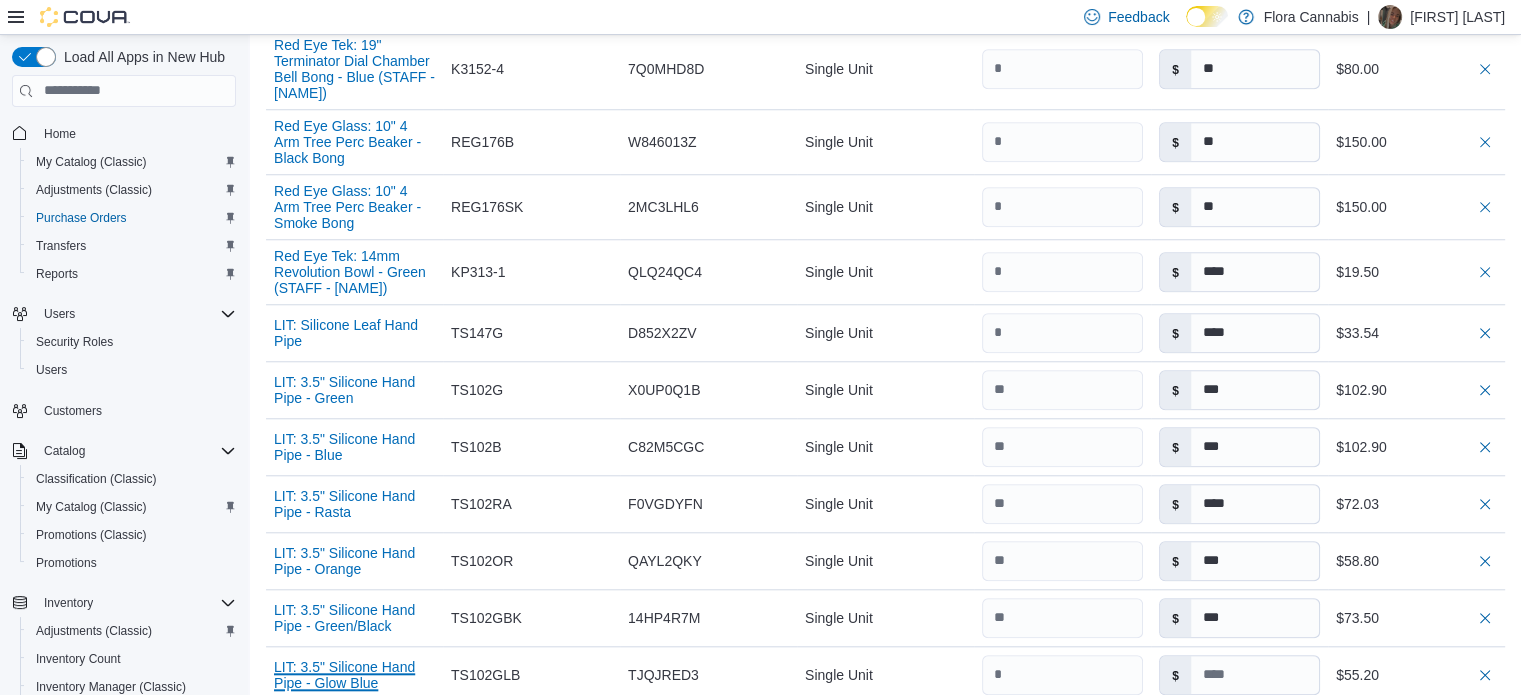 type 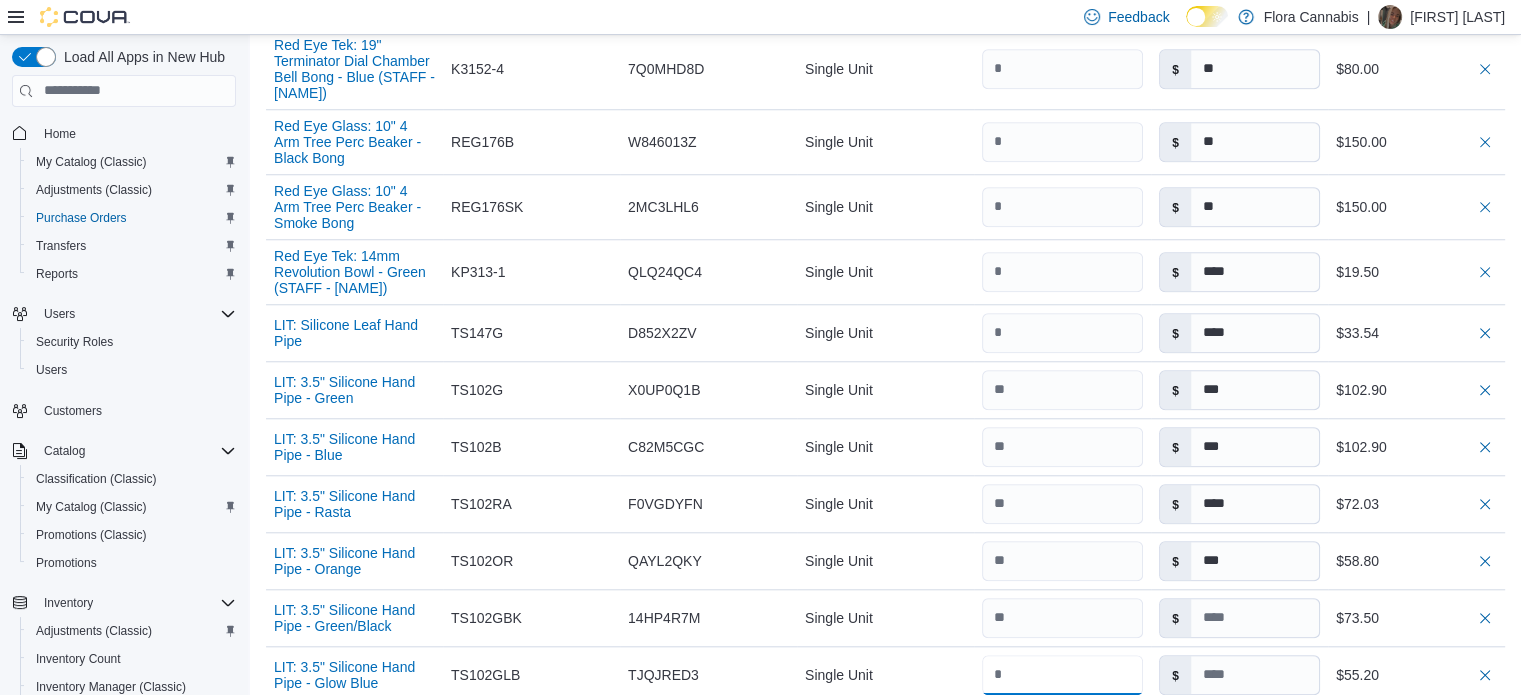 scroll, scrollTop: 1740, scrollLeft: 0, axis: vertical 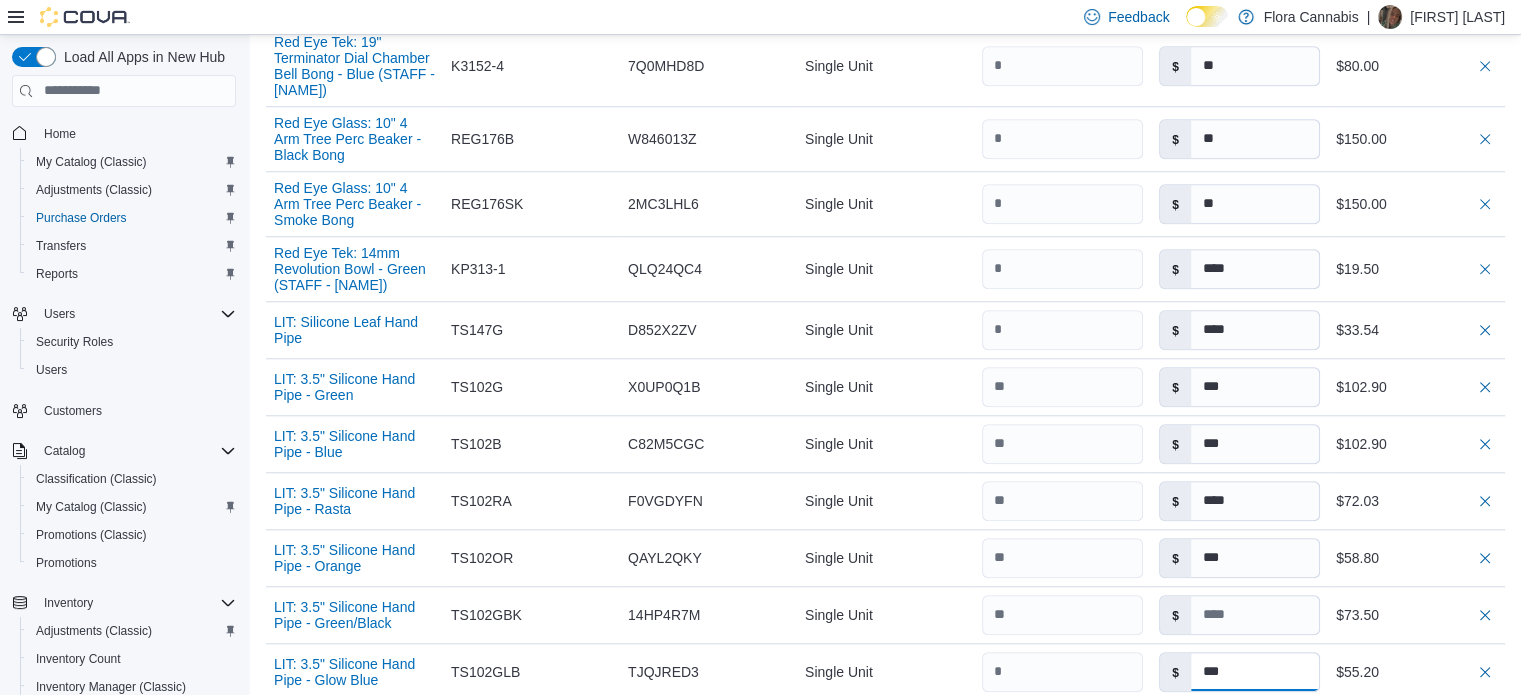 type on "***" 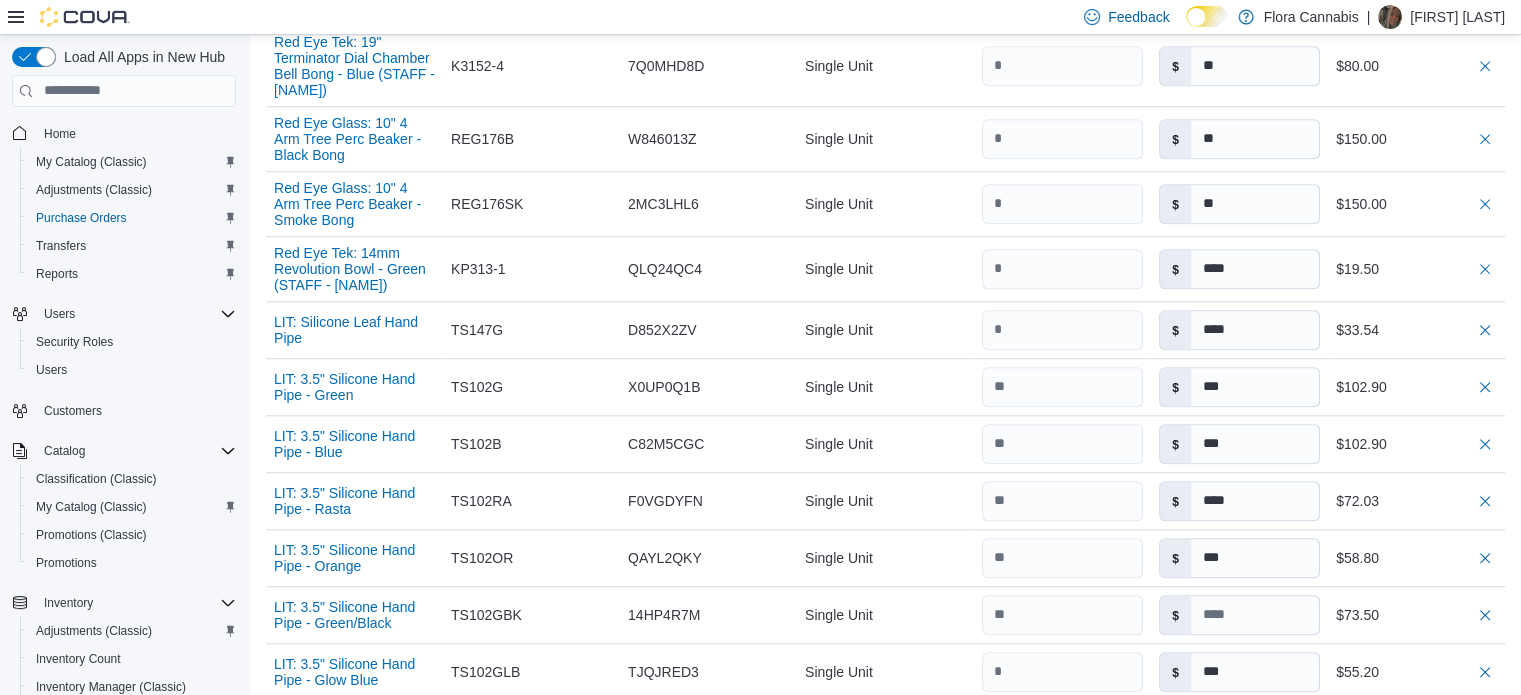 type 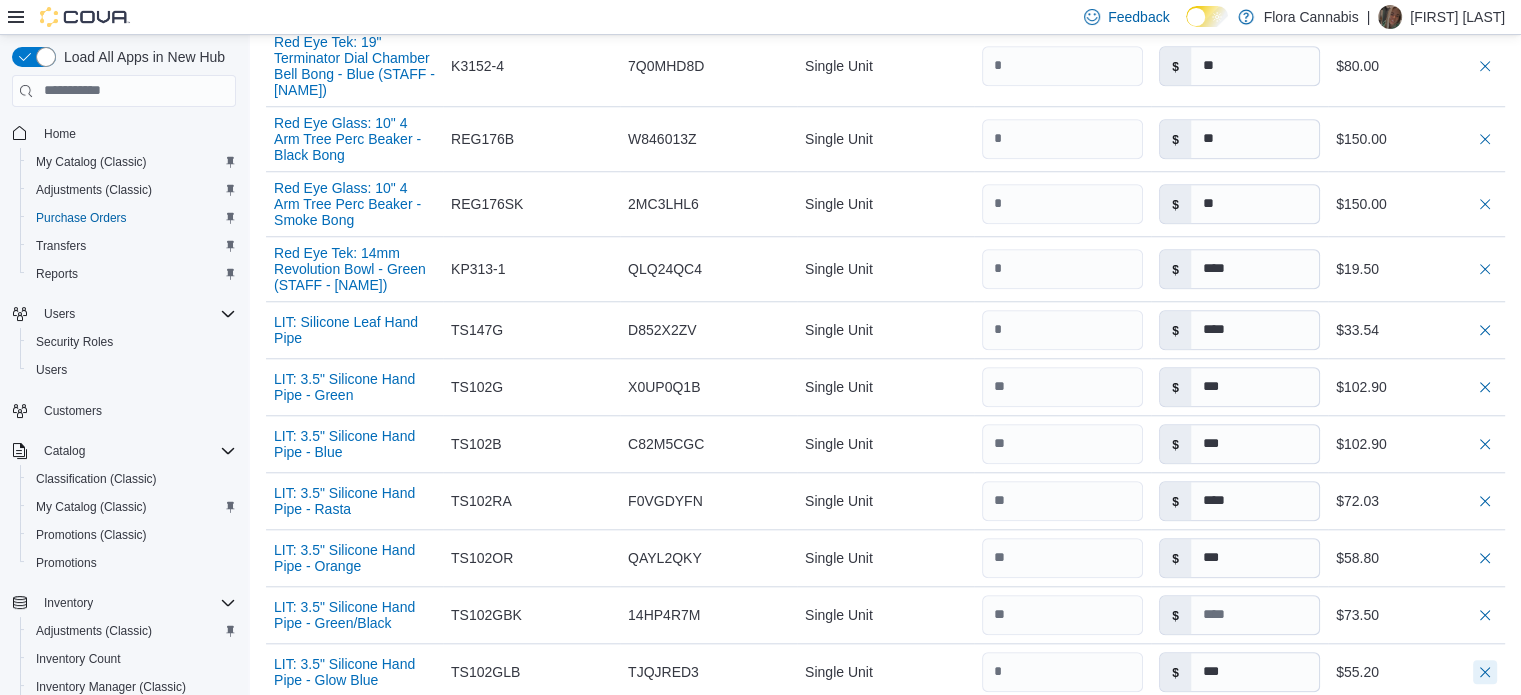 type on "***" 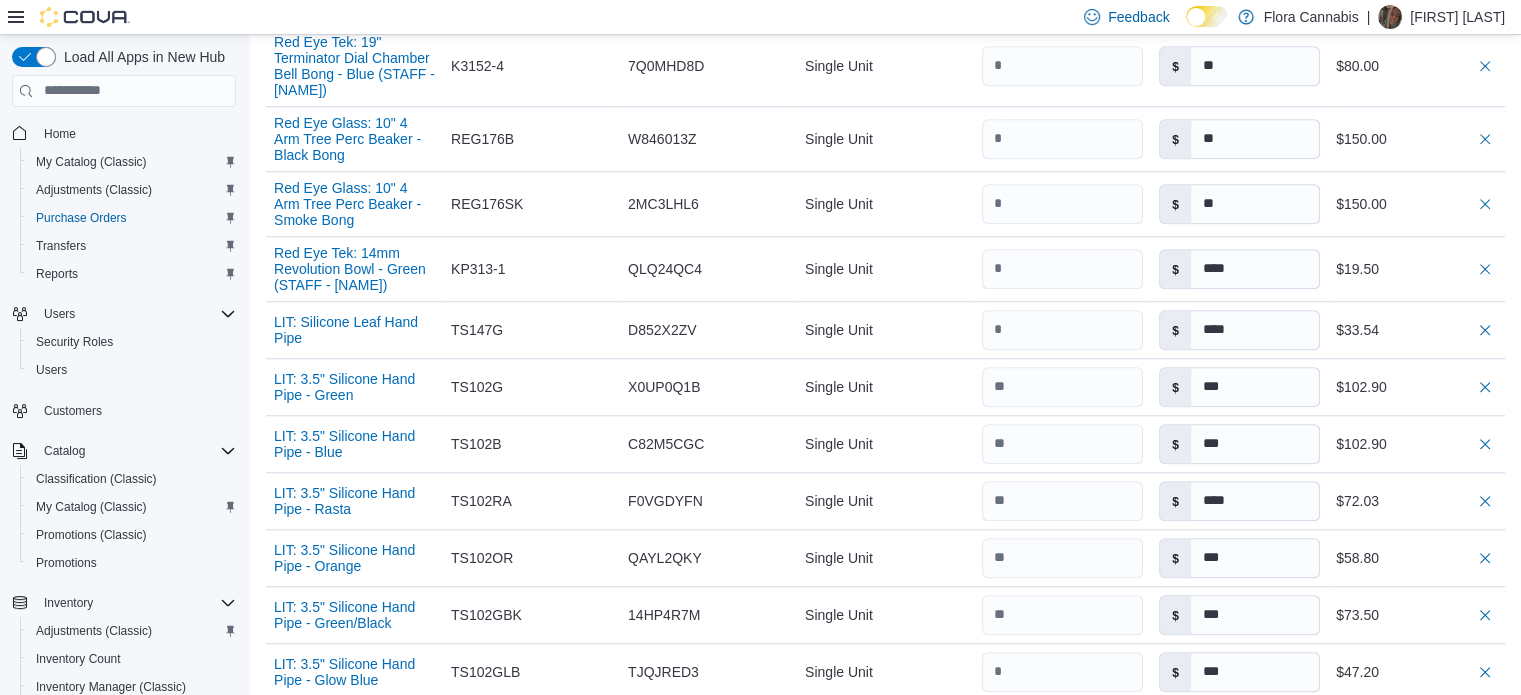 type 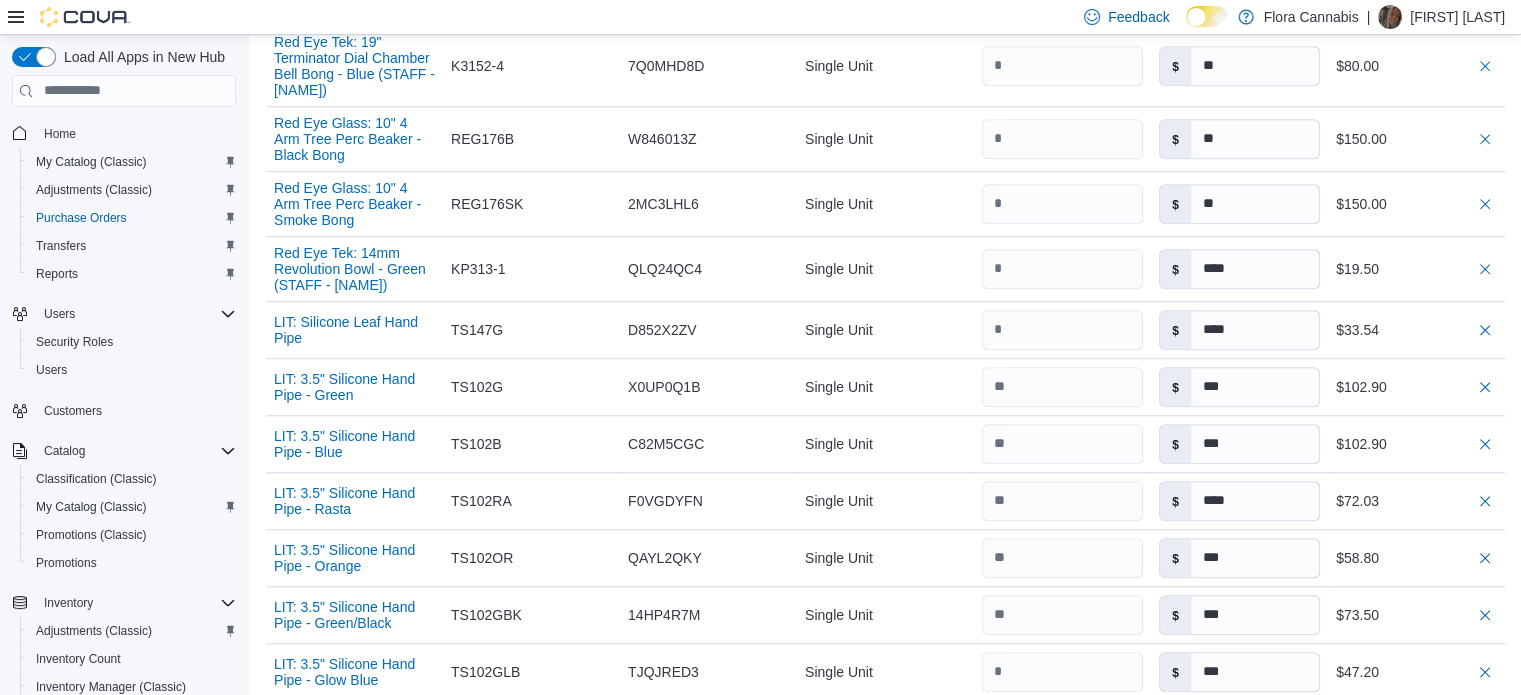 scroll, scrollTop: 2124, scrollLeft: 0, axis: vertical 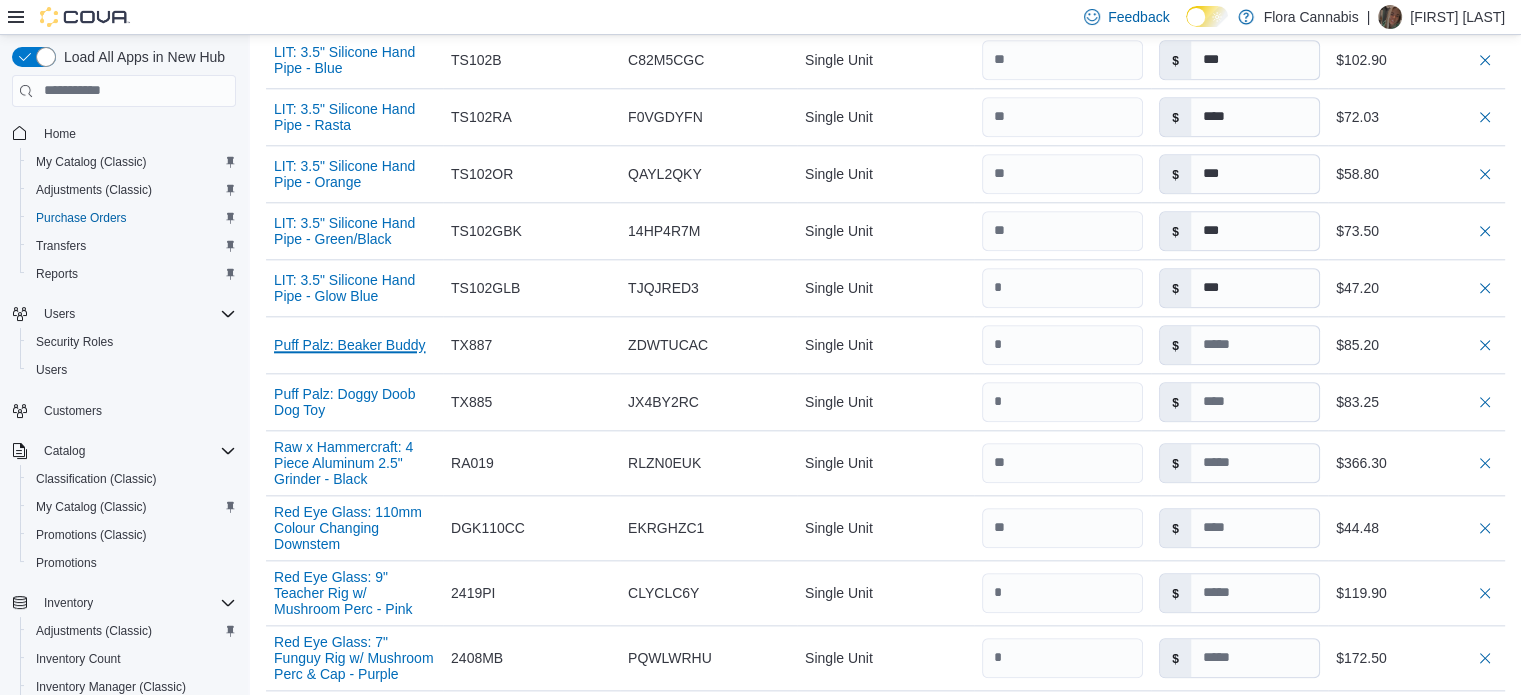 type 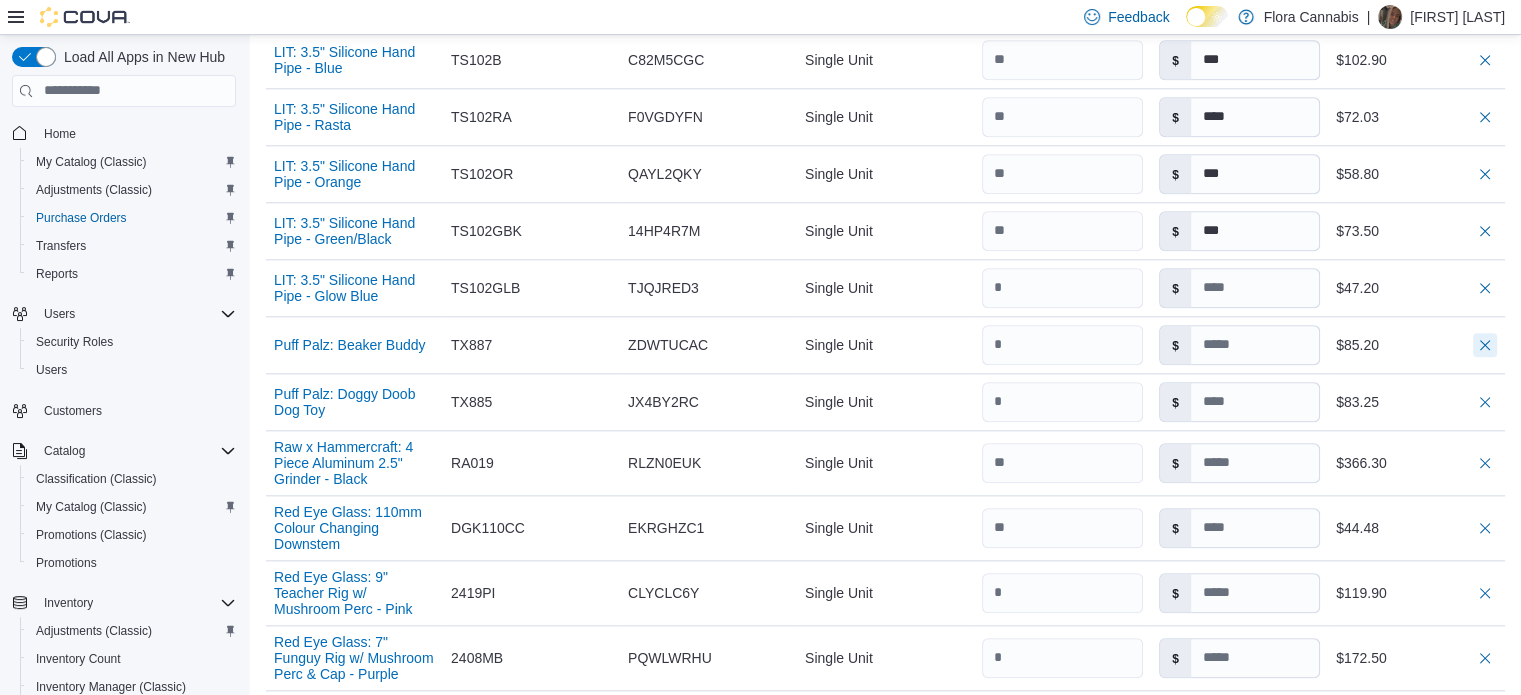 type 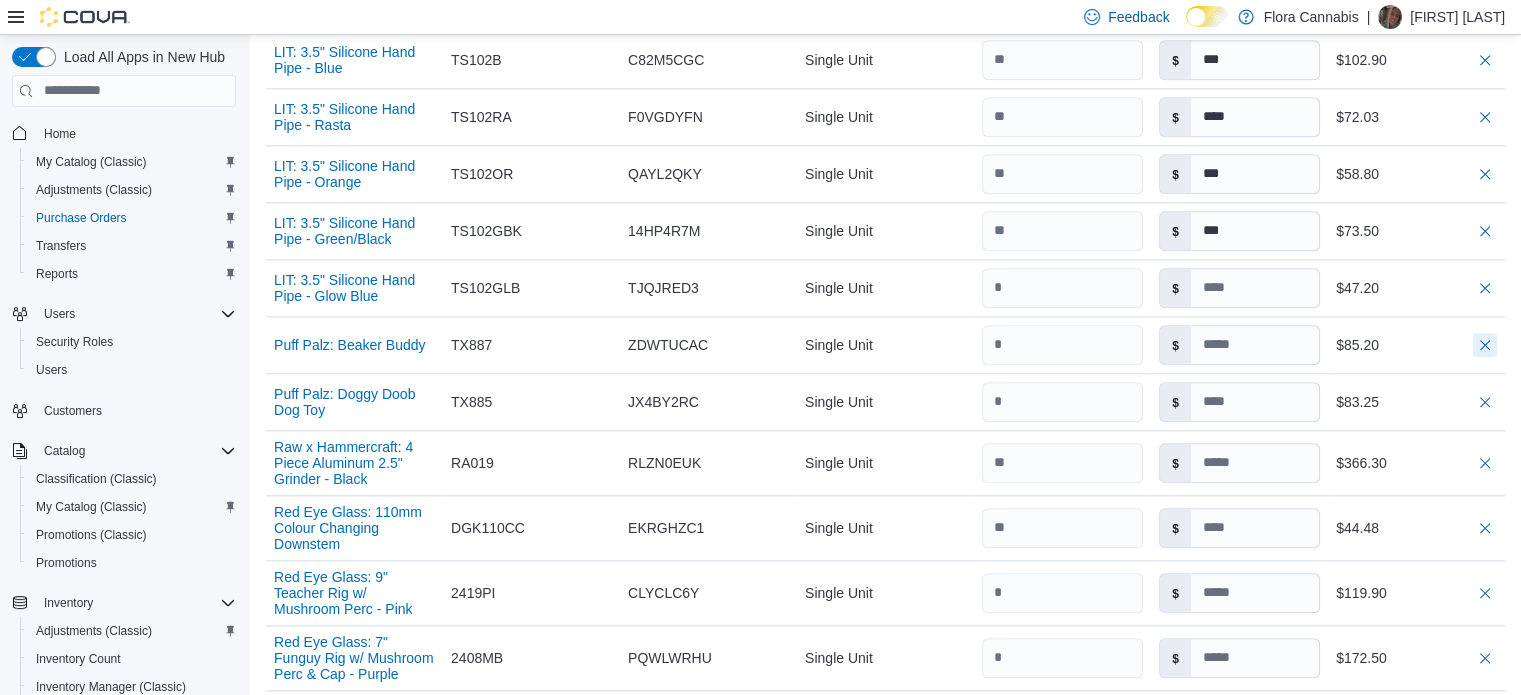 type on "***" 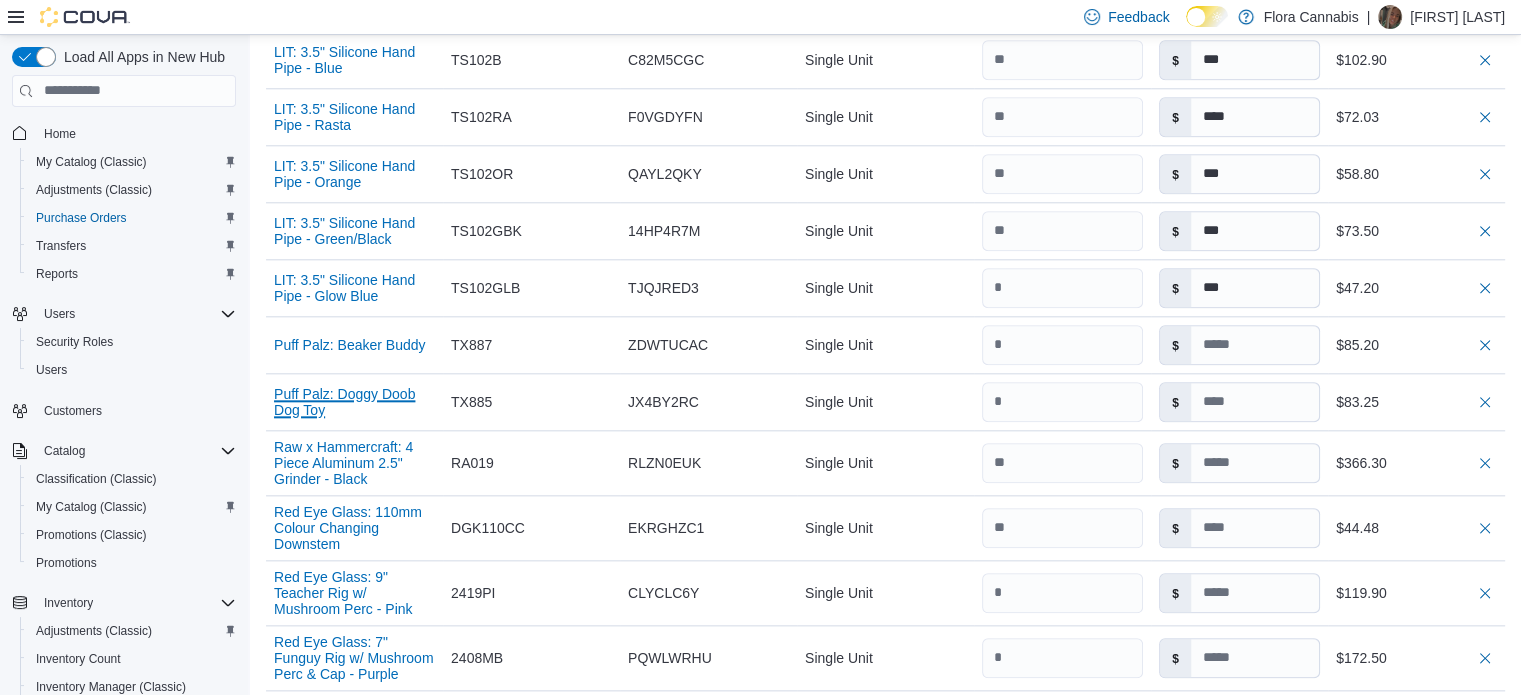 type 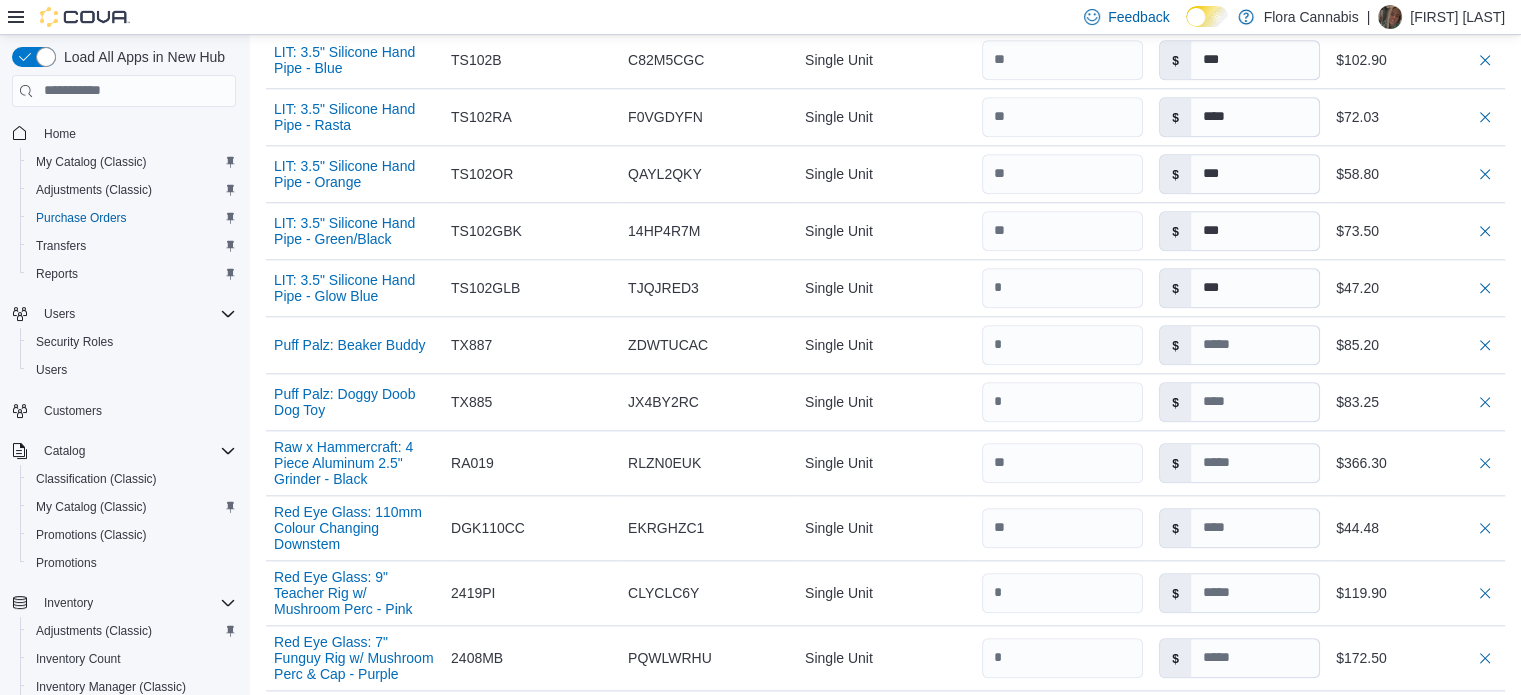 type 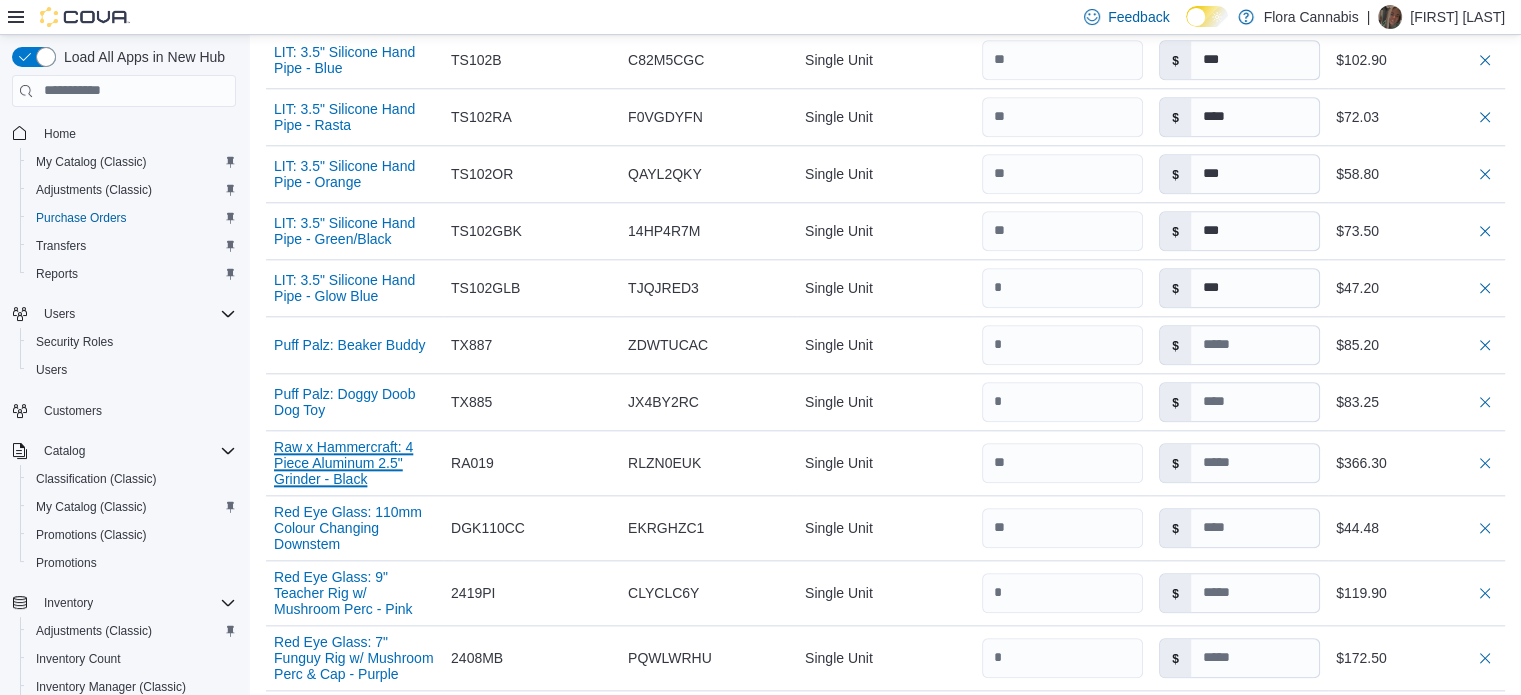 type 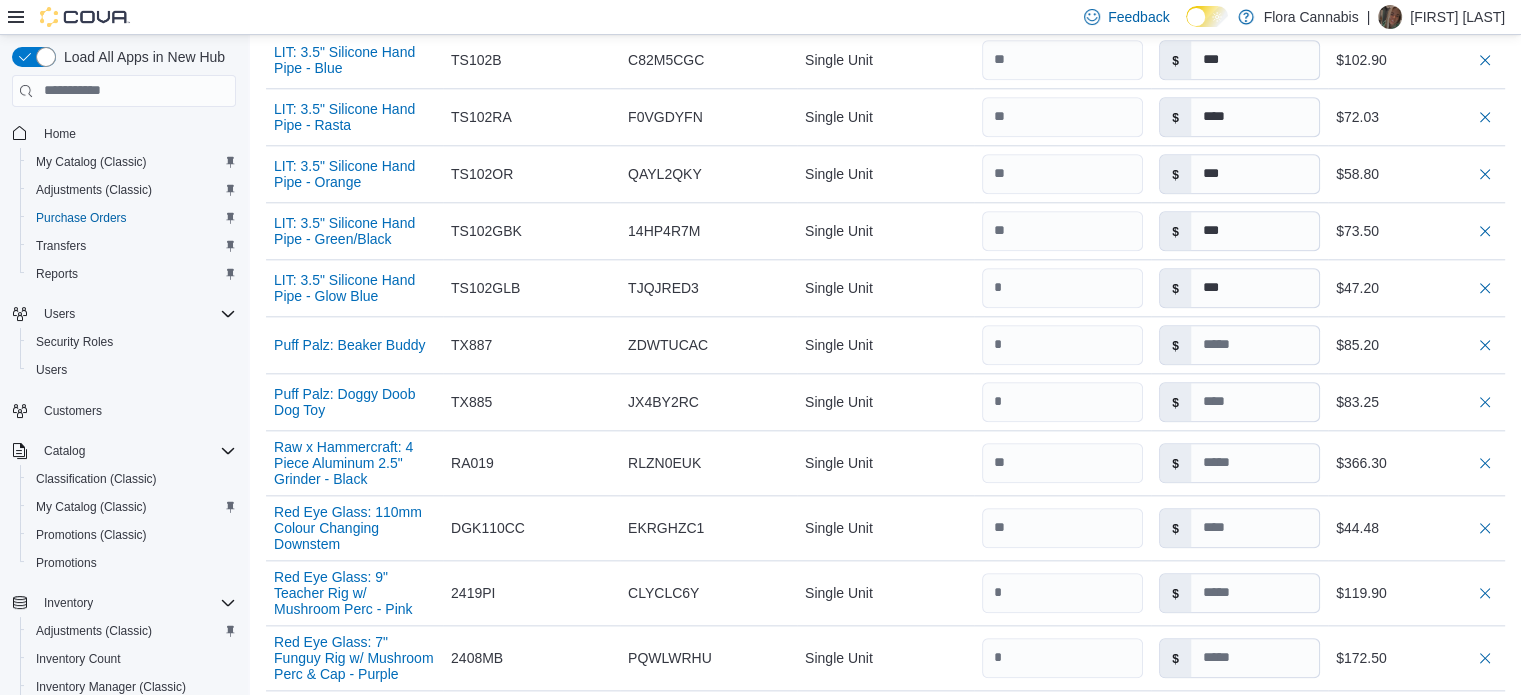 type 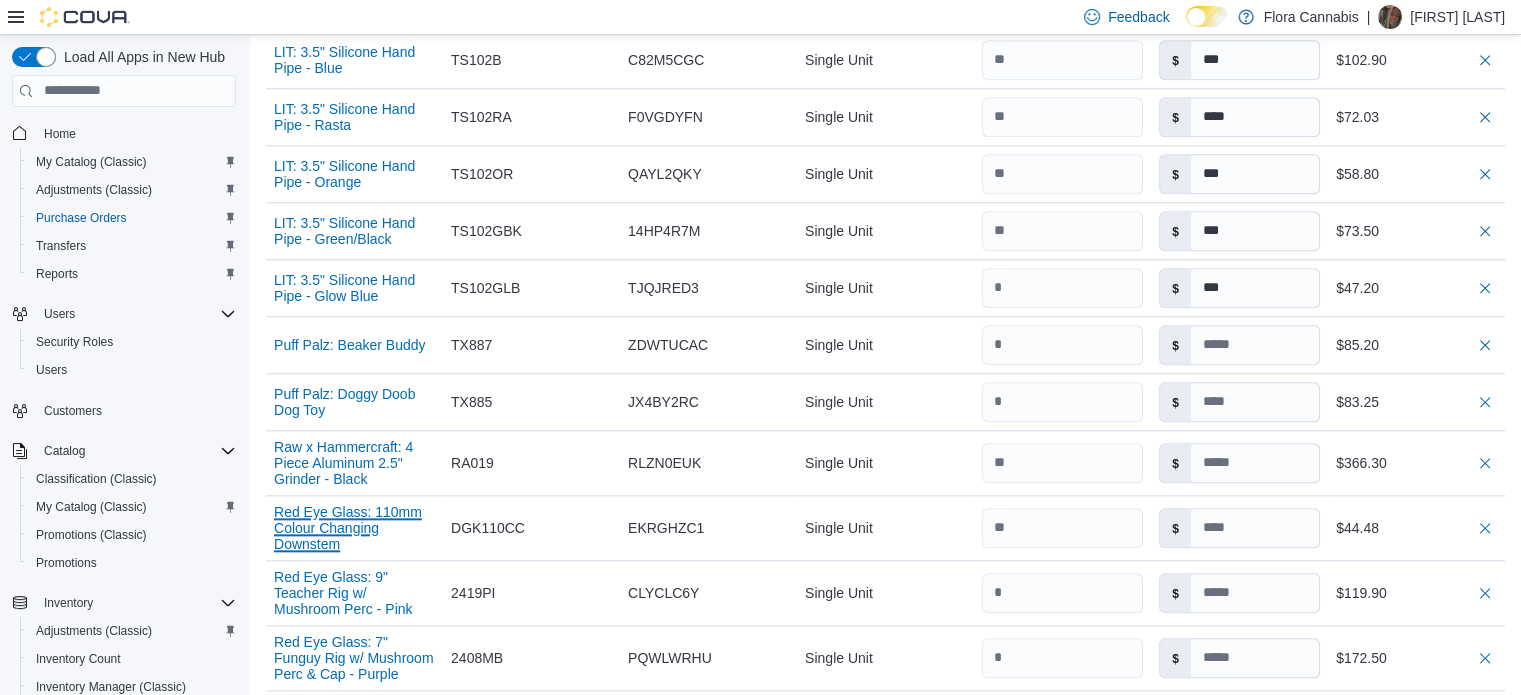 type 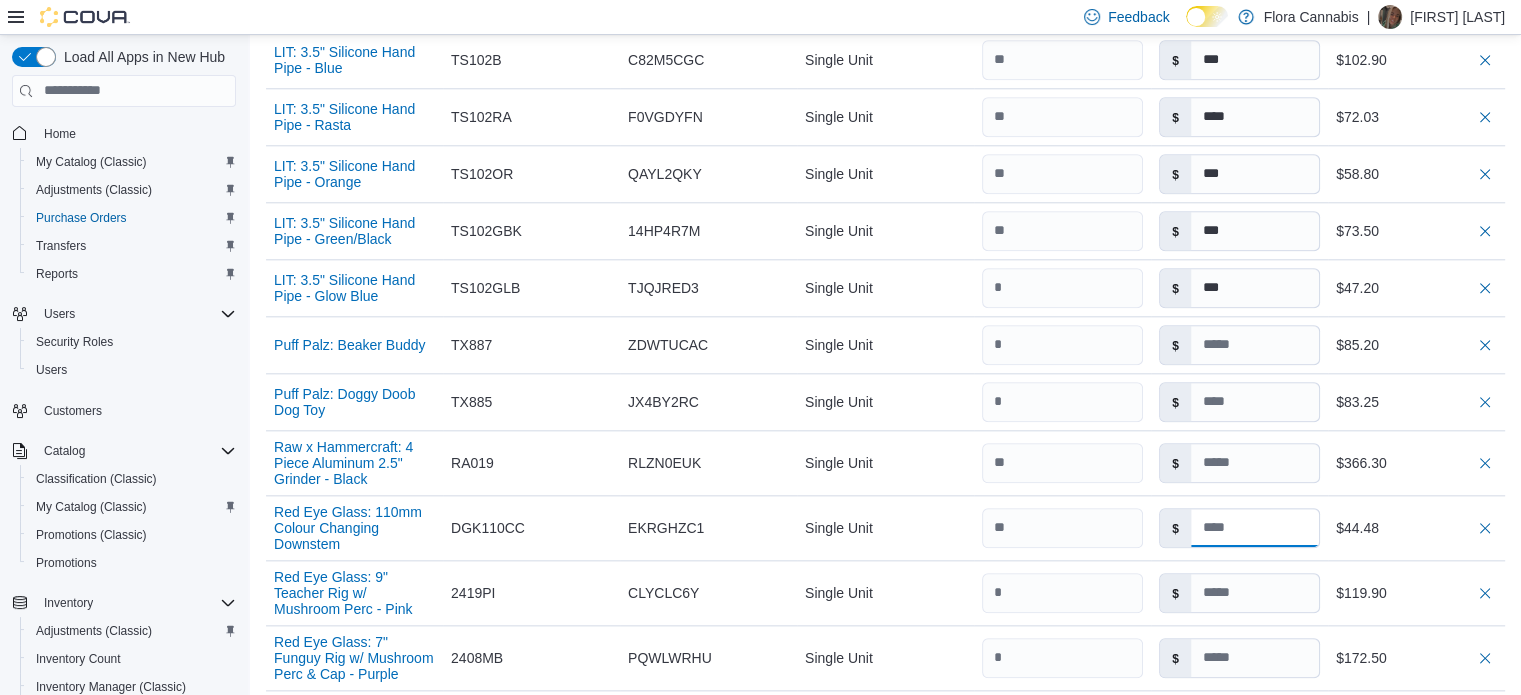 type 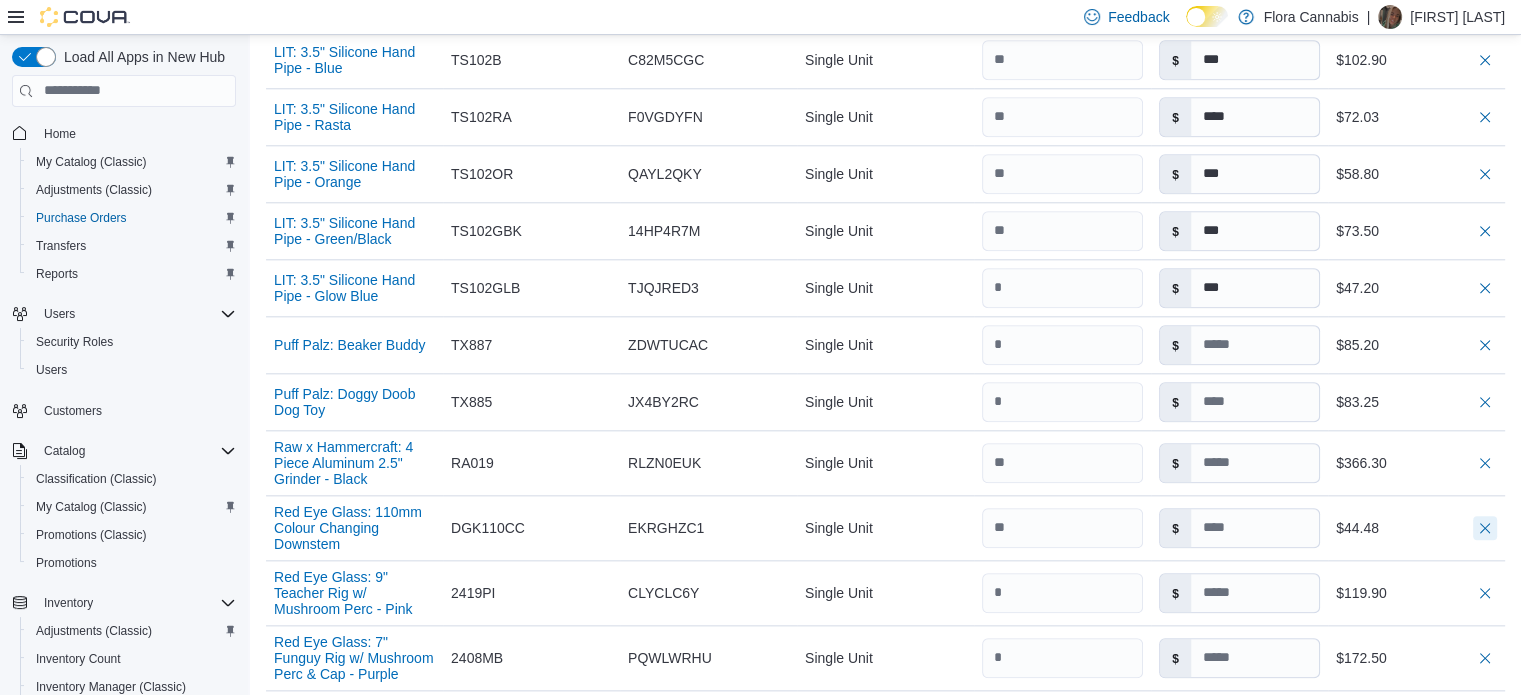 type 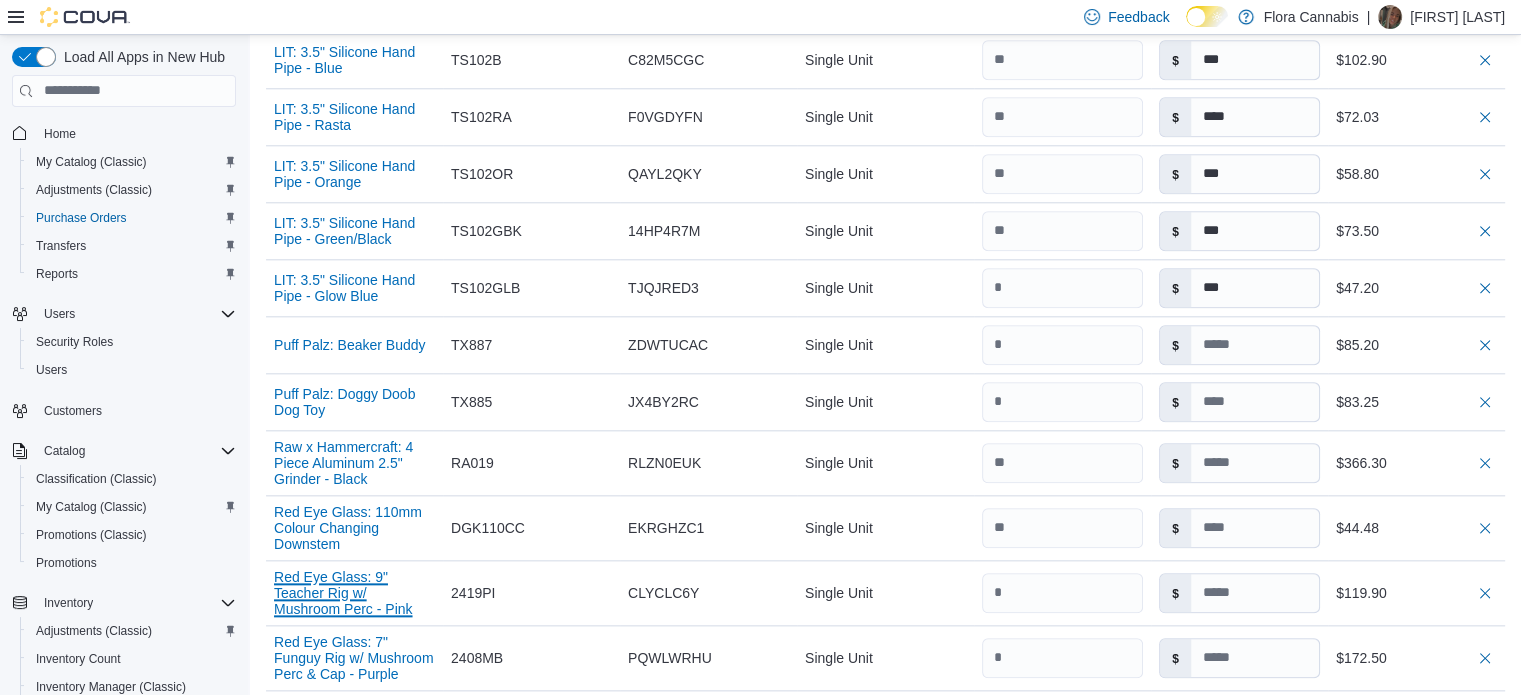 type 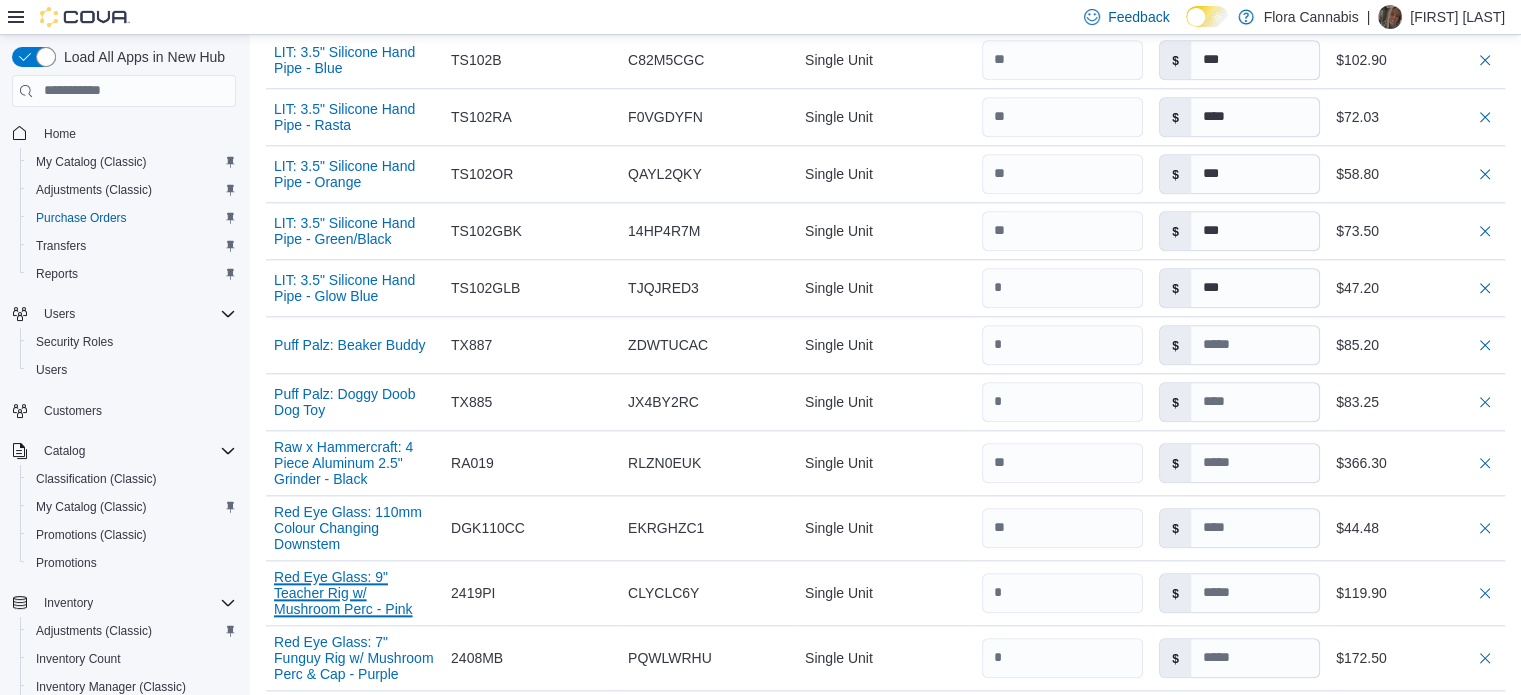 type 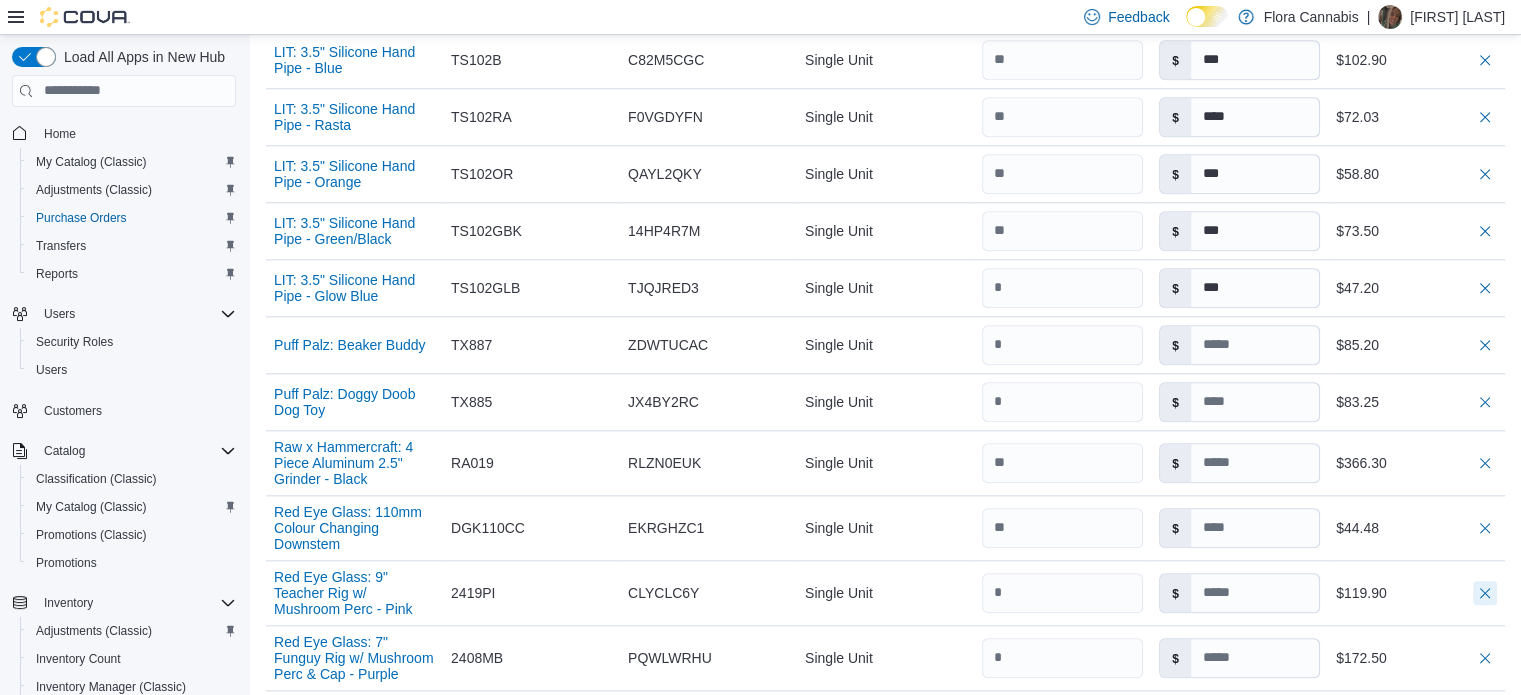 type 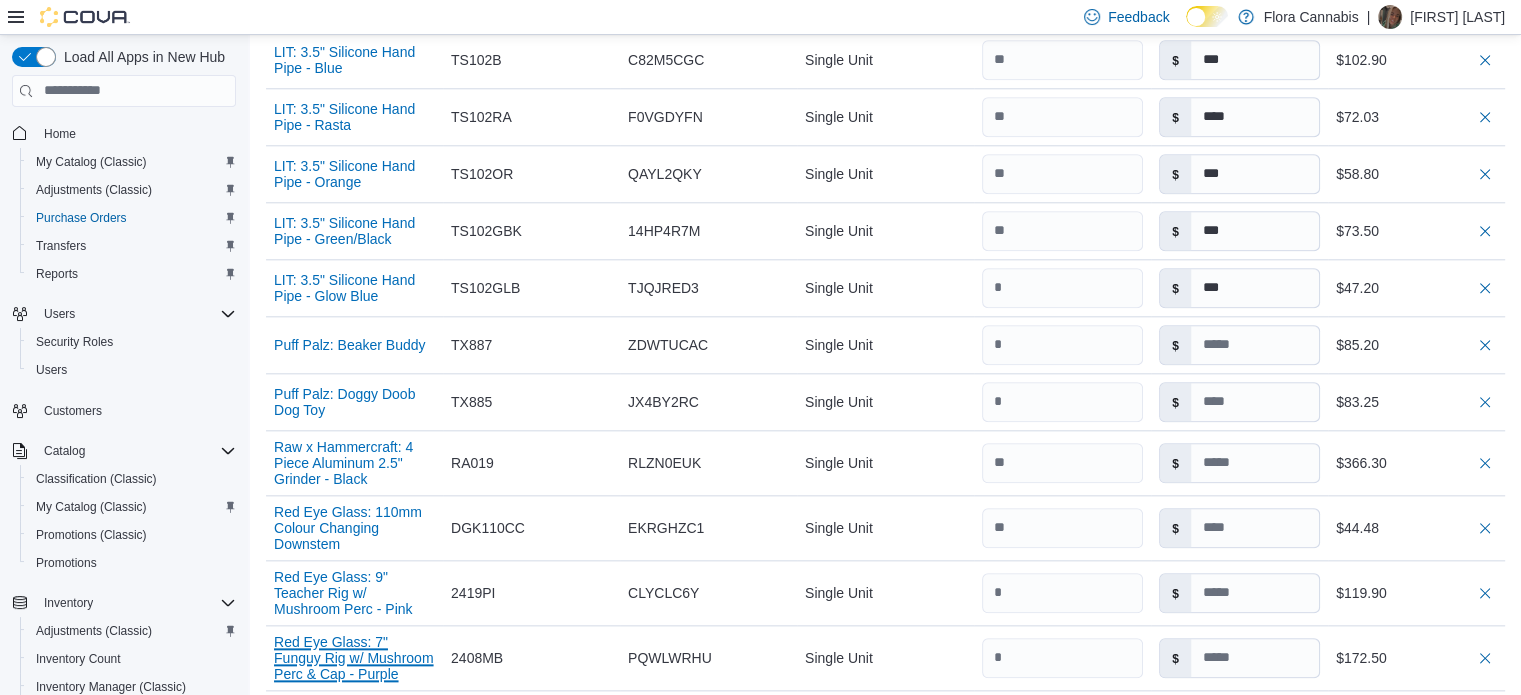 type 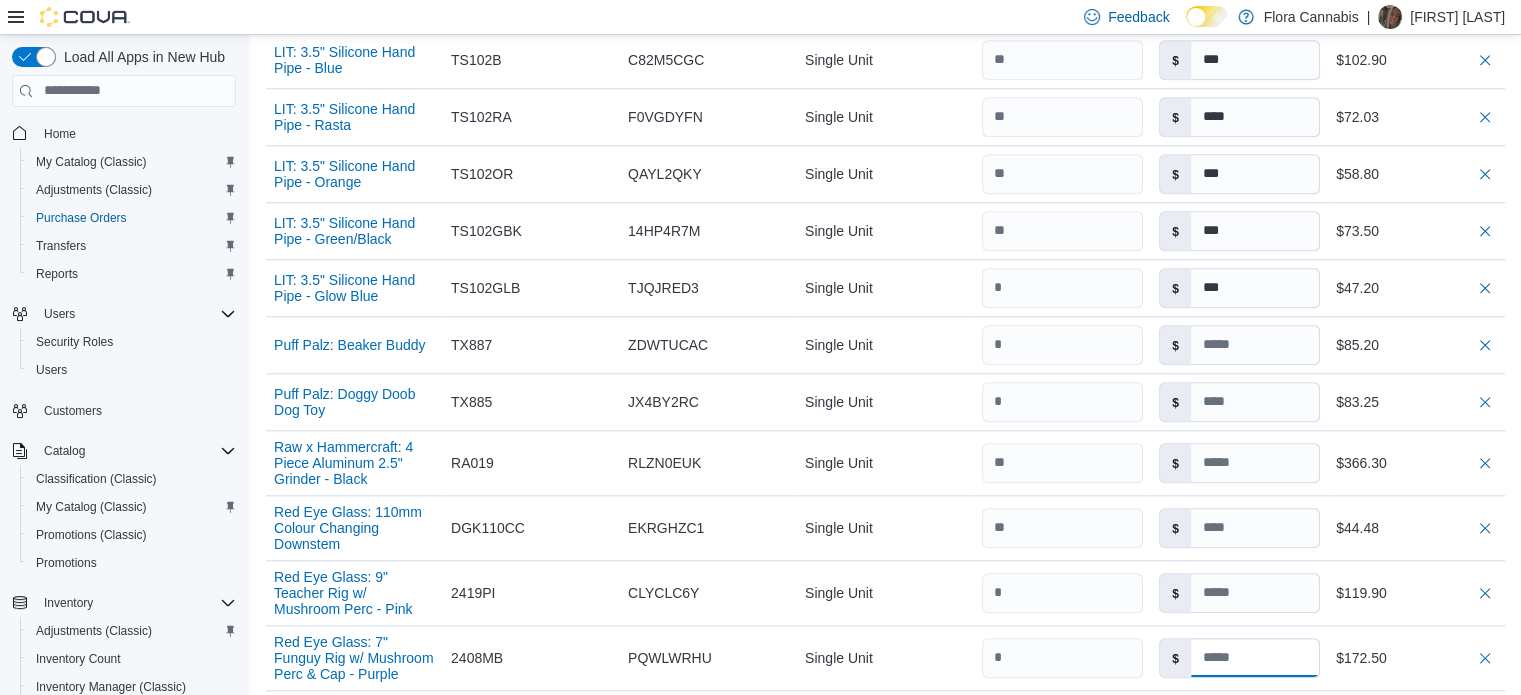 type 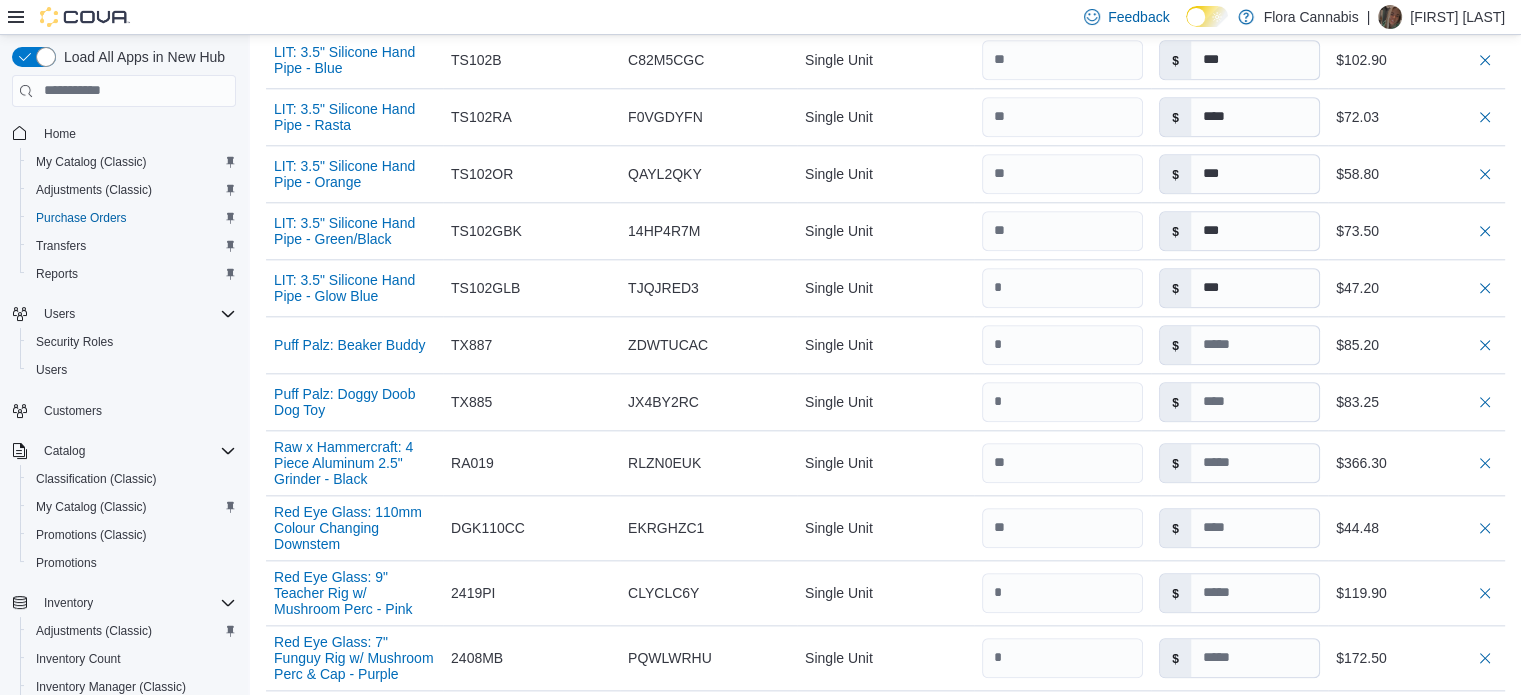 type 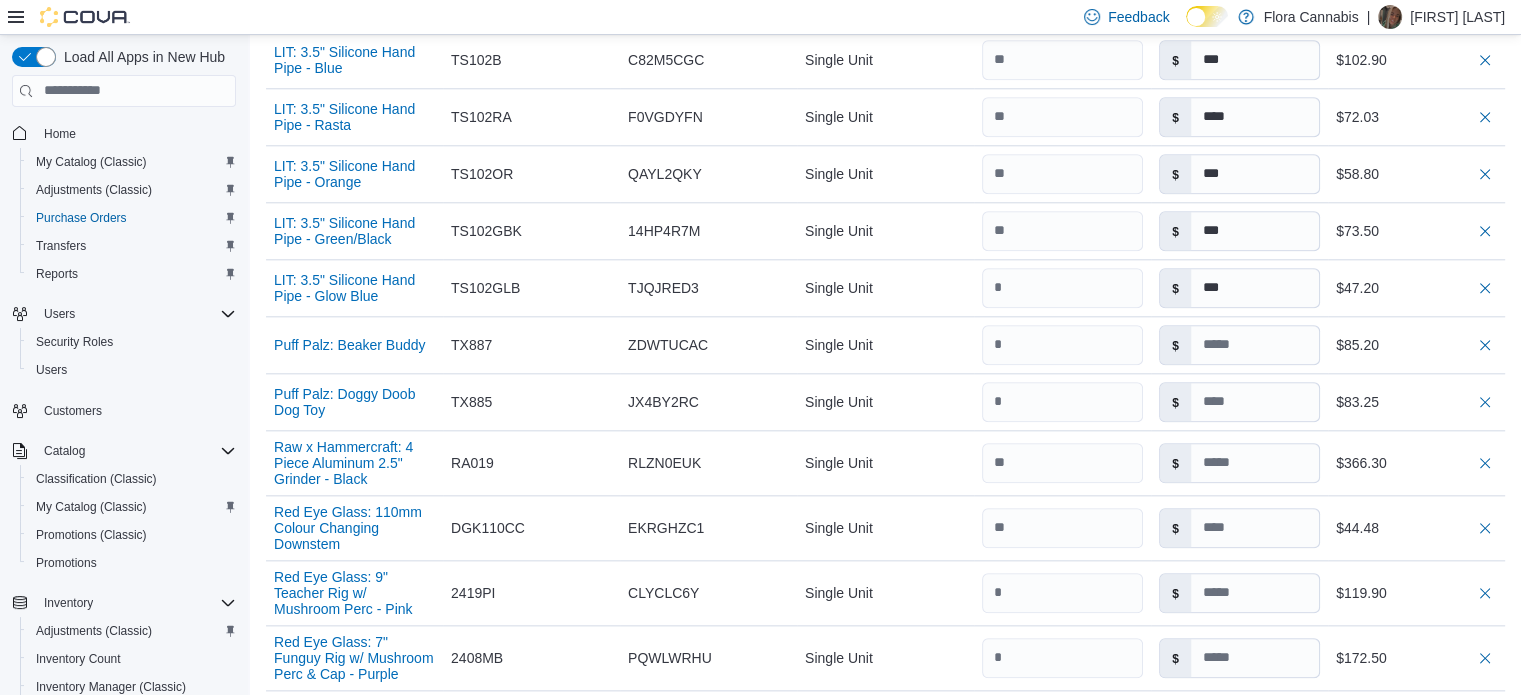 type 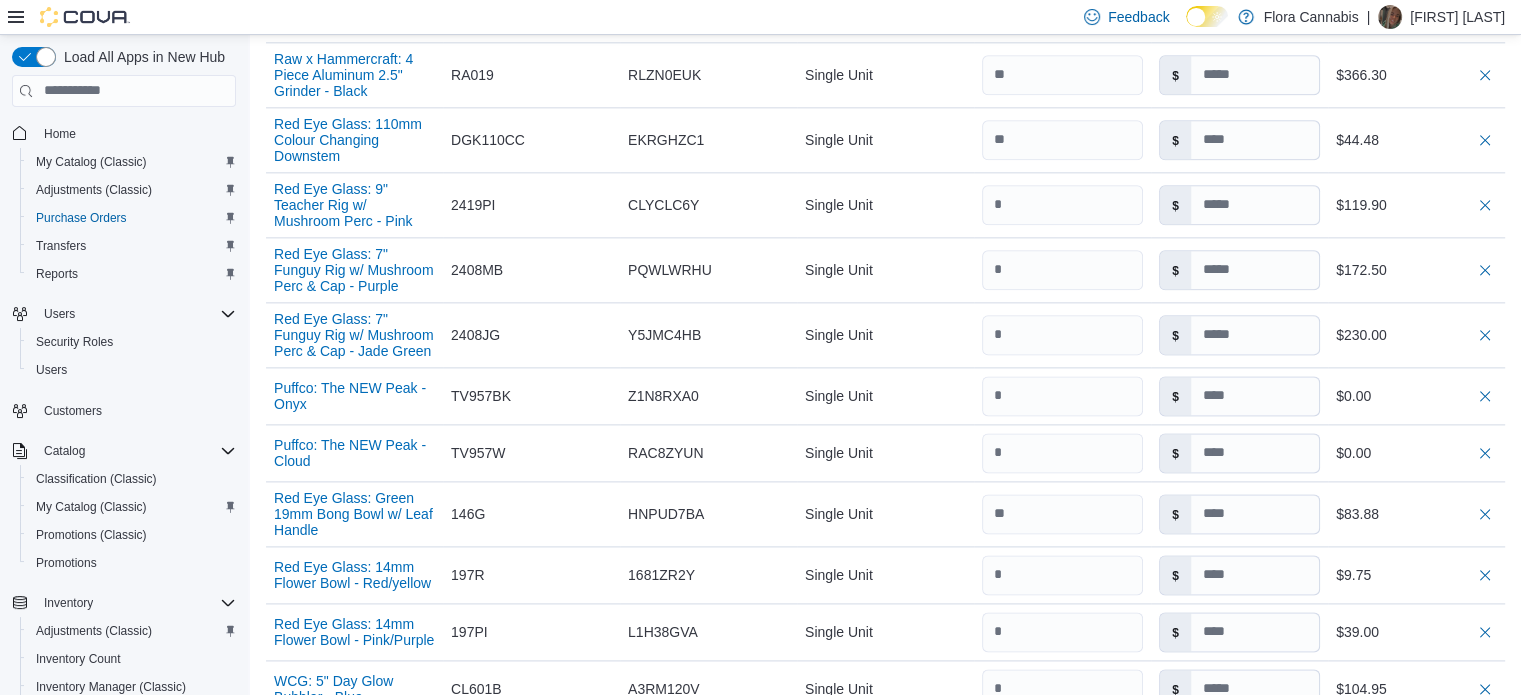 type 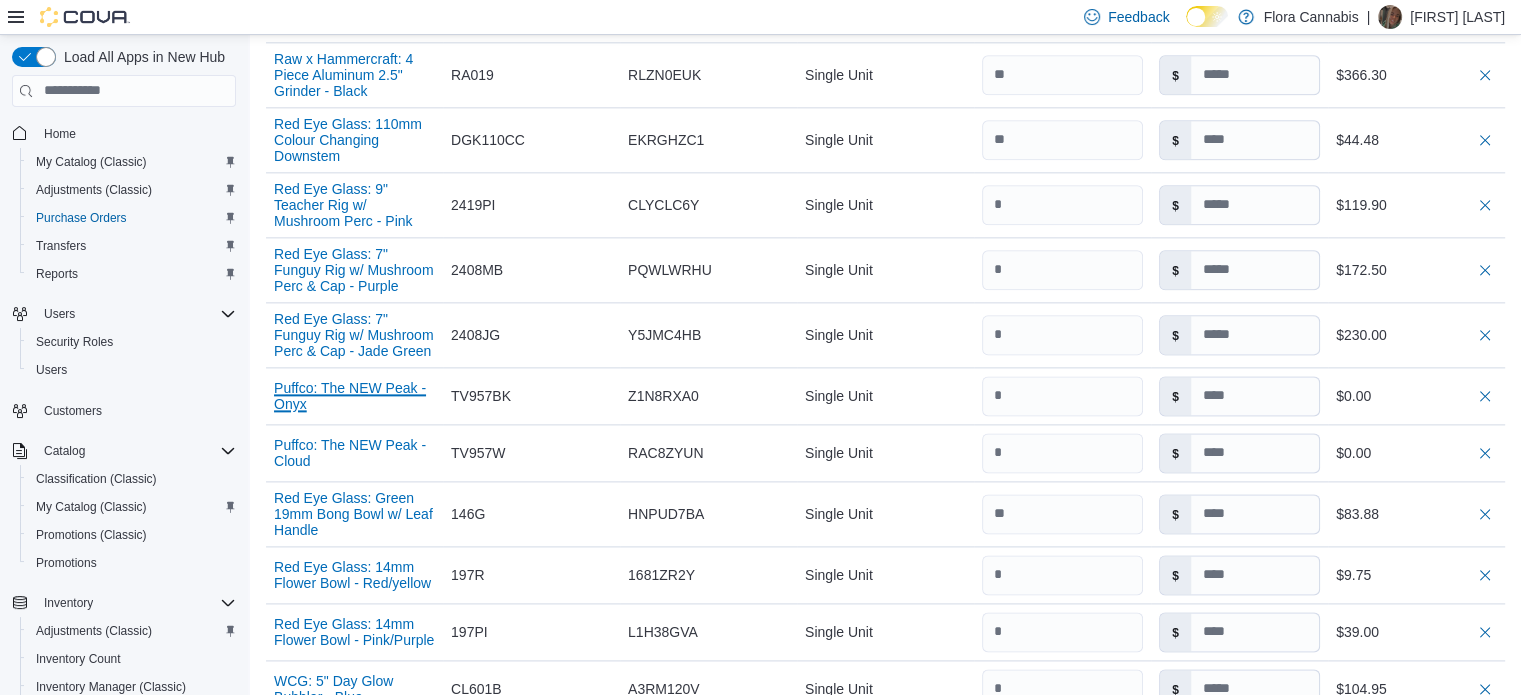 type 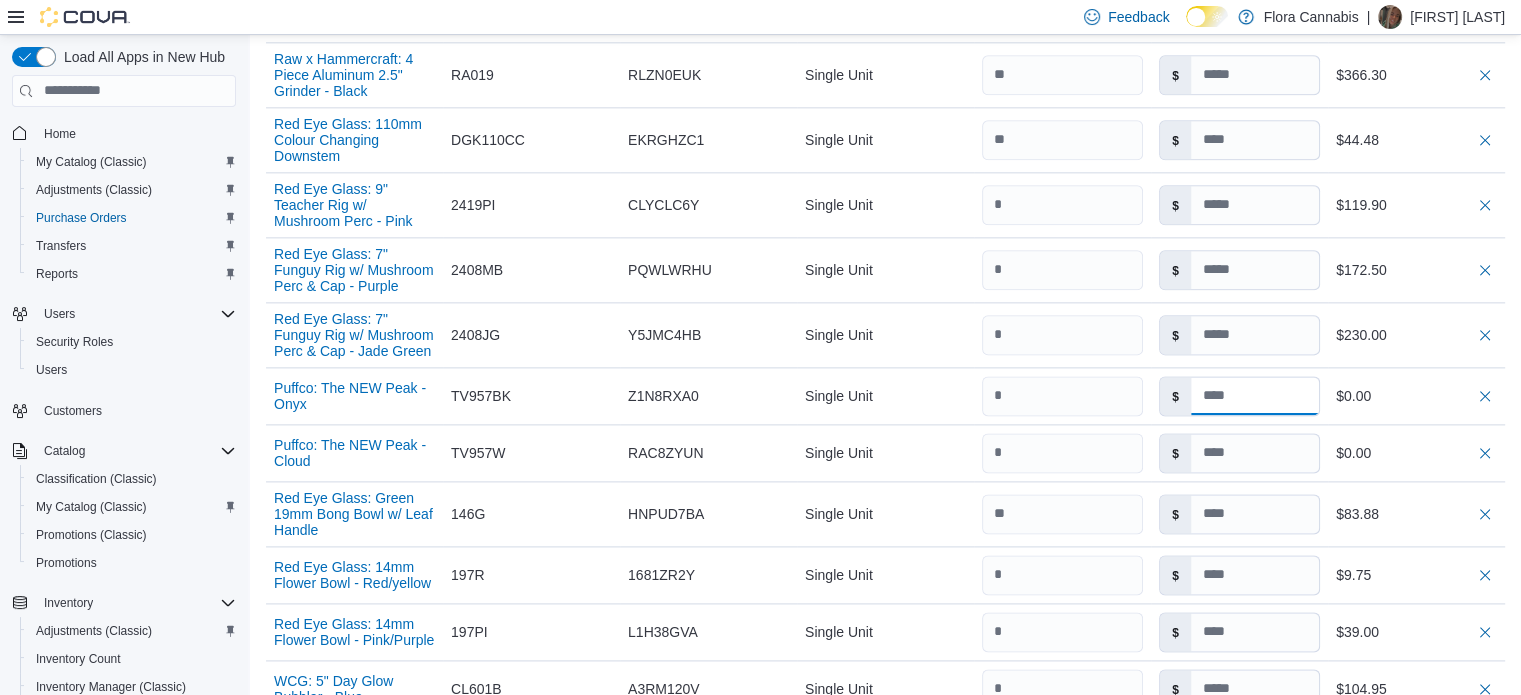type 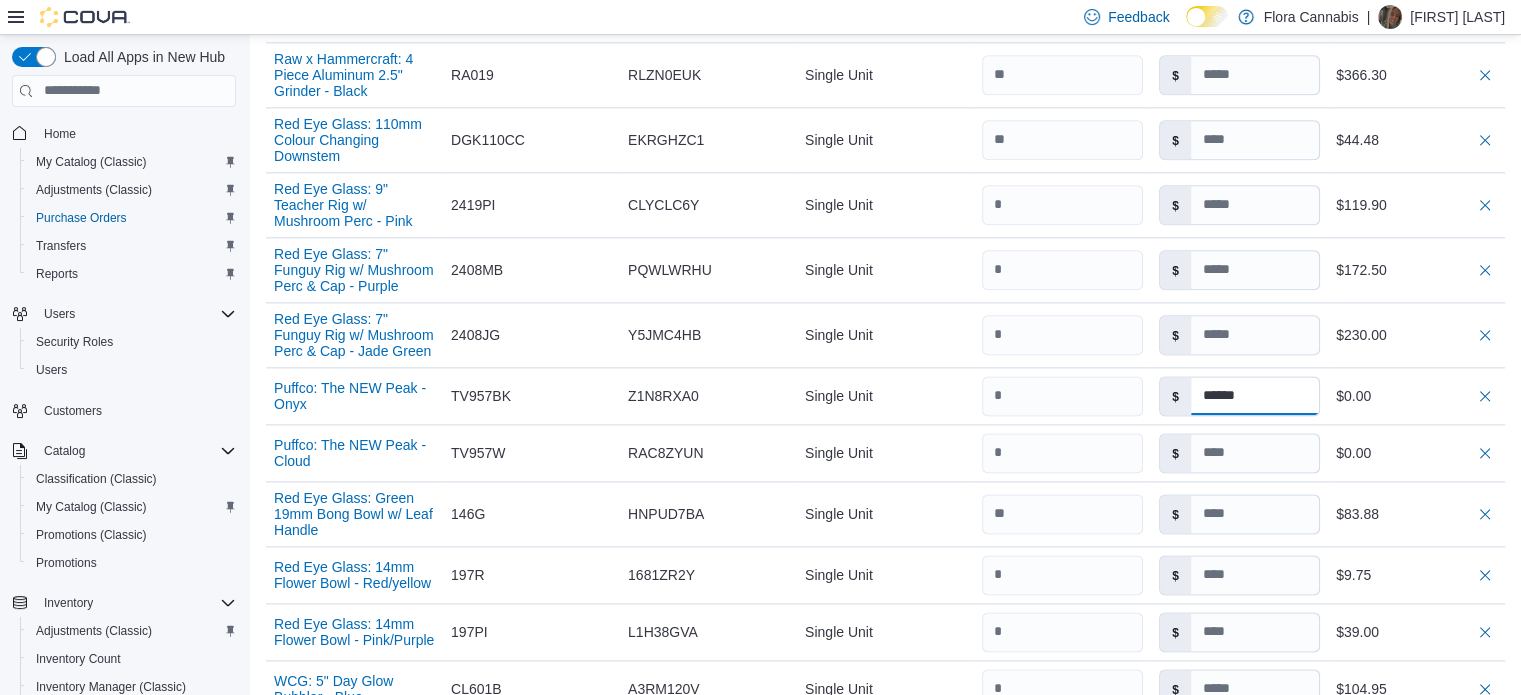 type on "******" 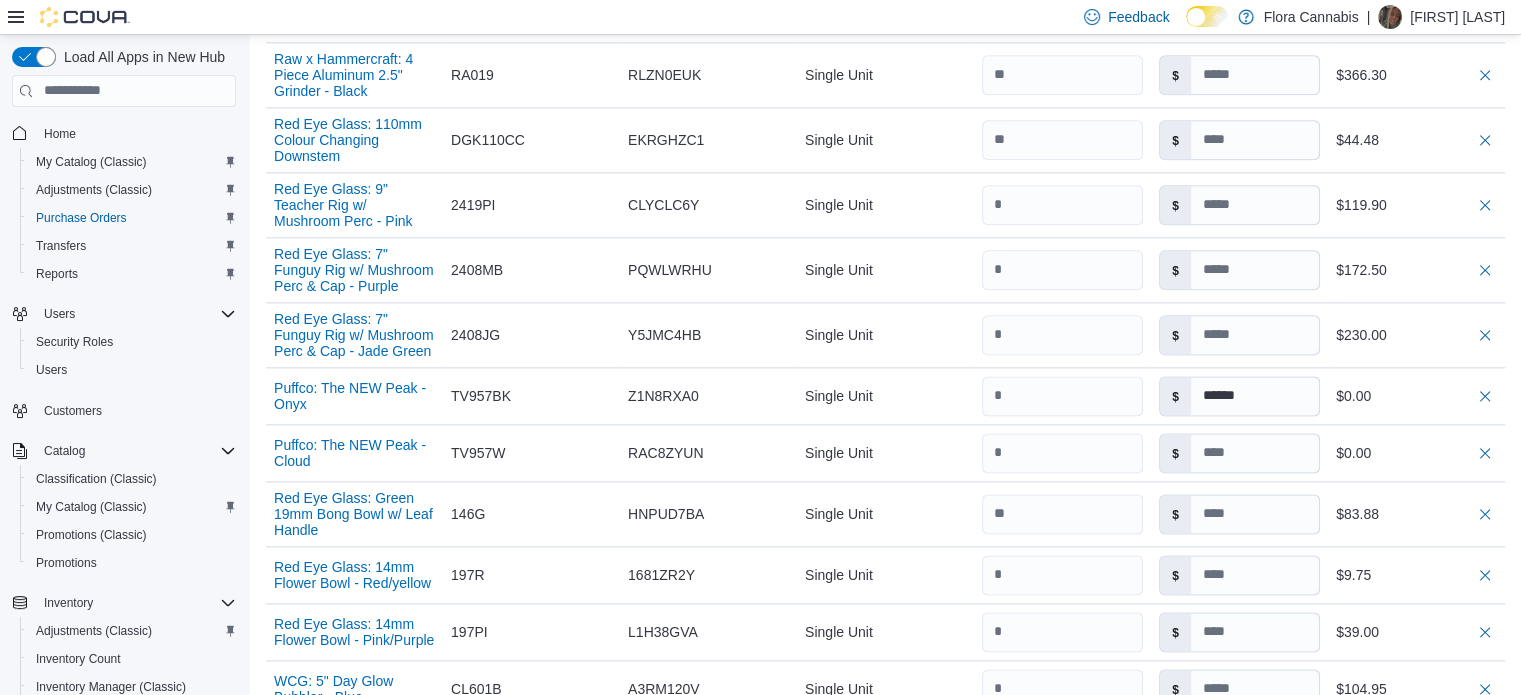 type 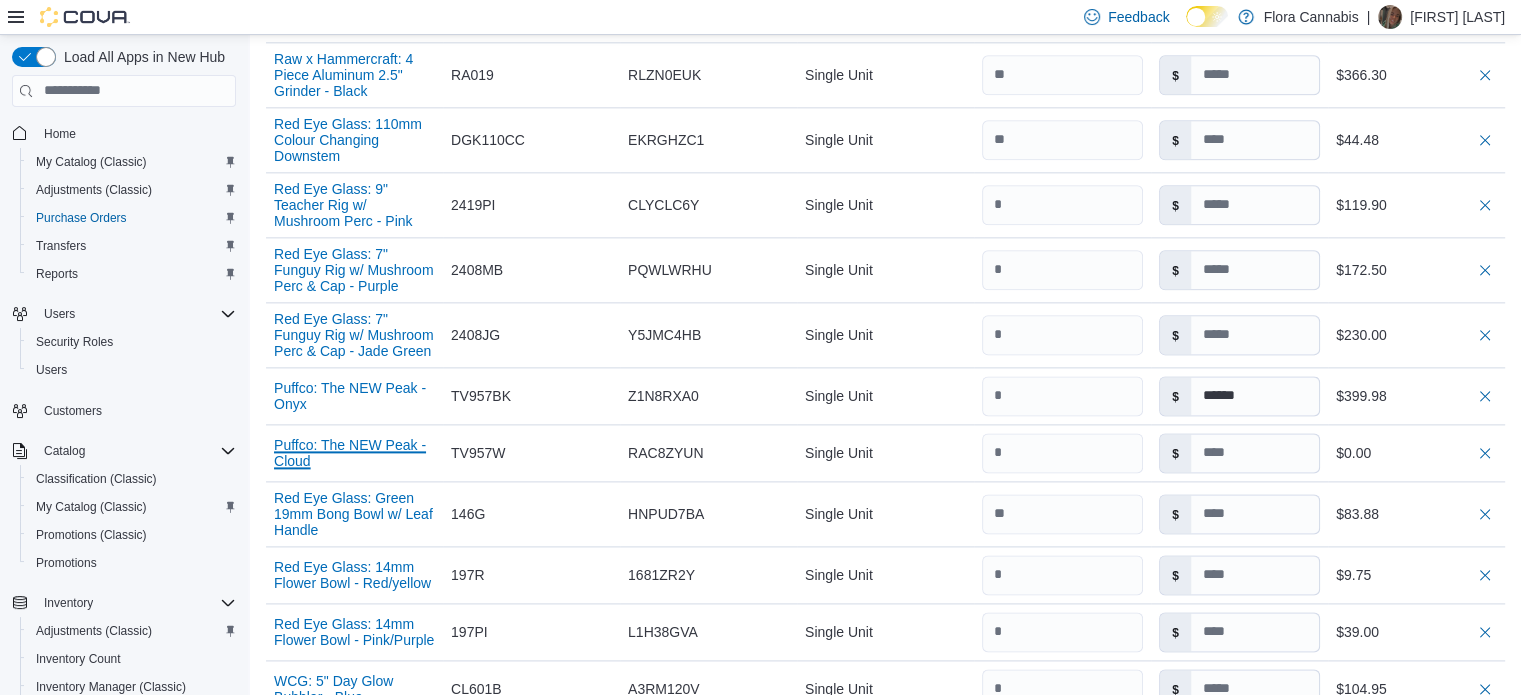 type 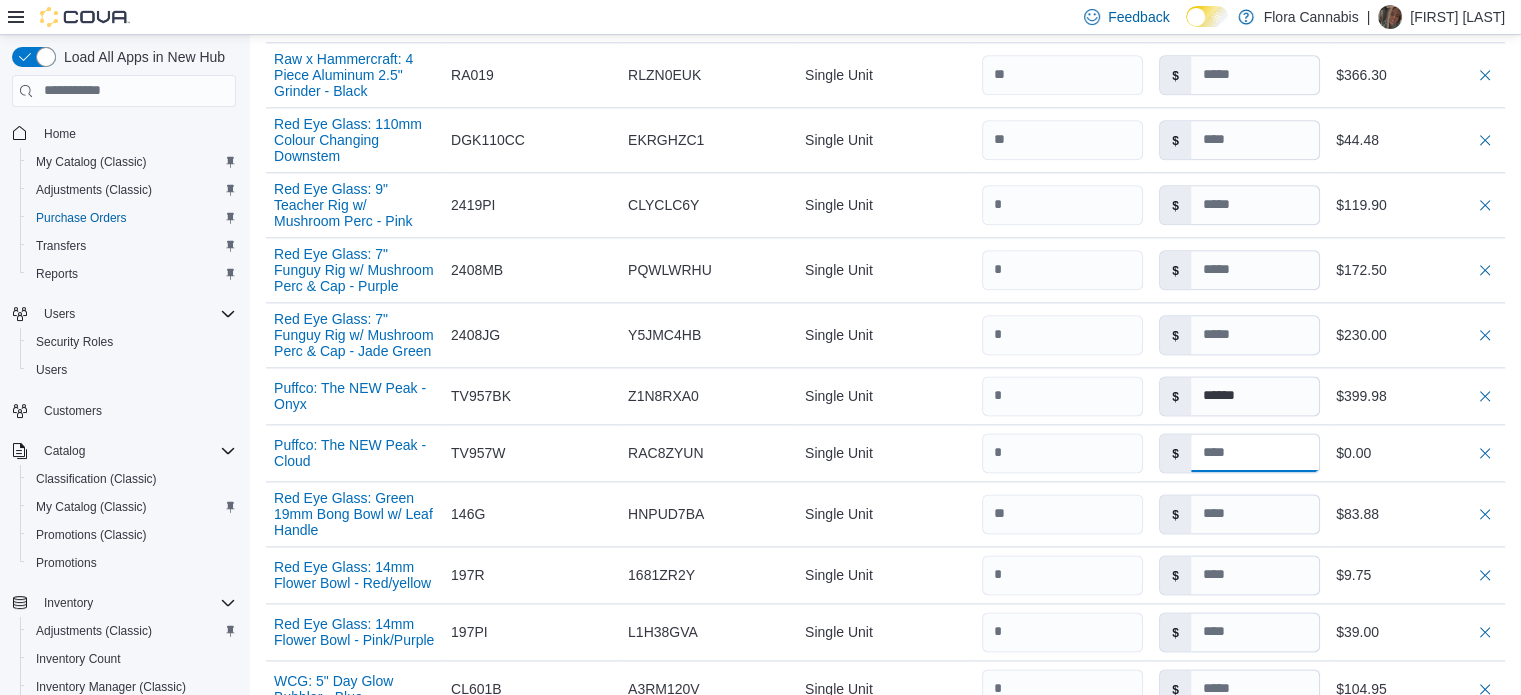 type 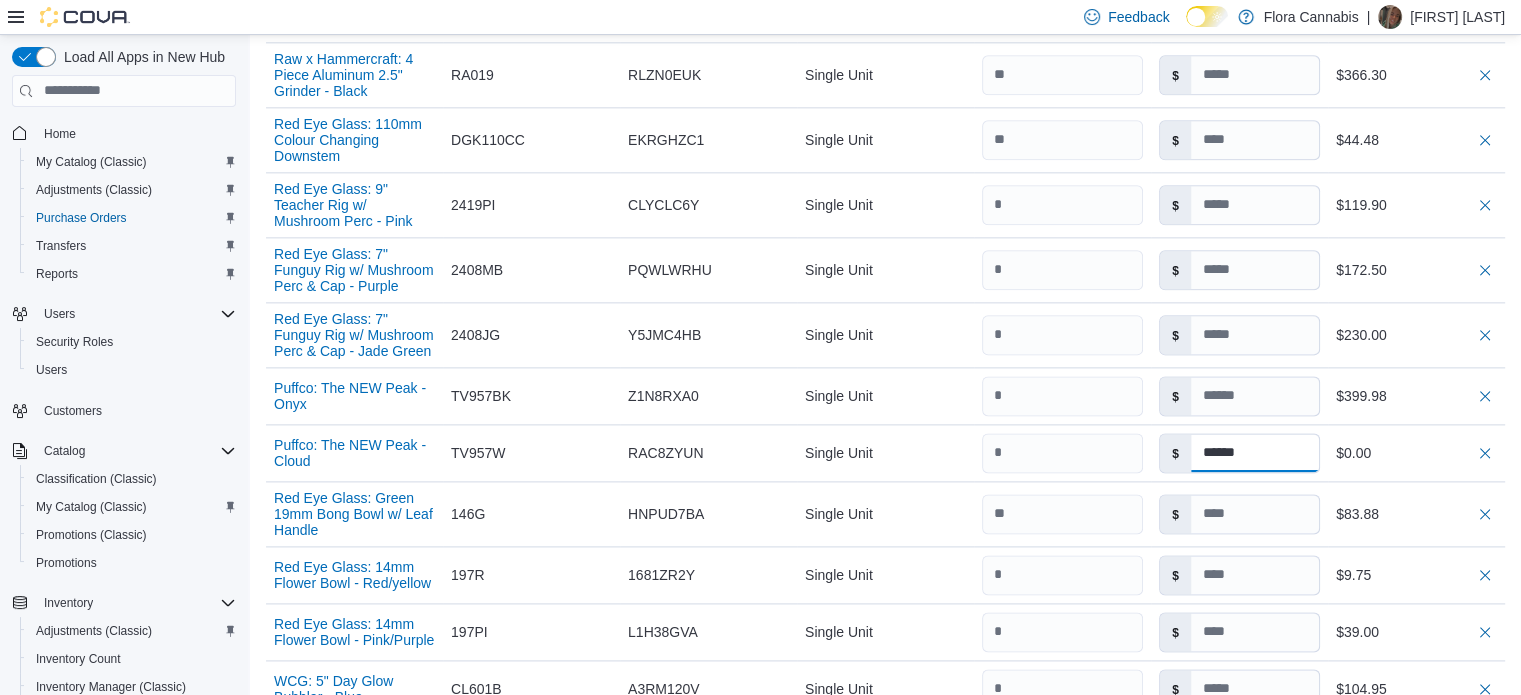 type on "******" 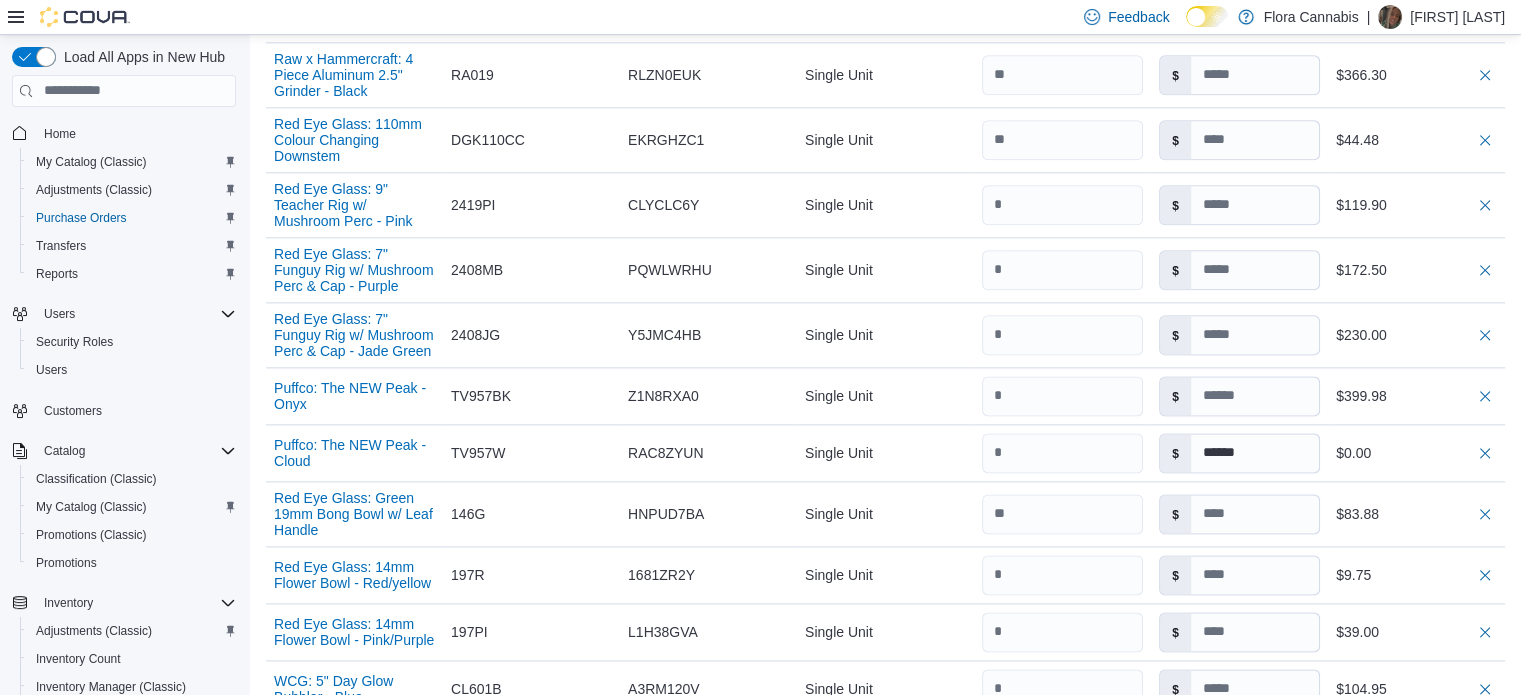 type 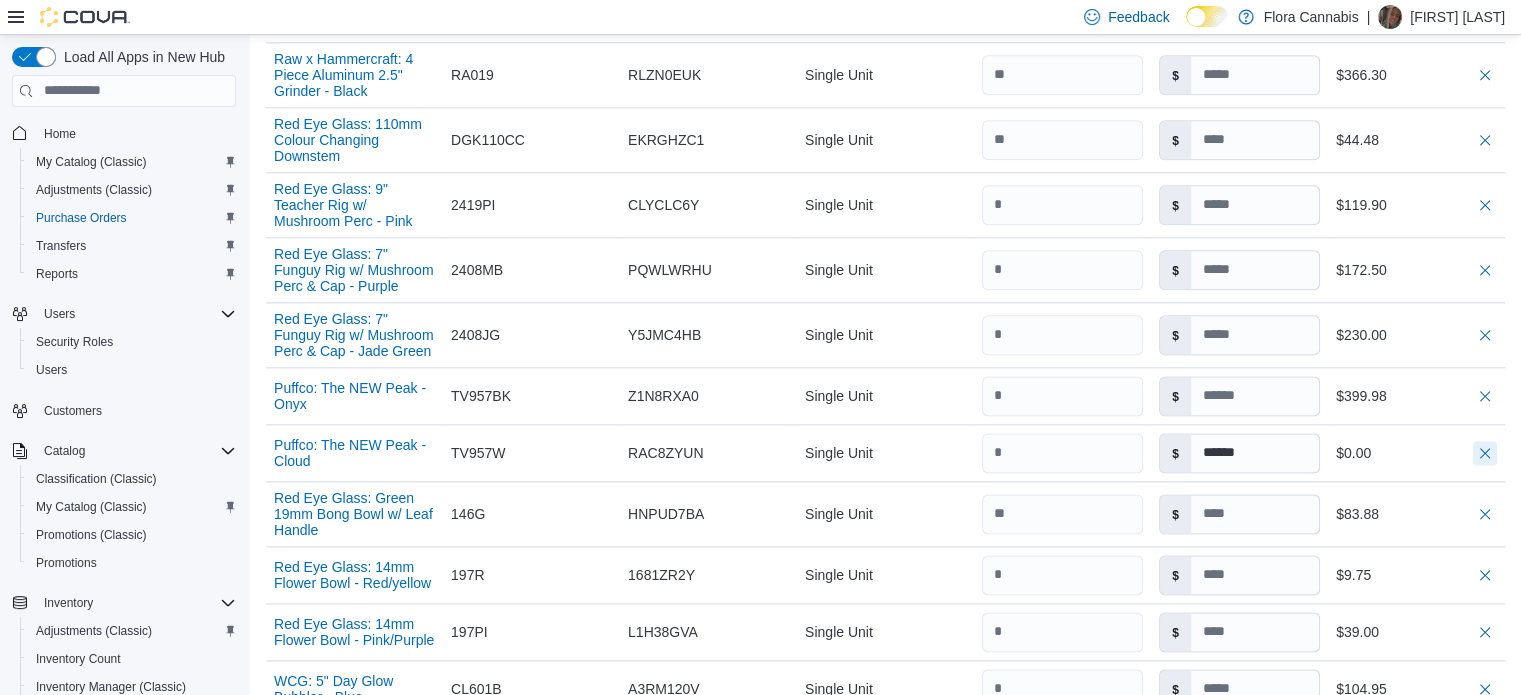 type on "******" 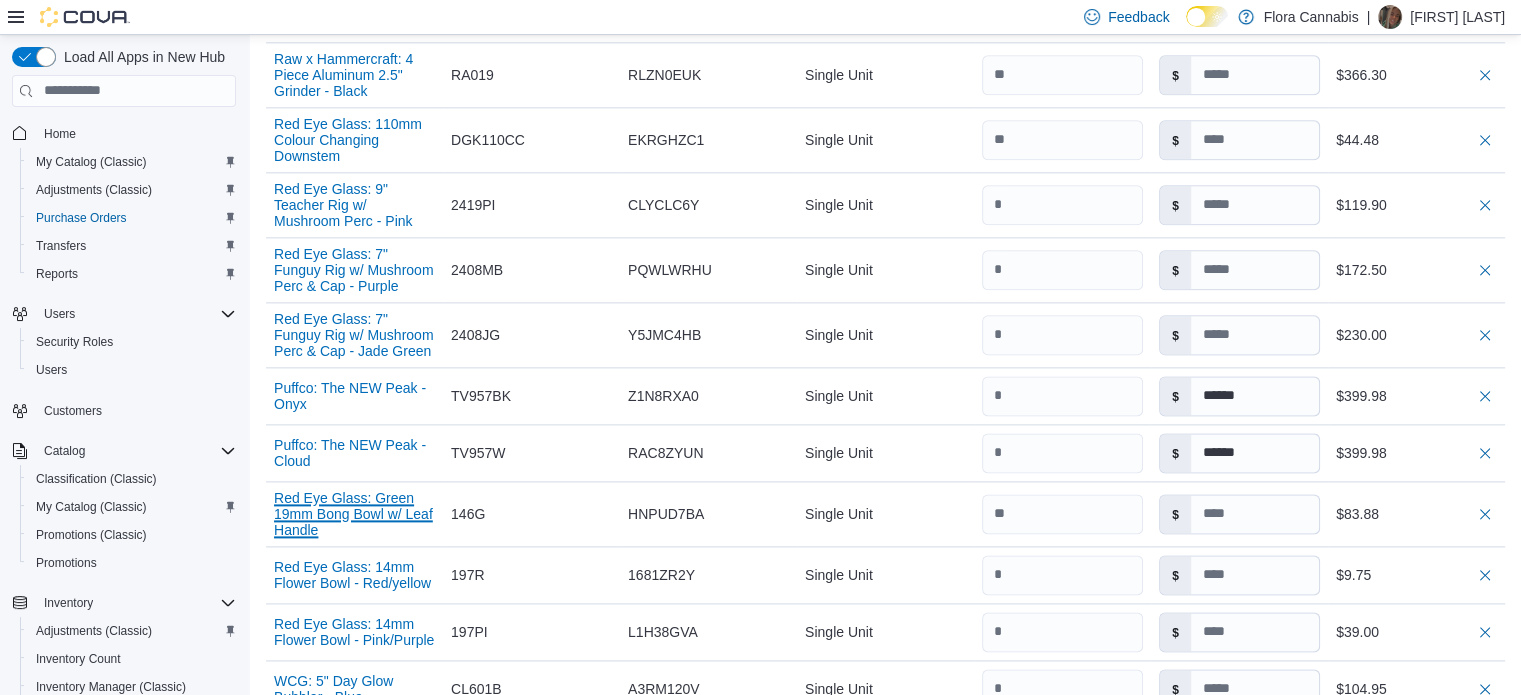 type 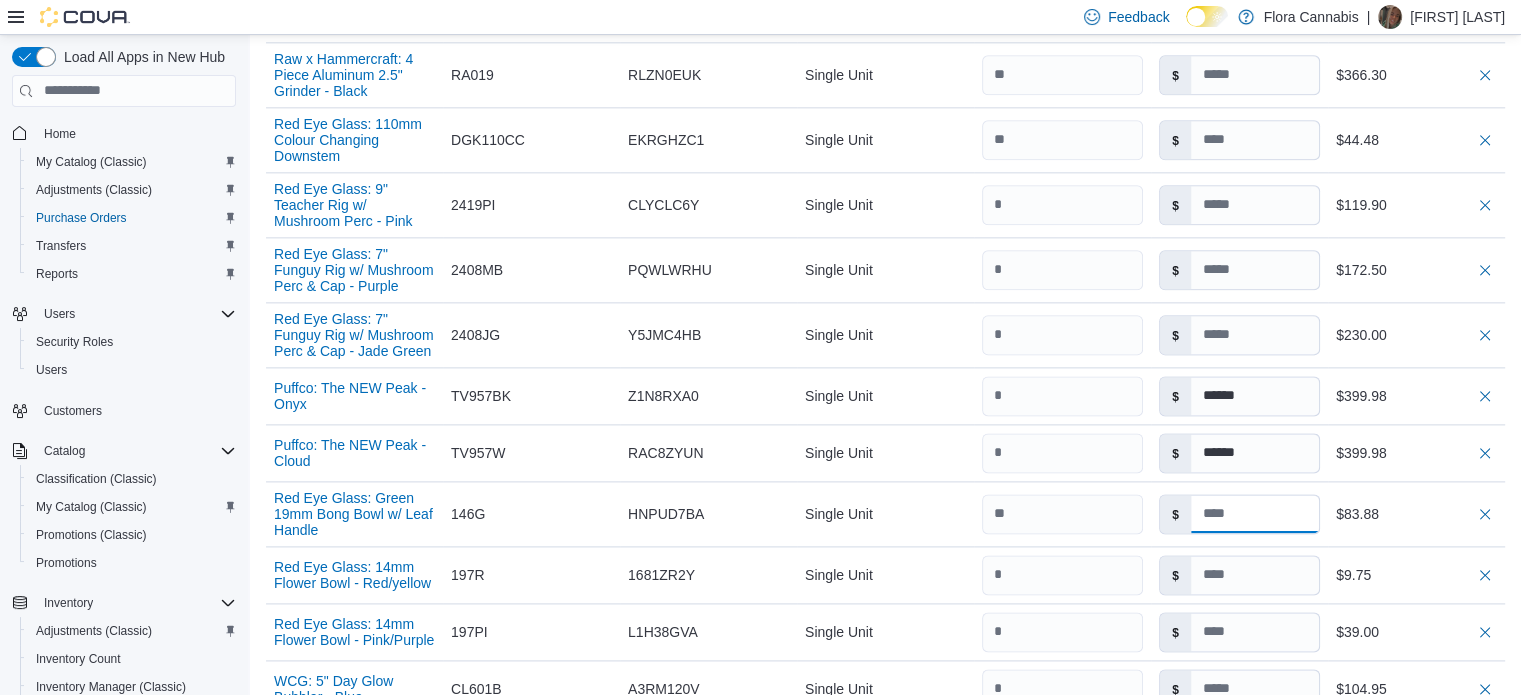 type 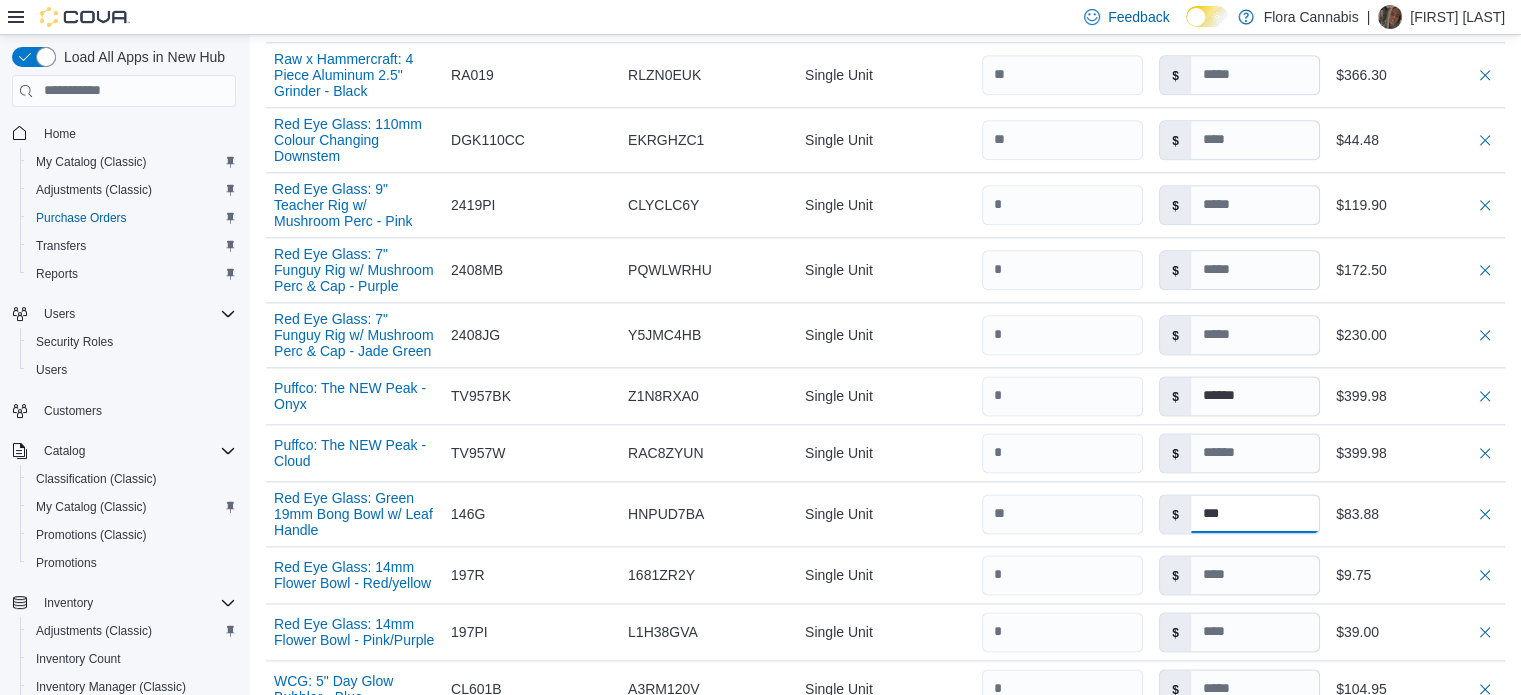 type on "****" 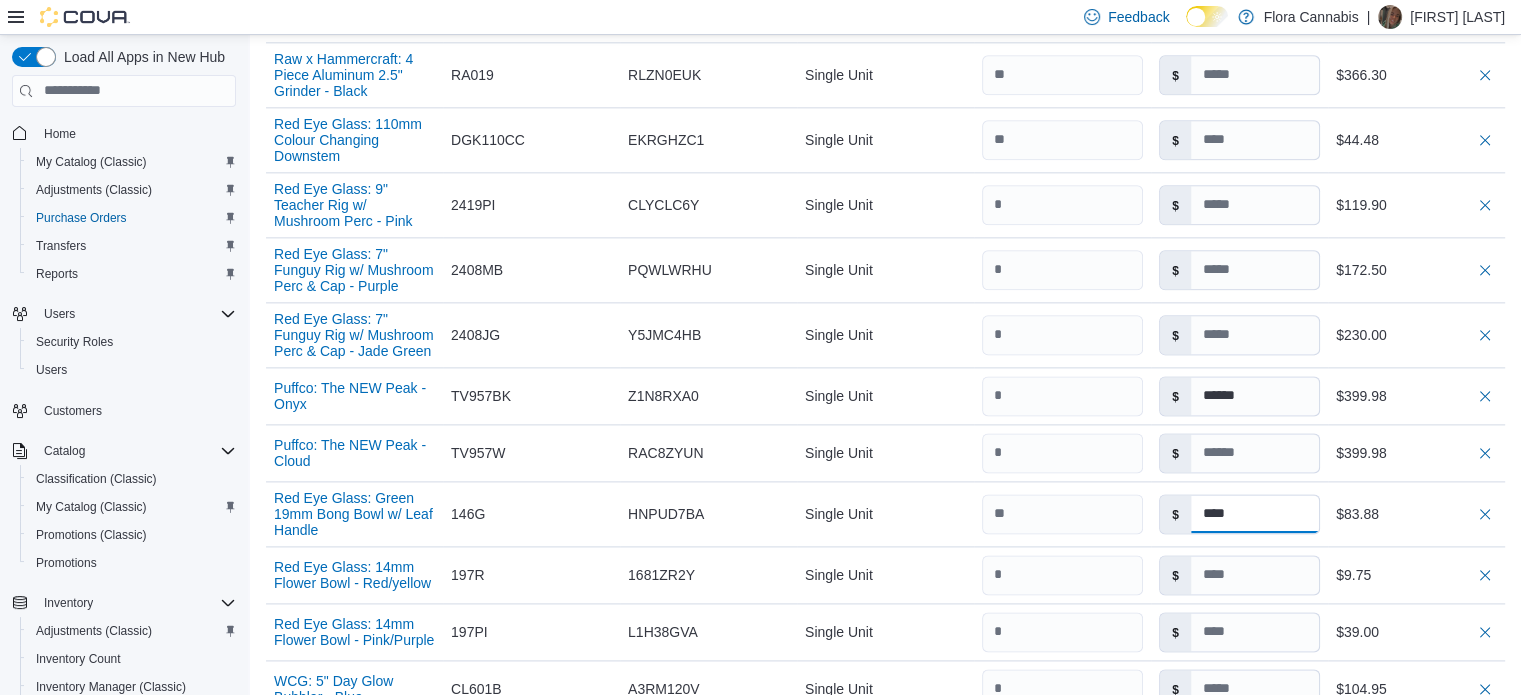 type 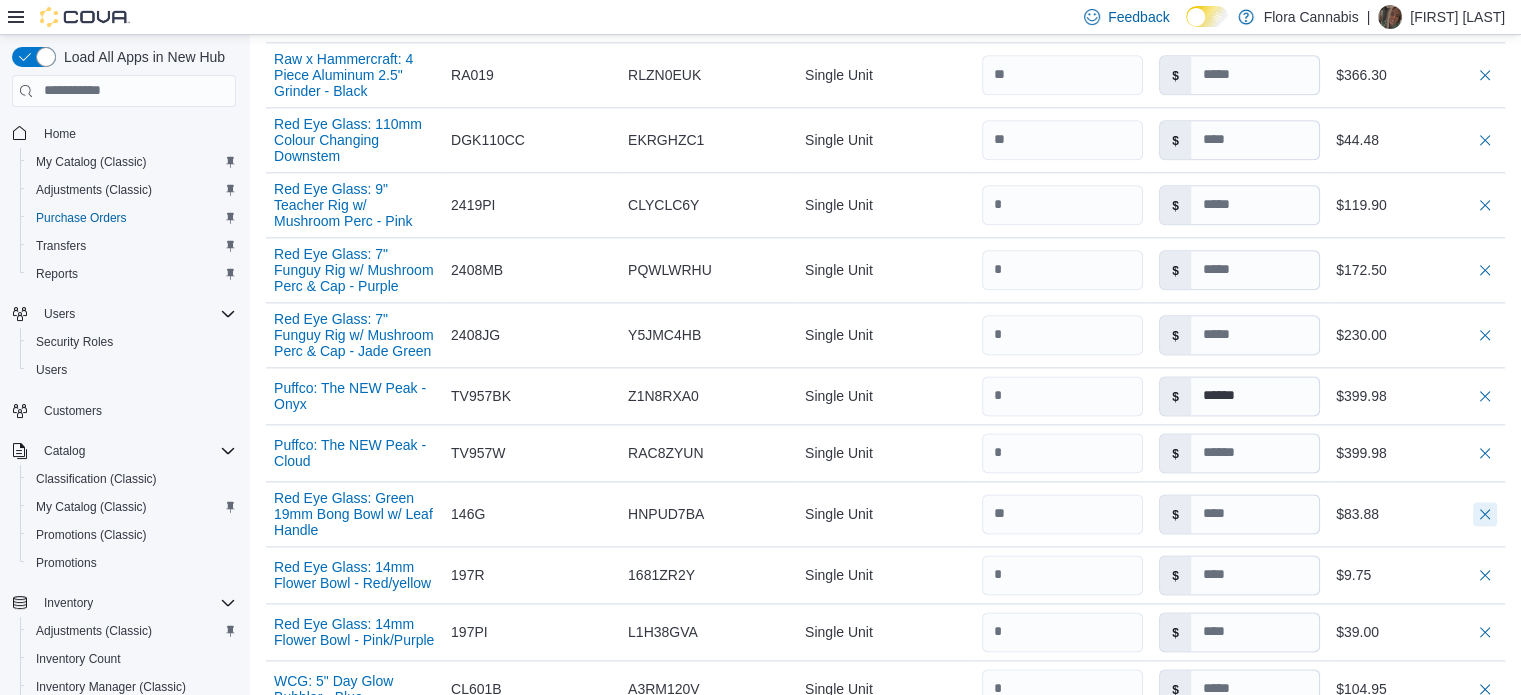 type 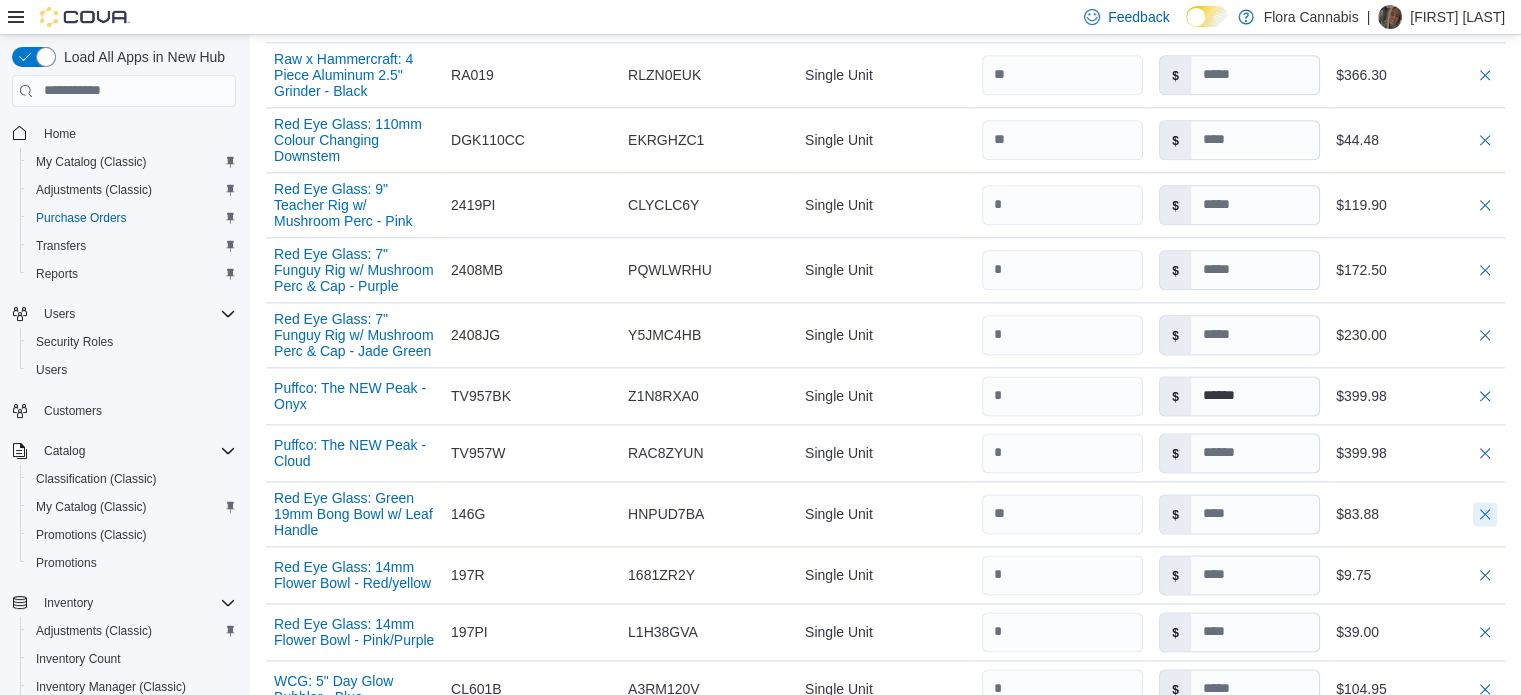type on "******" 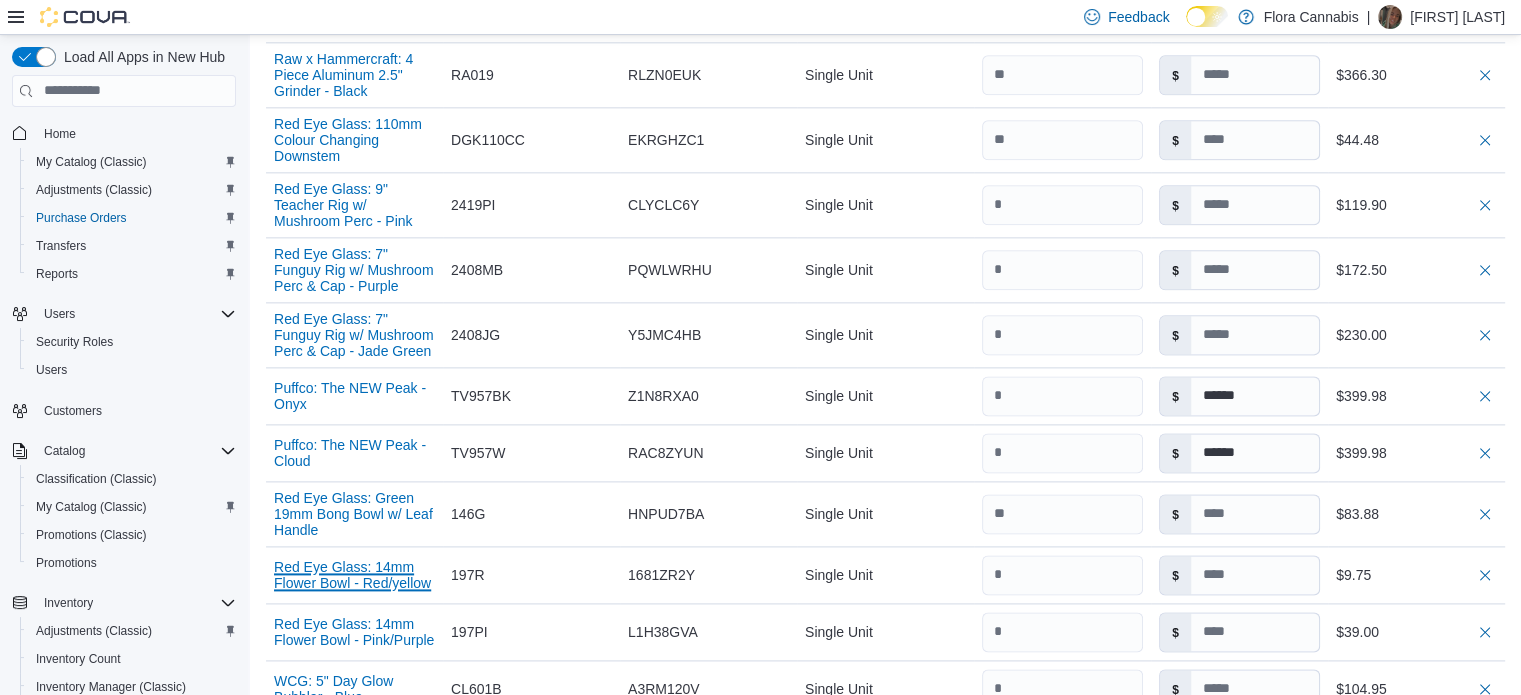 type 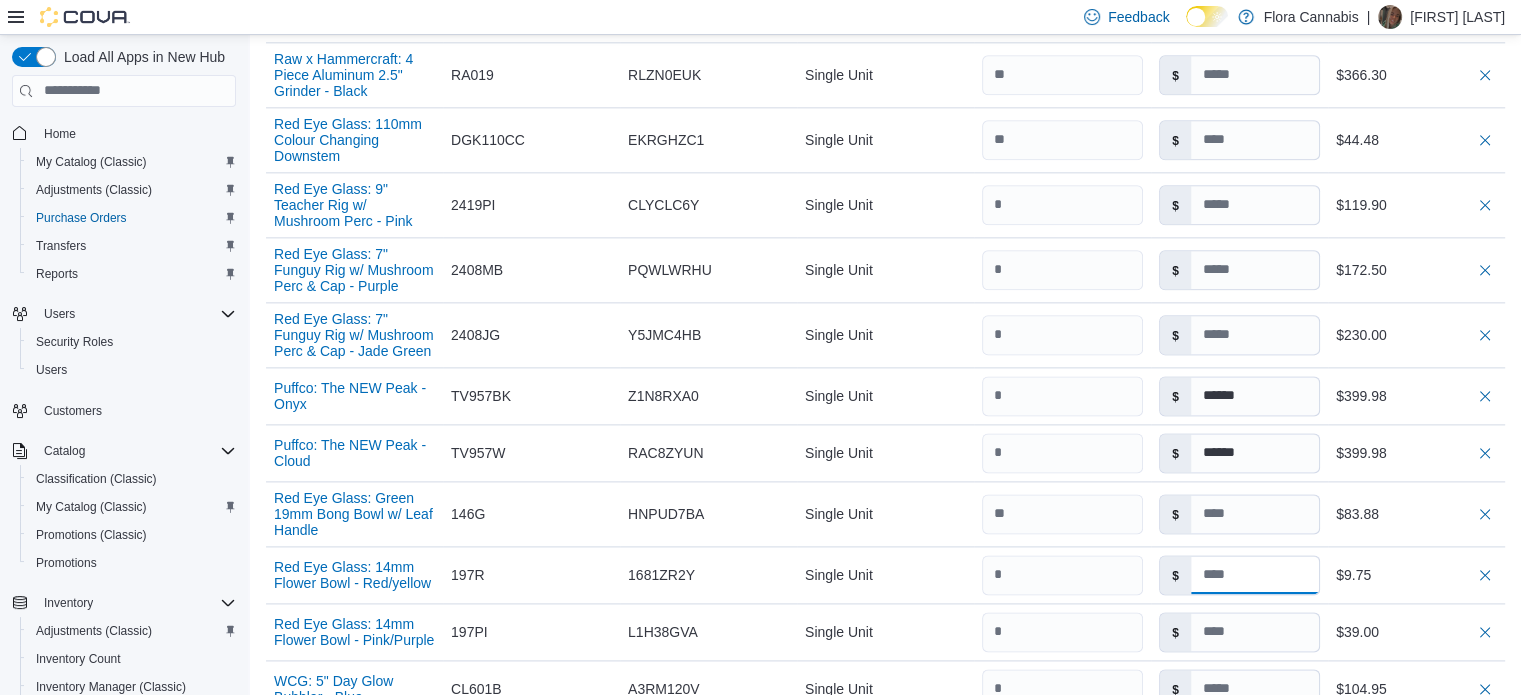 type 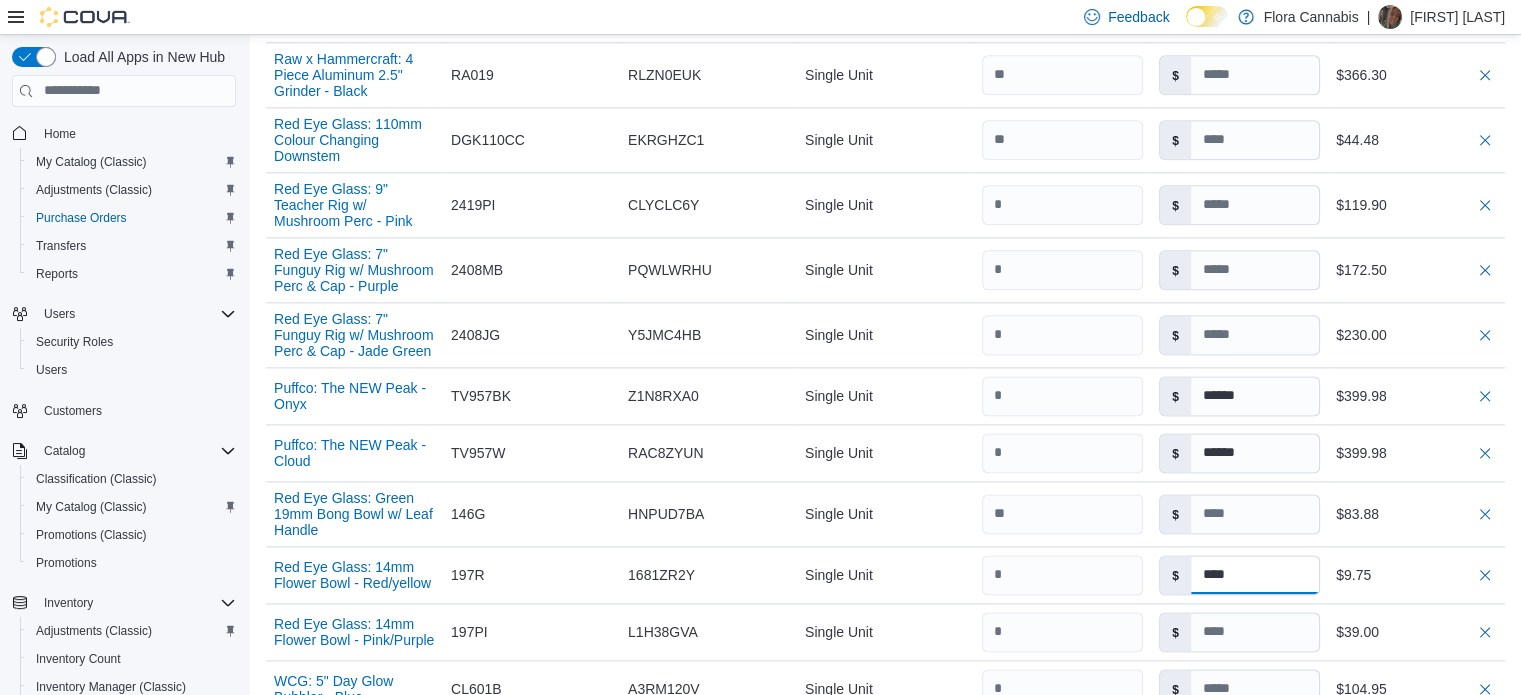 type on "****" 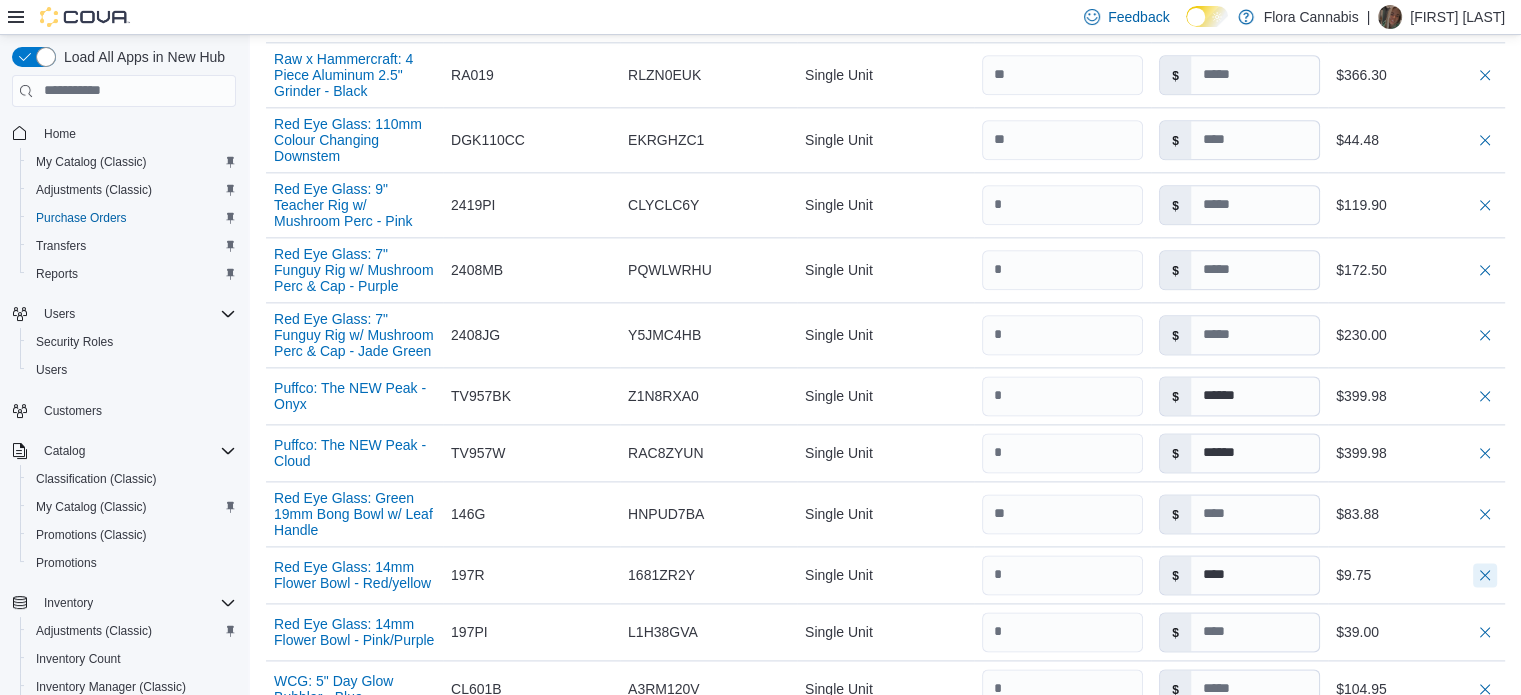 type 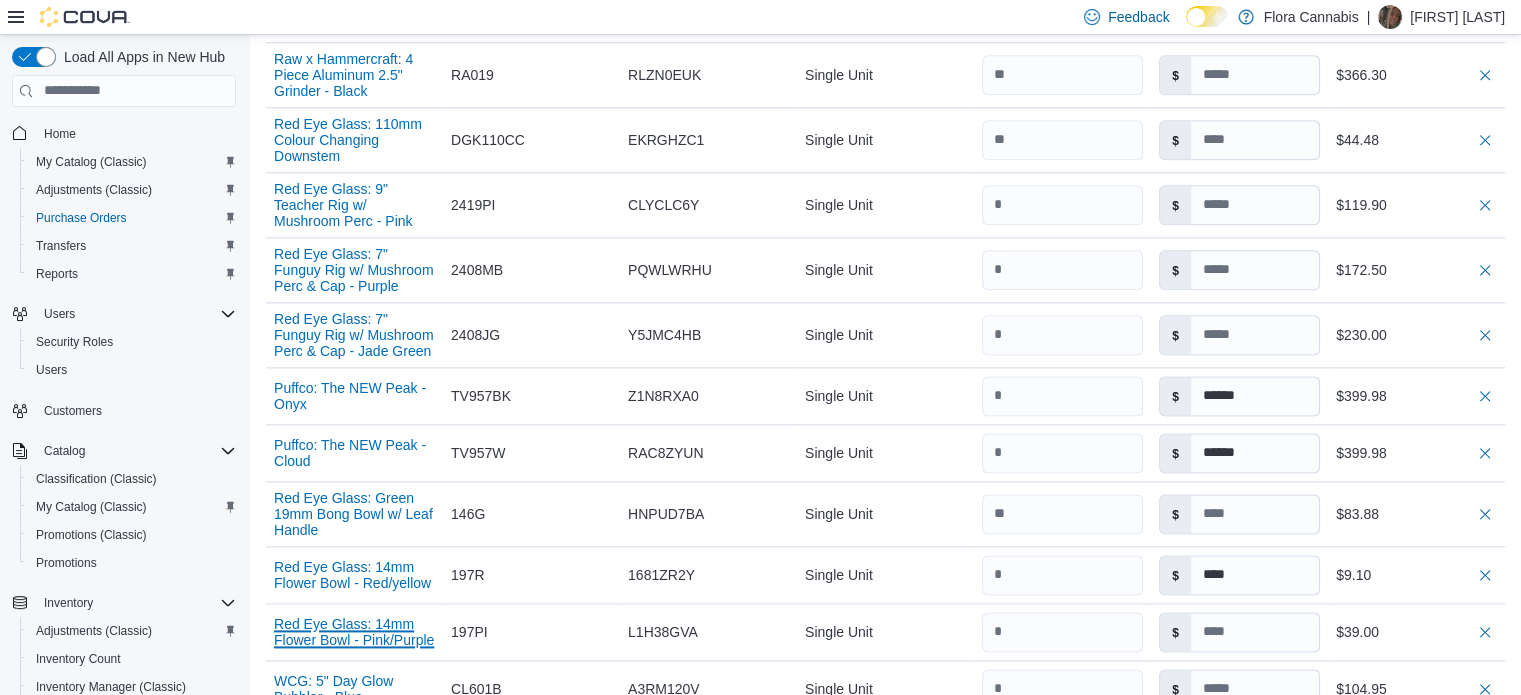 type 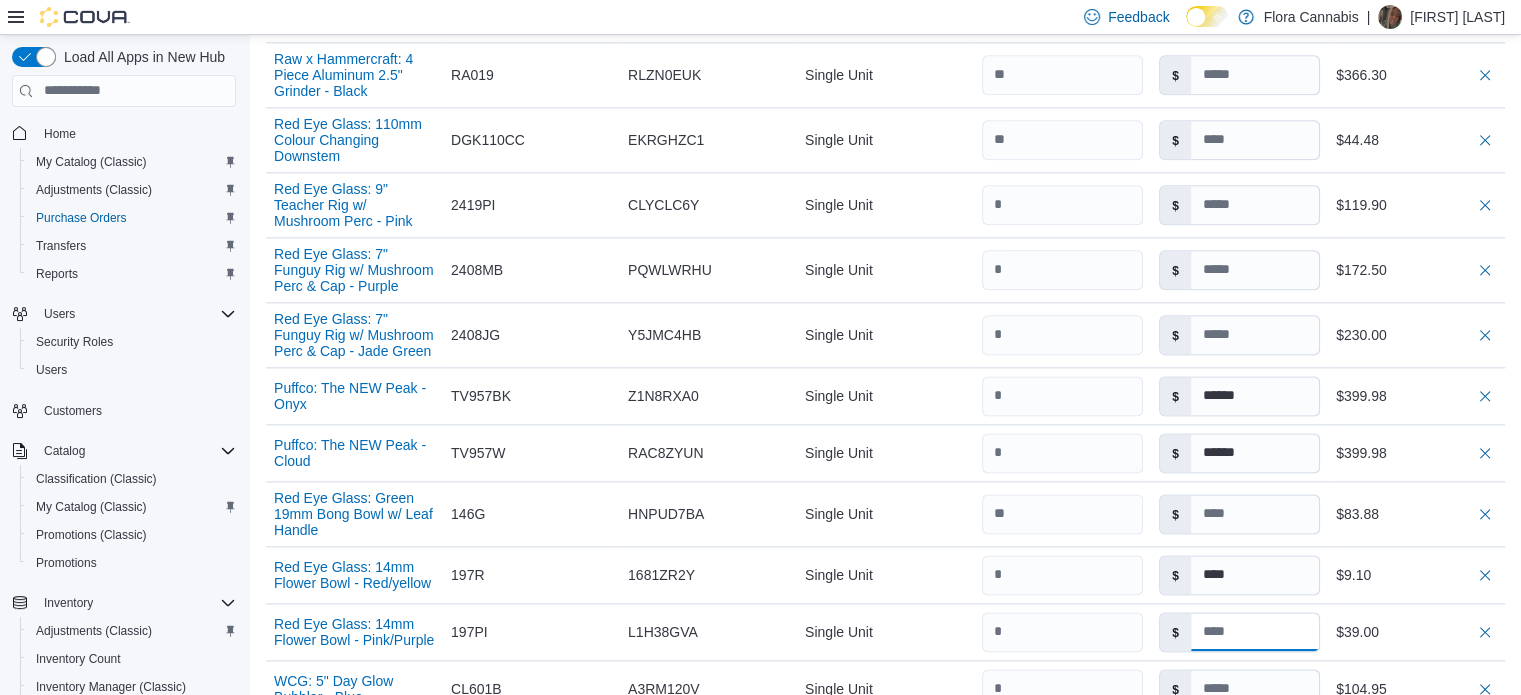 type 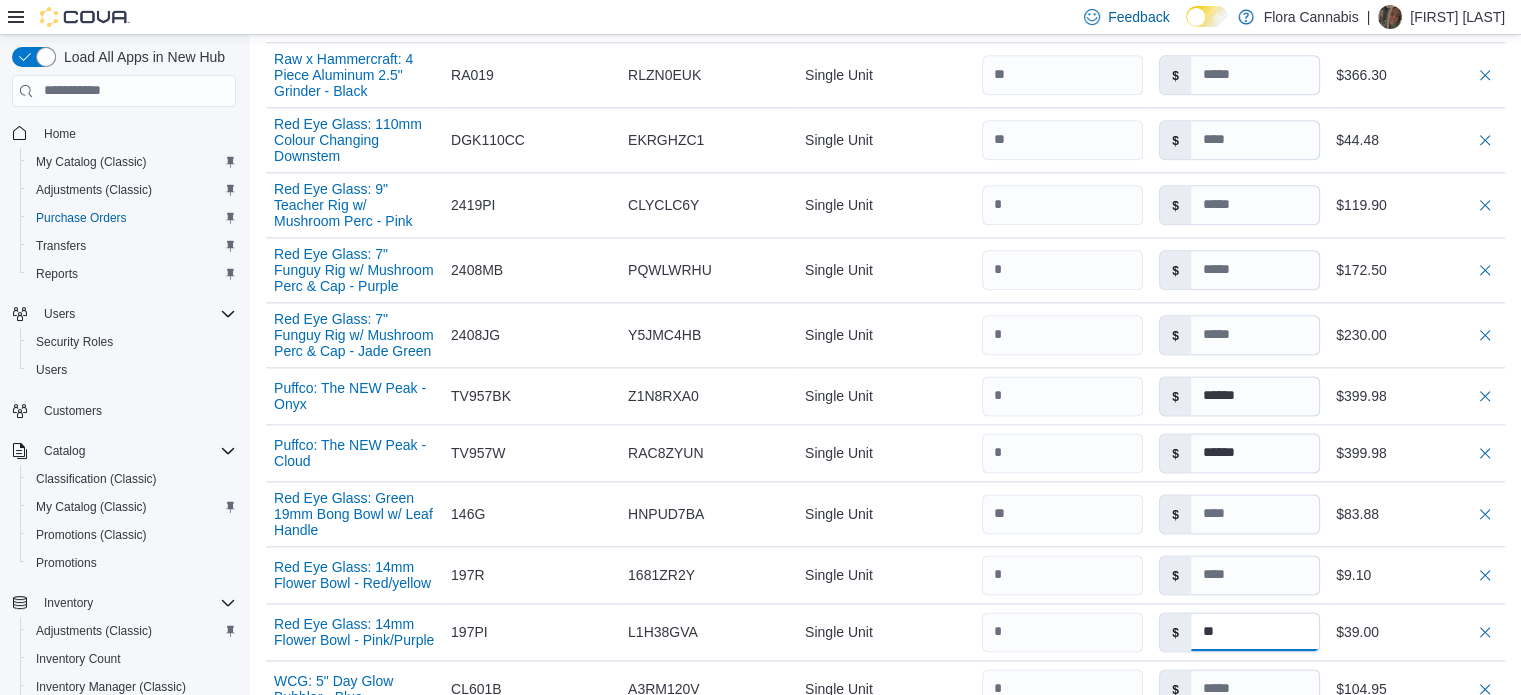 type on "**" 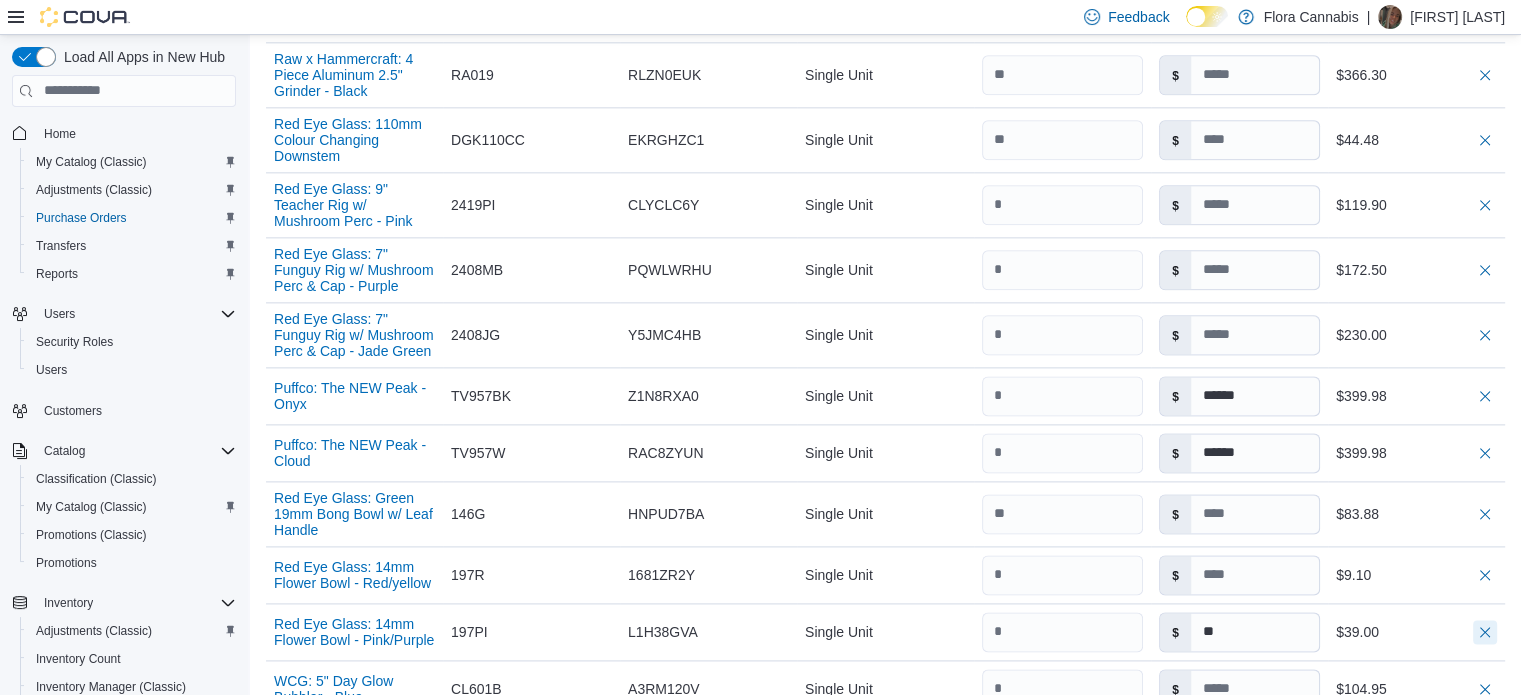 type 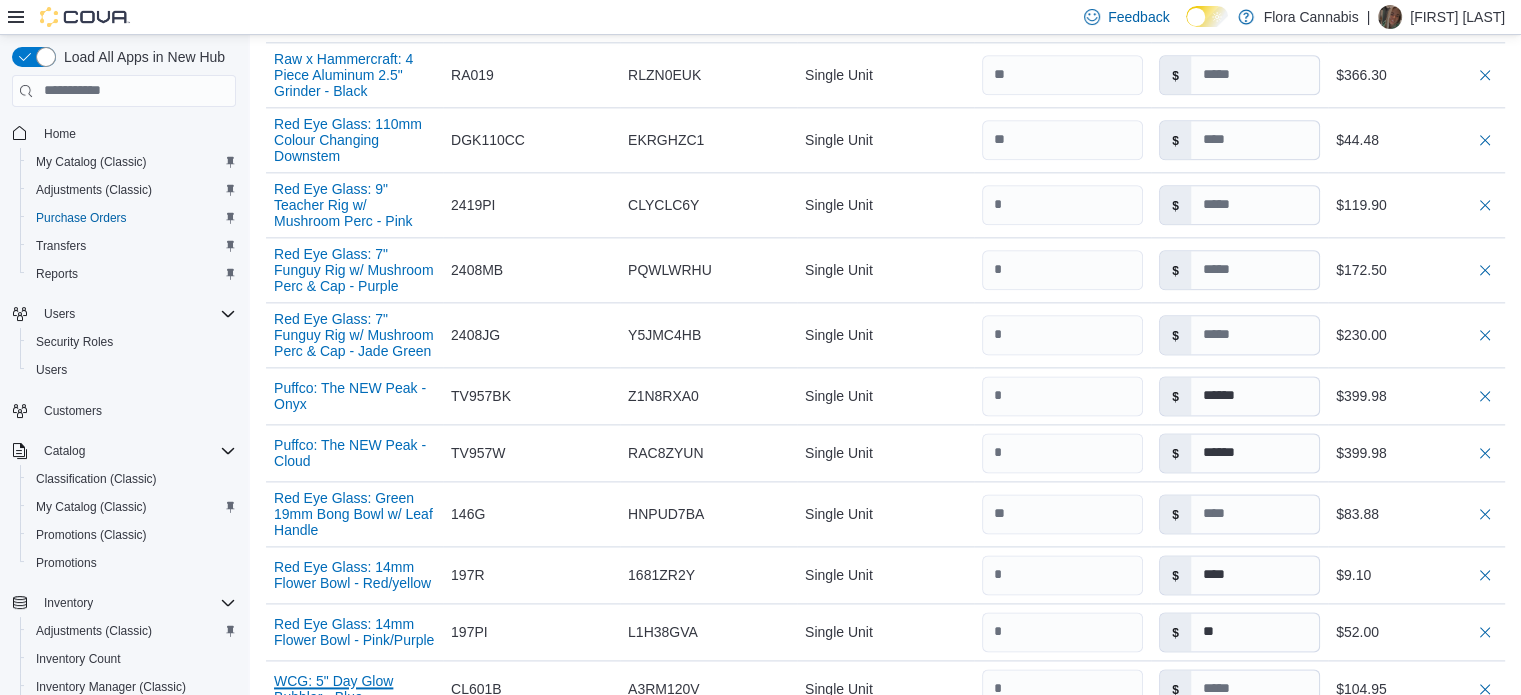 type 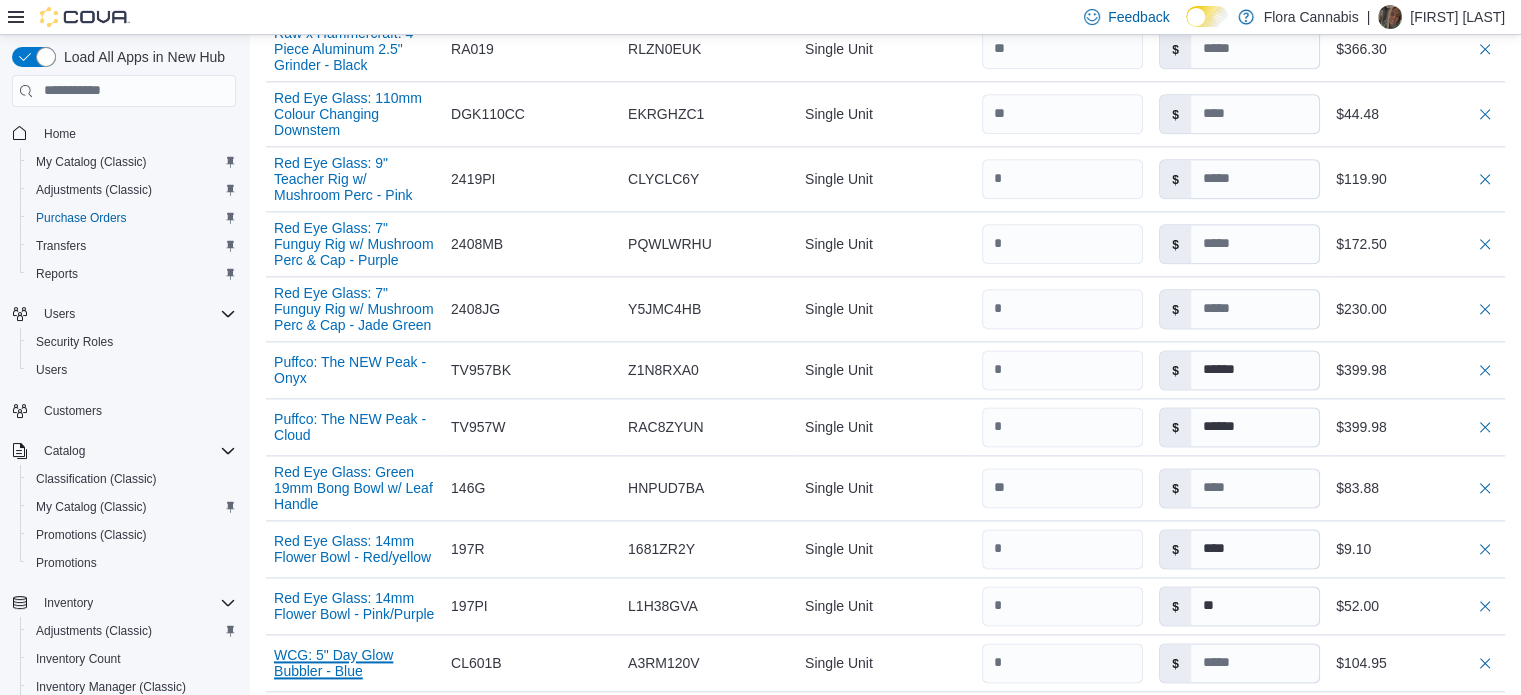 type 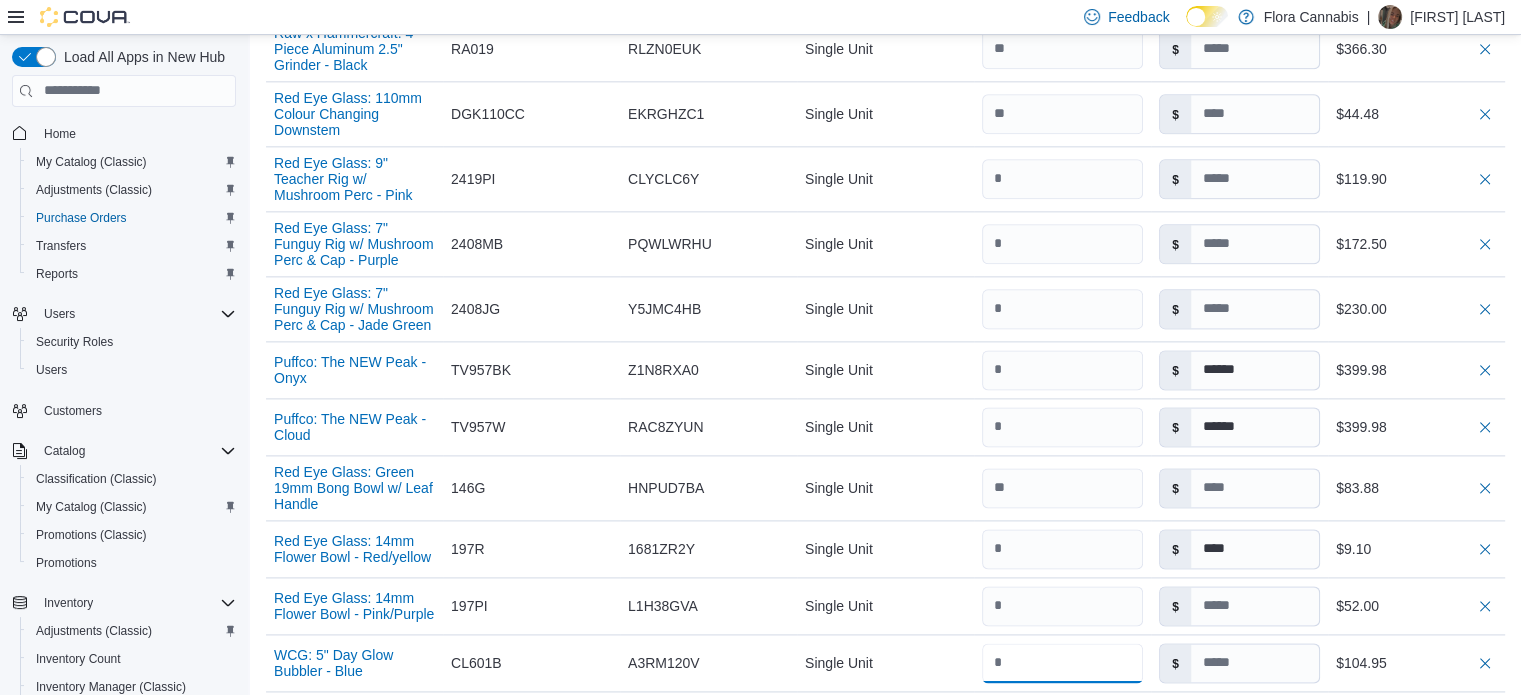 scroll, scrollTop: 2541, scrollLeft: 0, axis: vertical 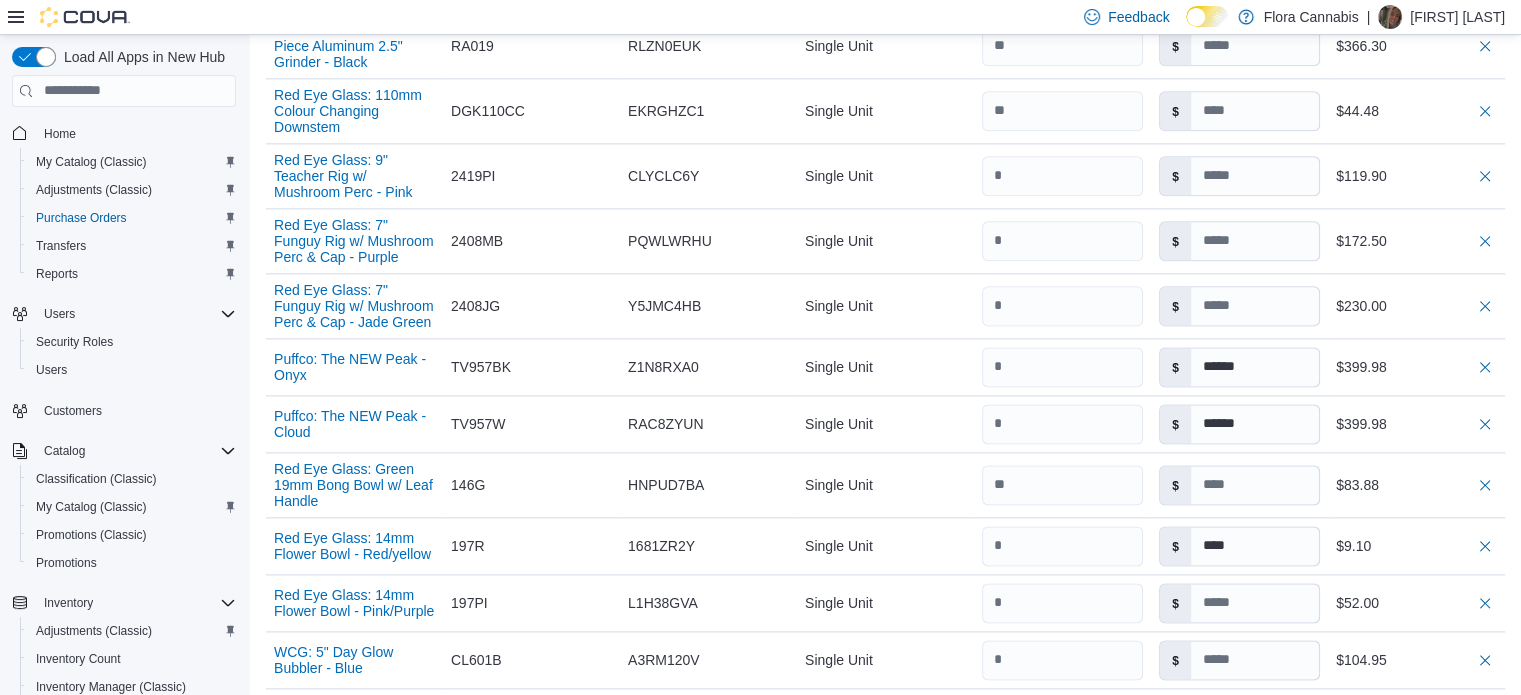 type 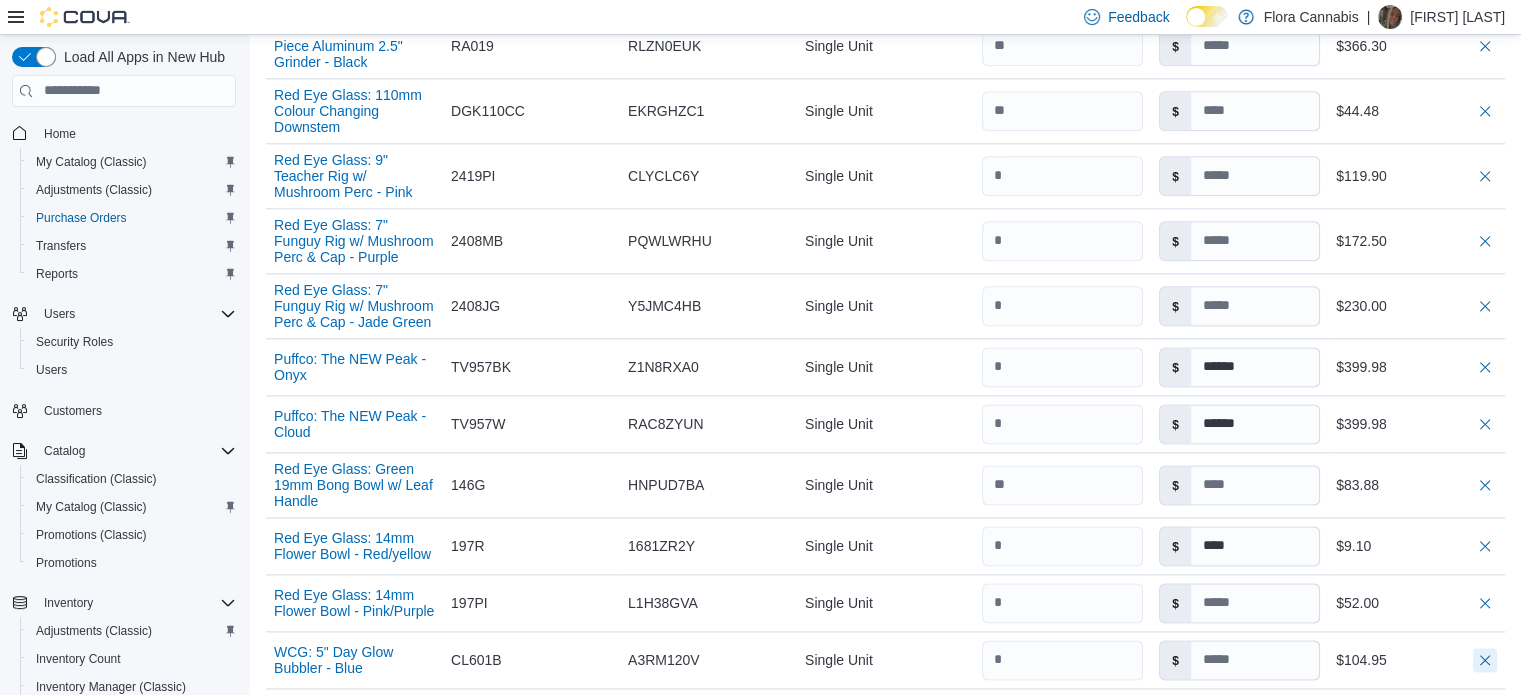 type on "**" 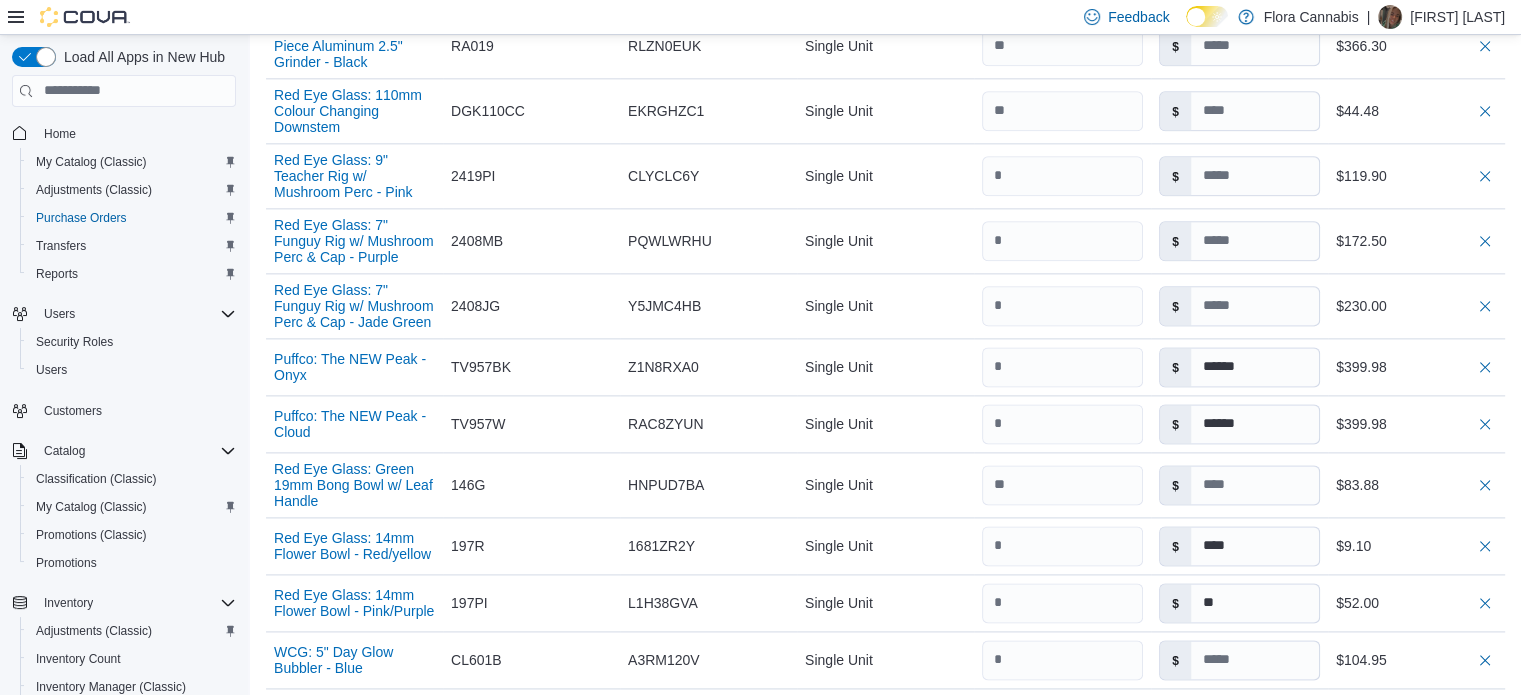 type 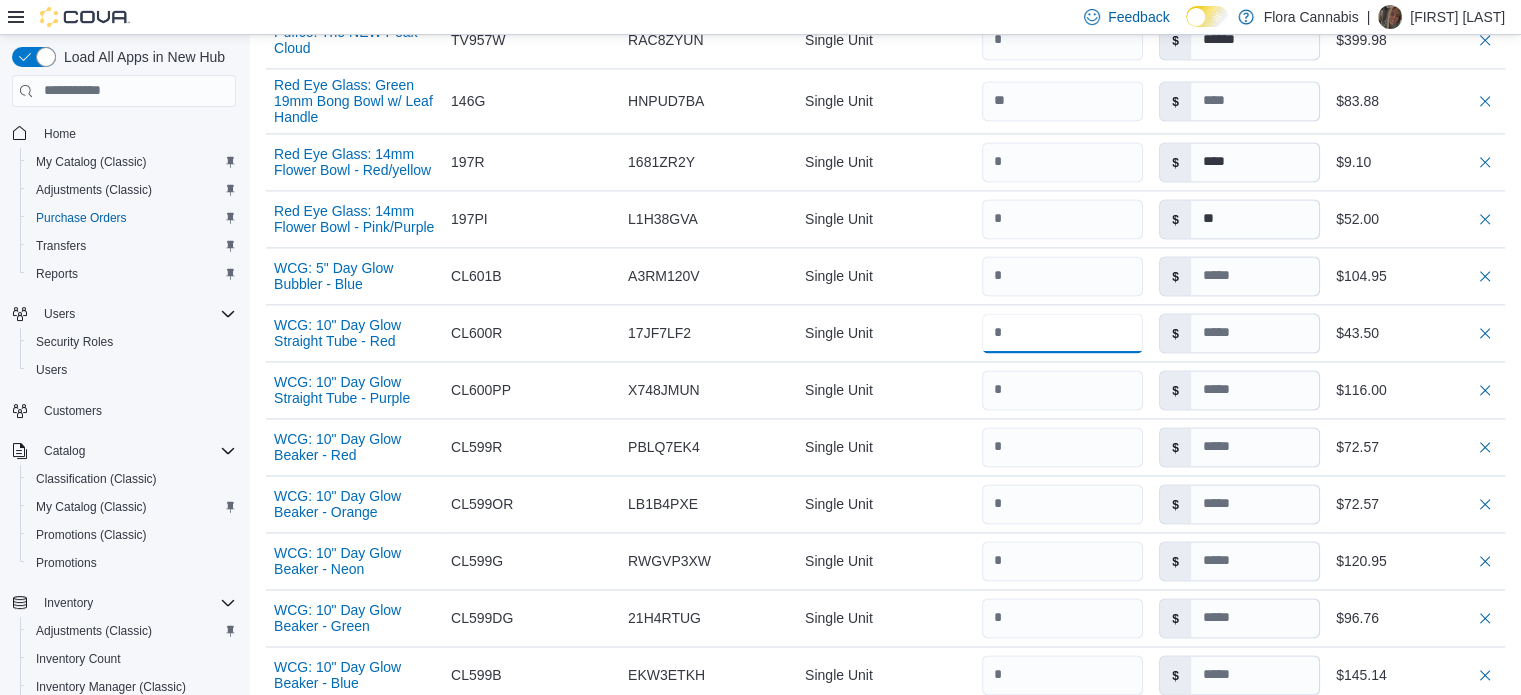 type 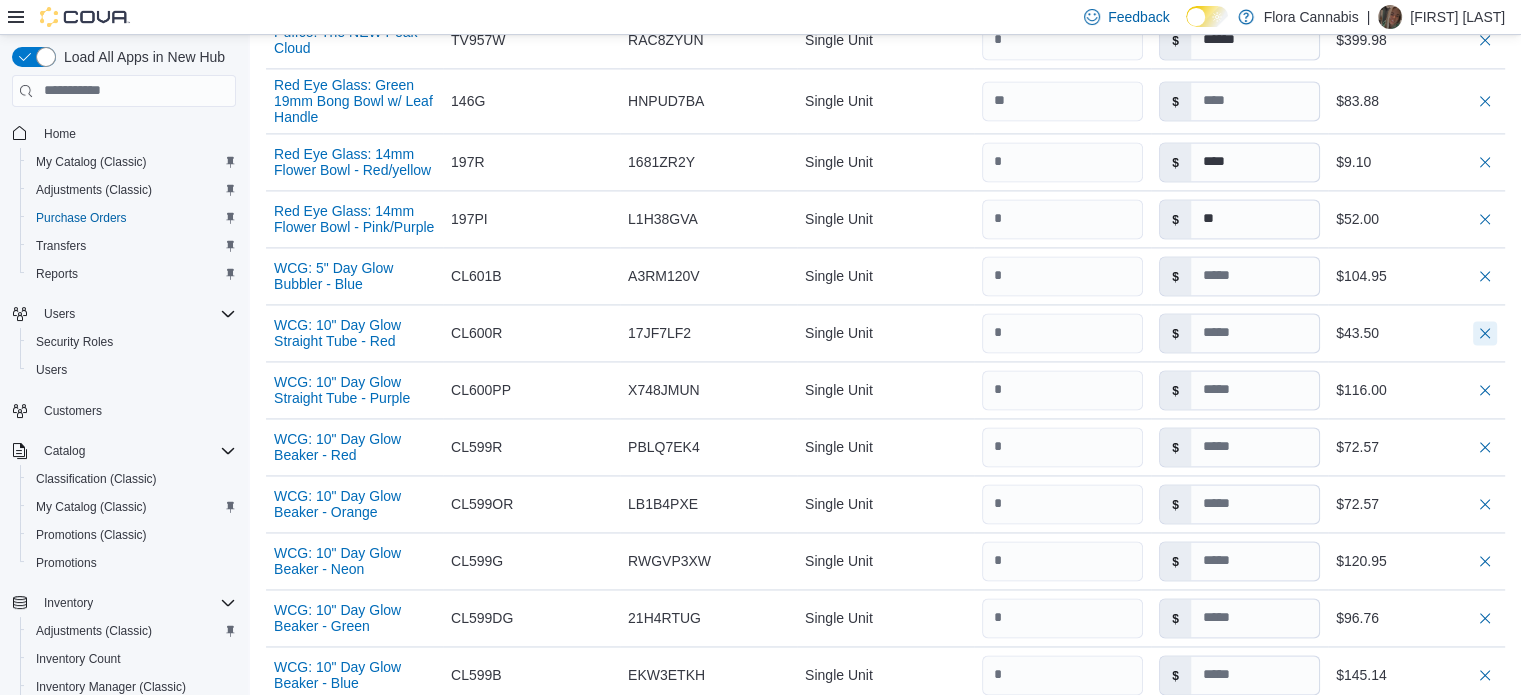type 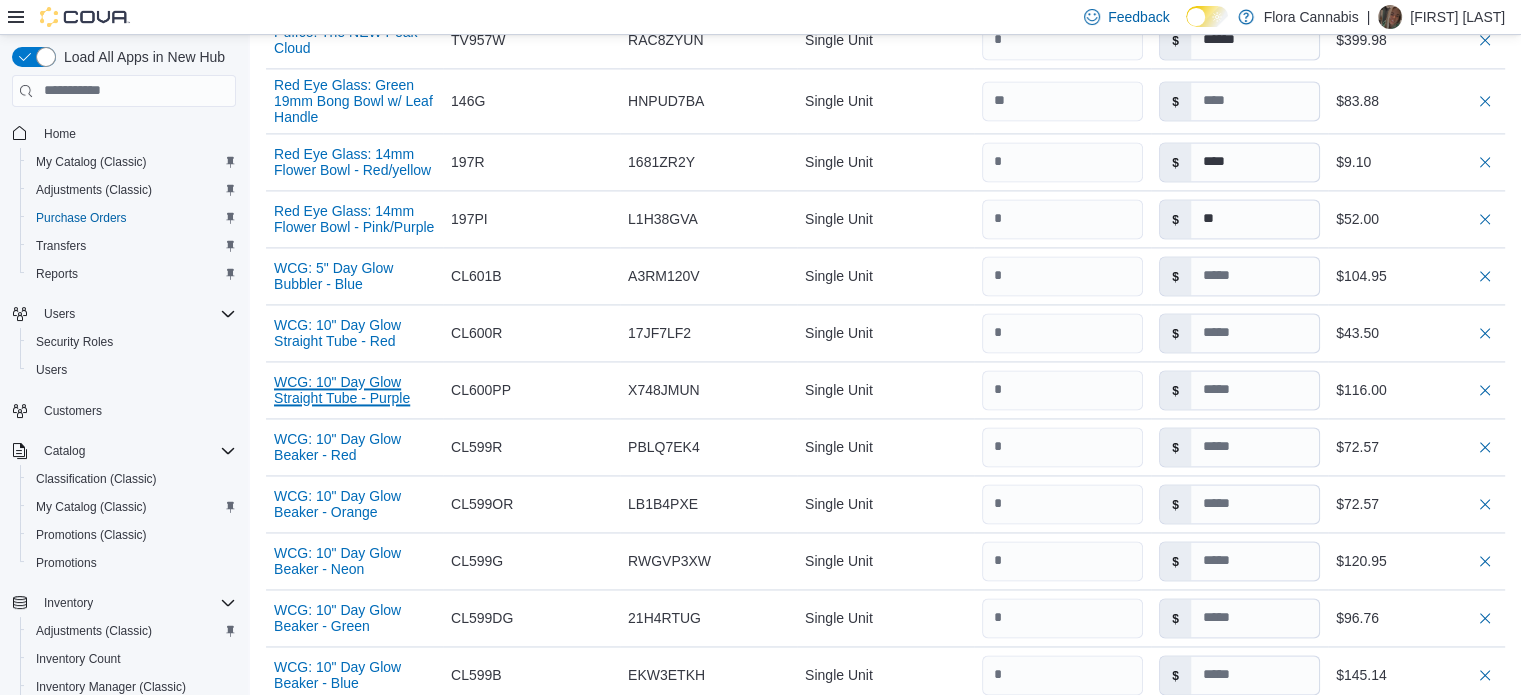 type 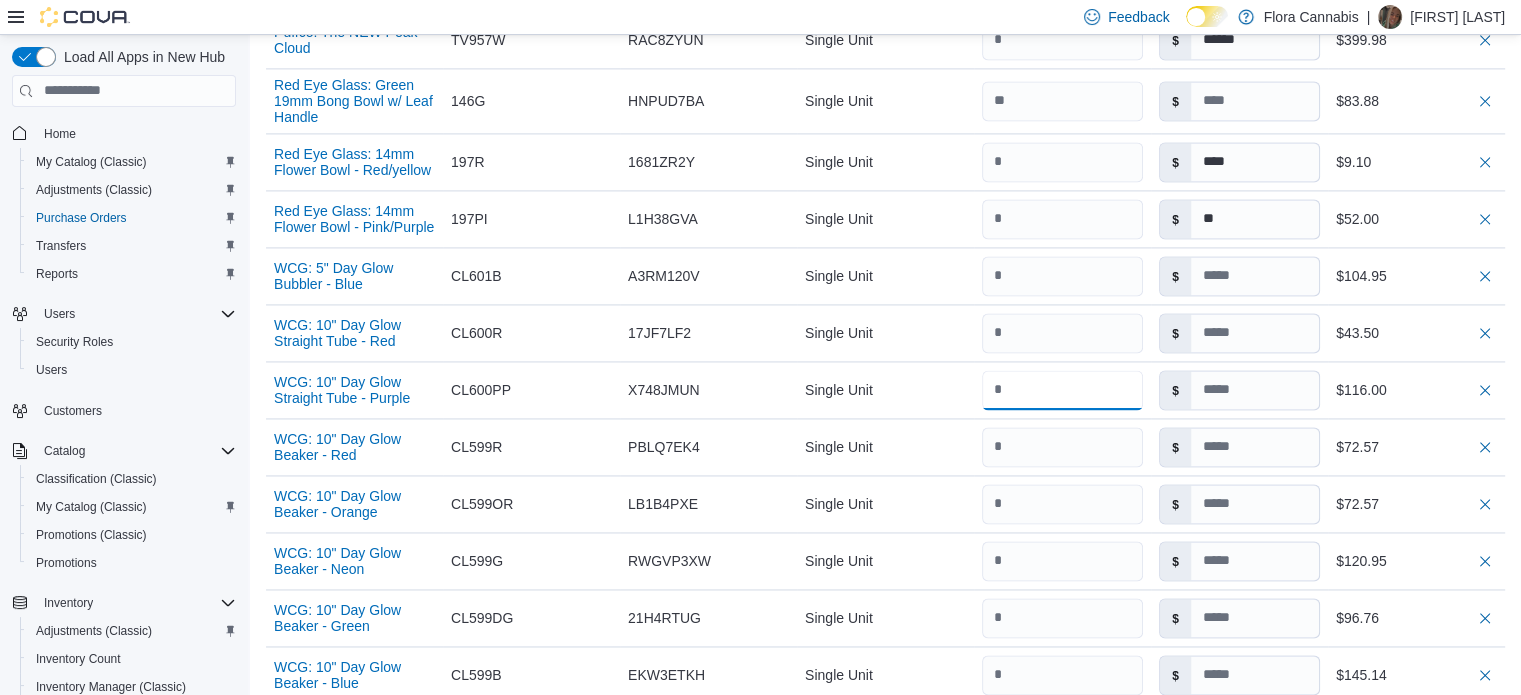 type 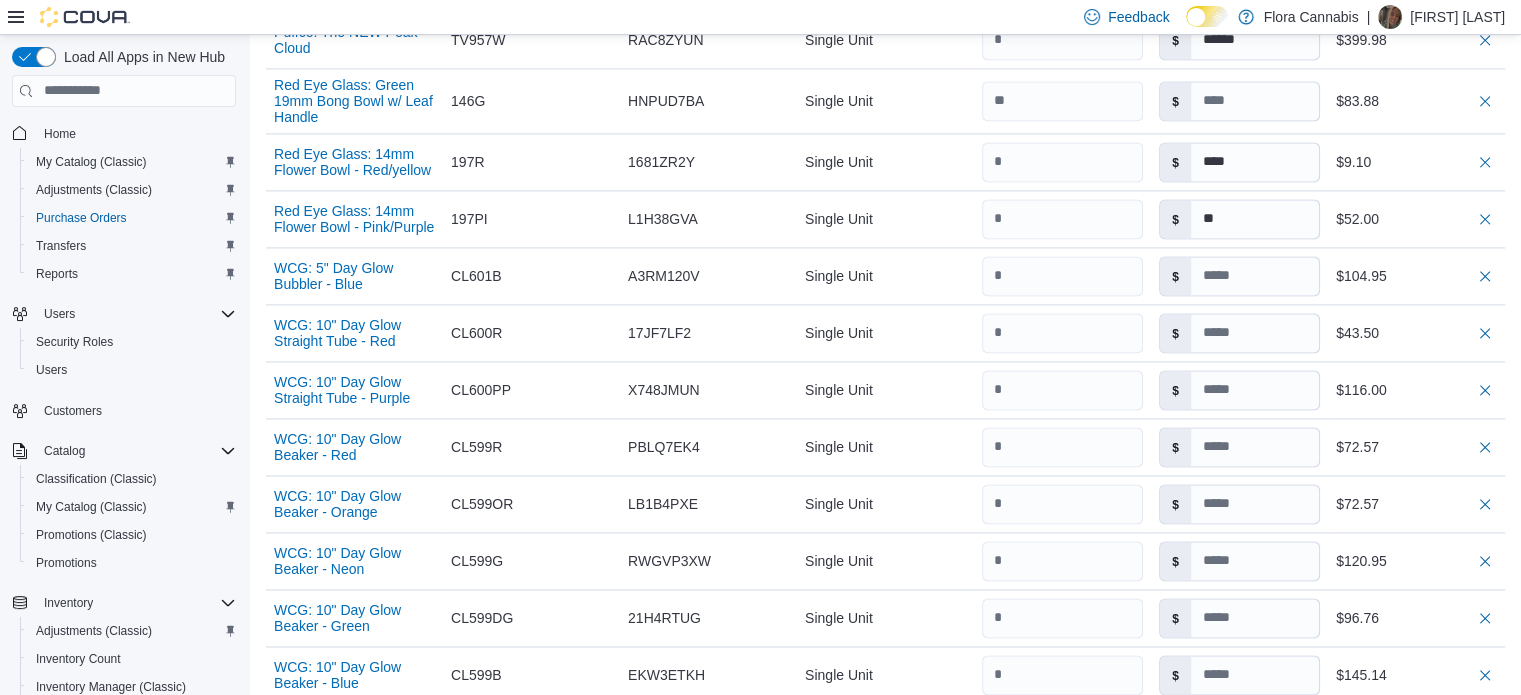 type 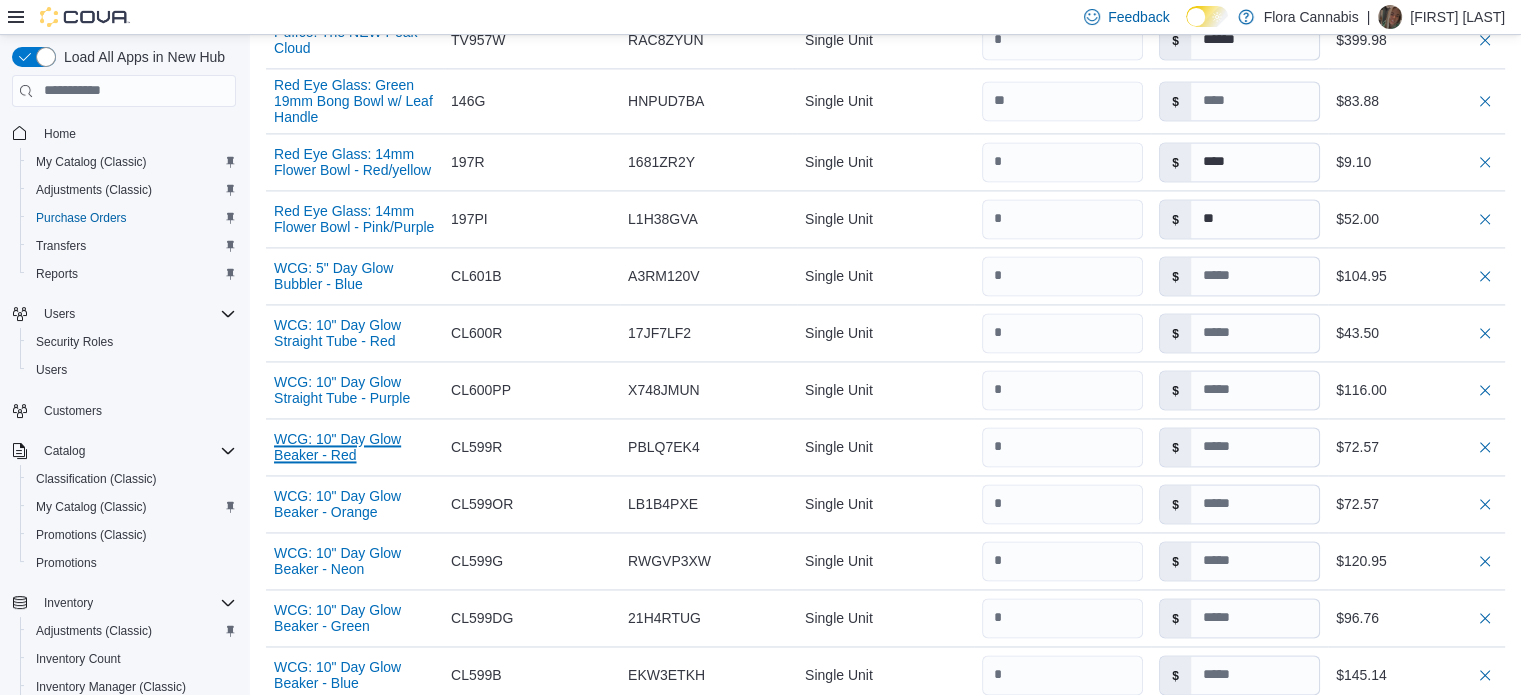 type 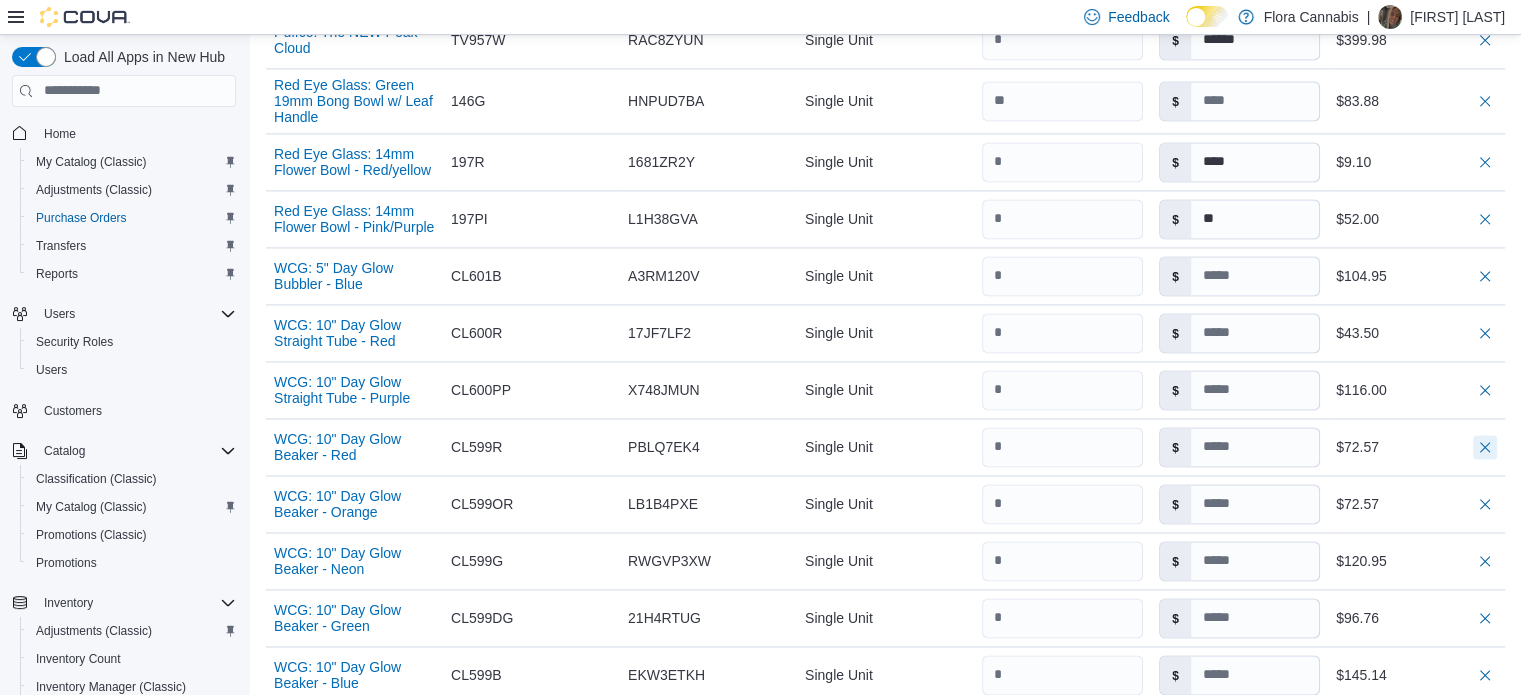type 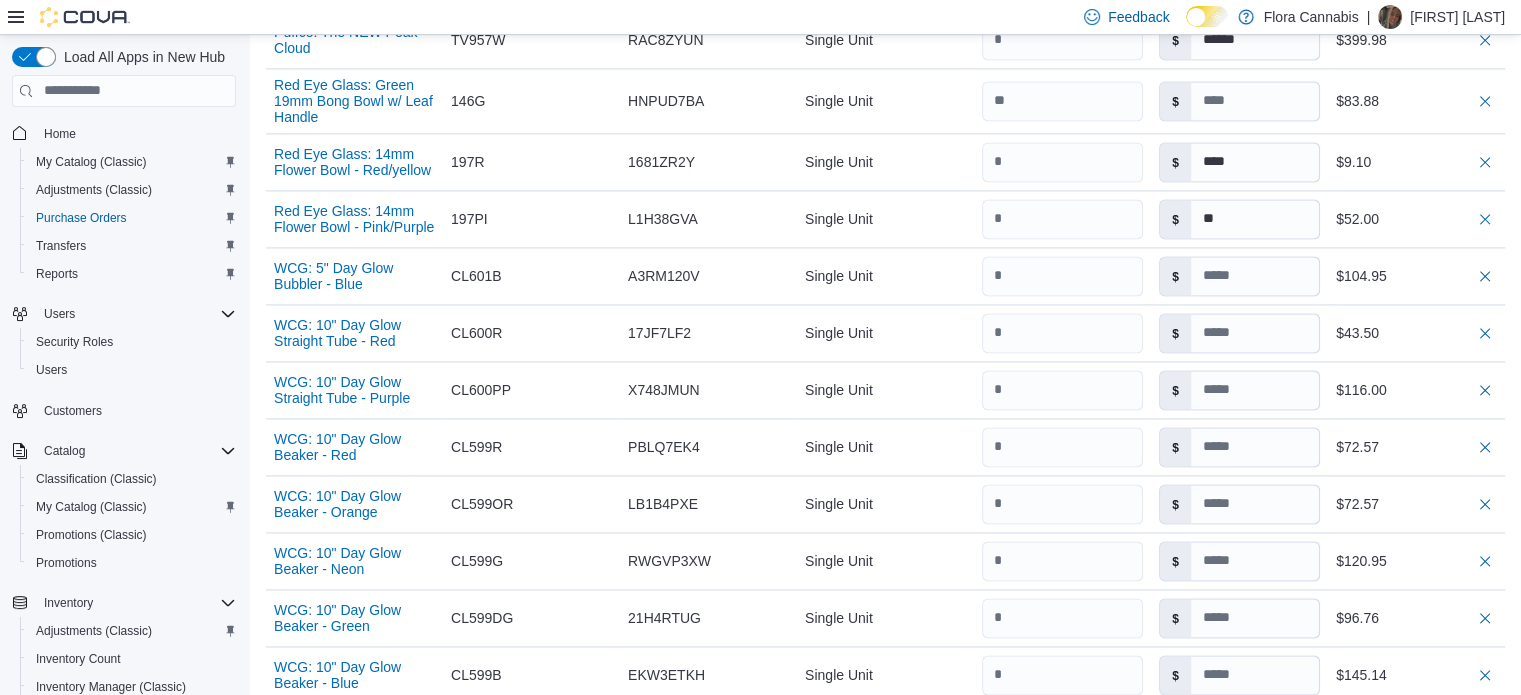 type 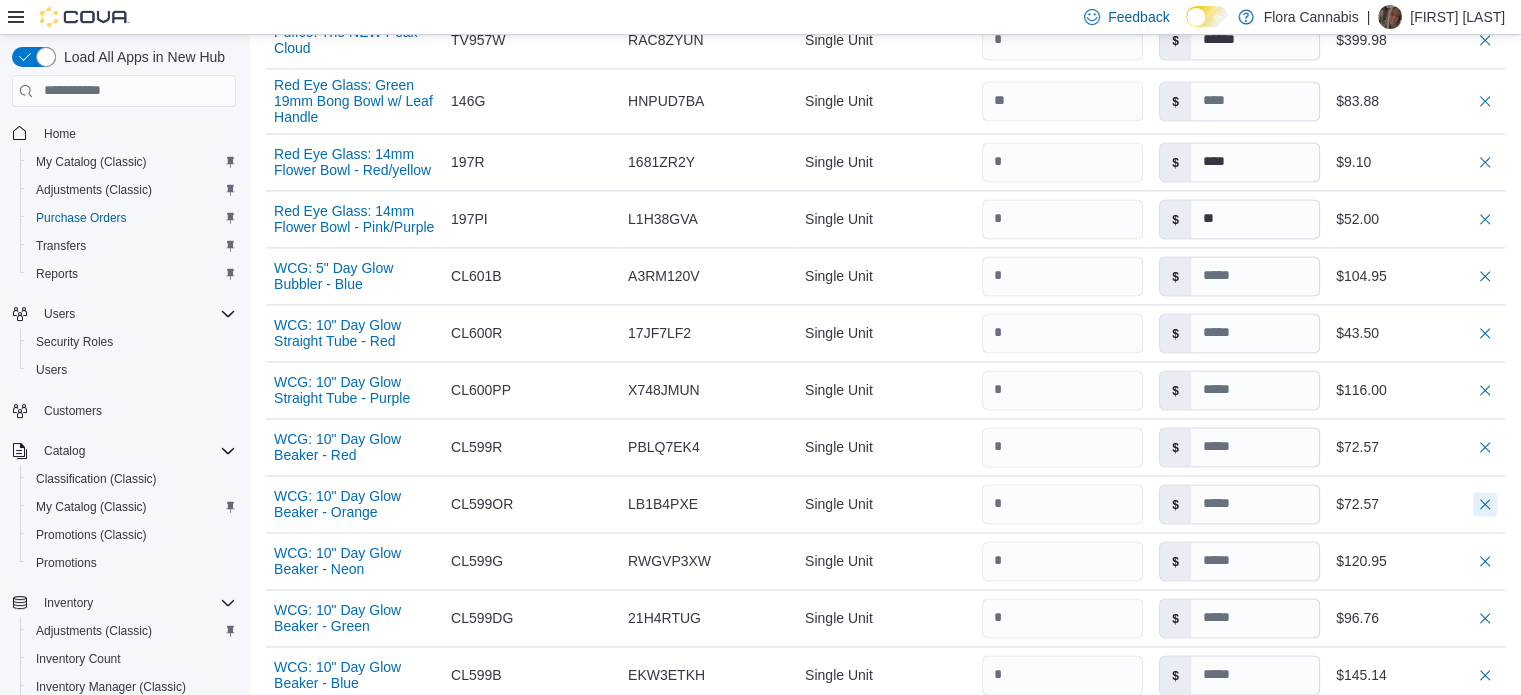 type 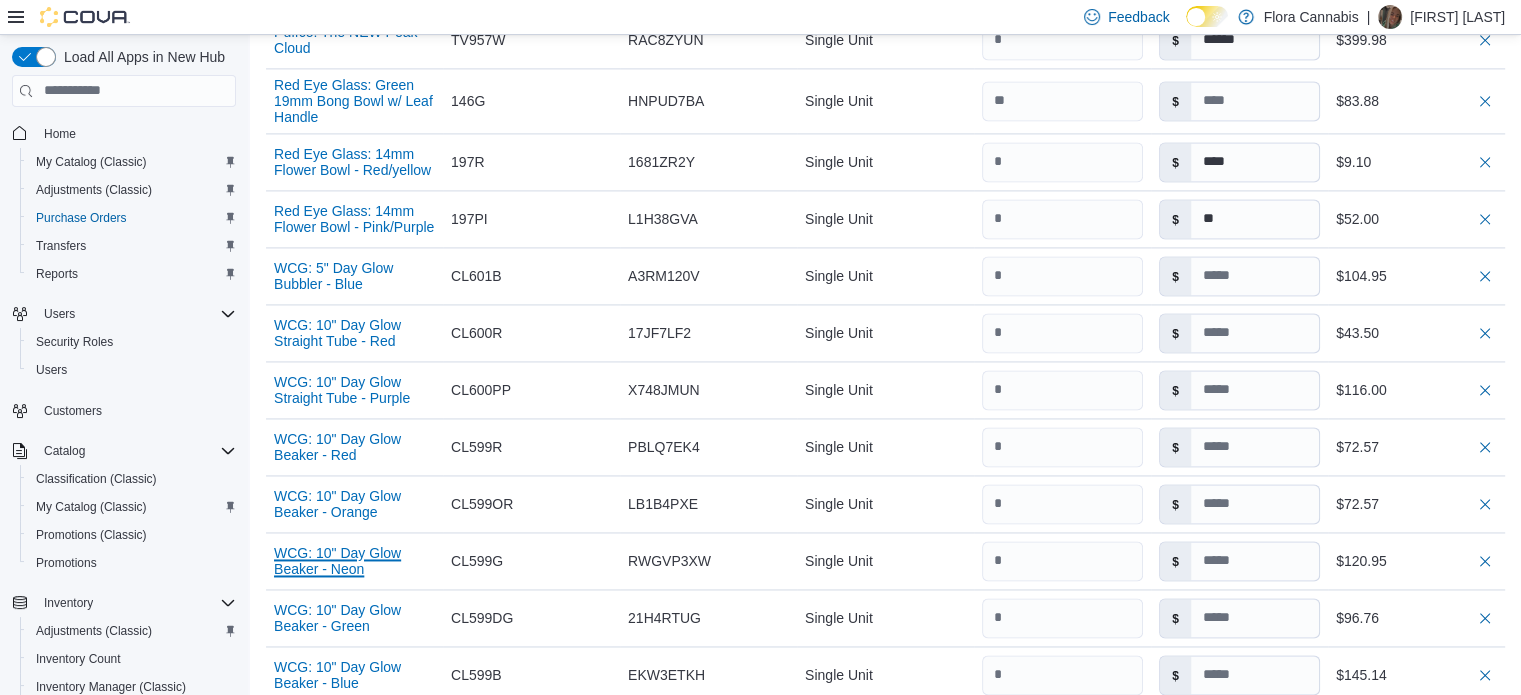 type 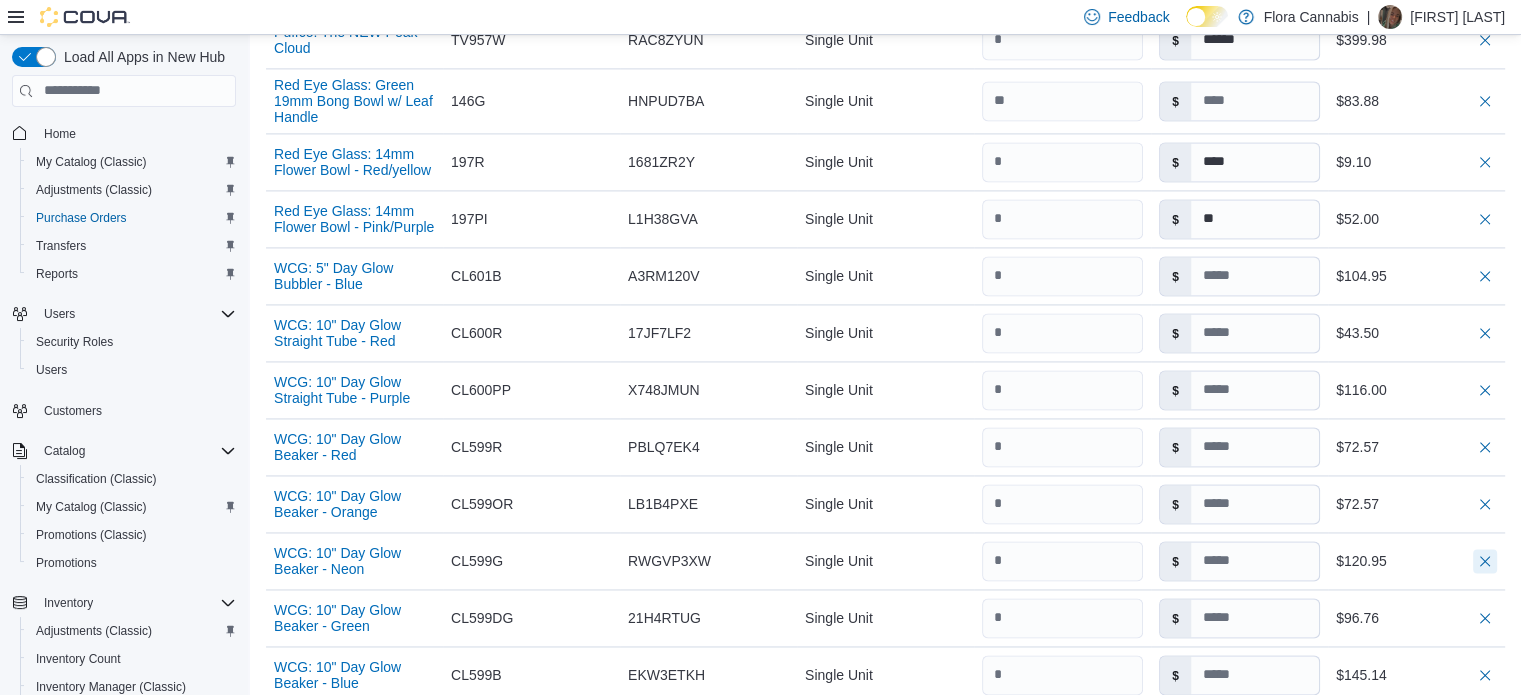 type 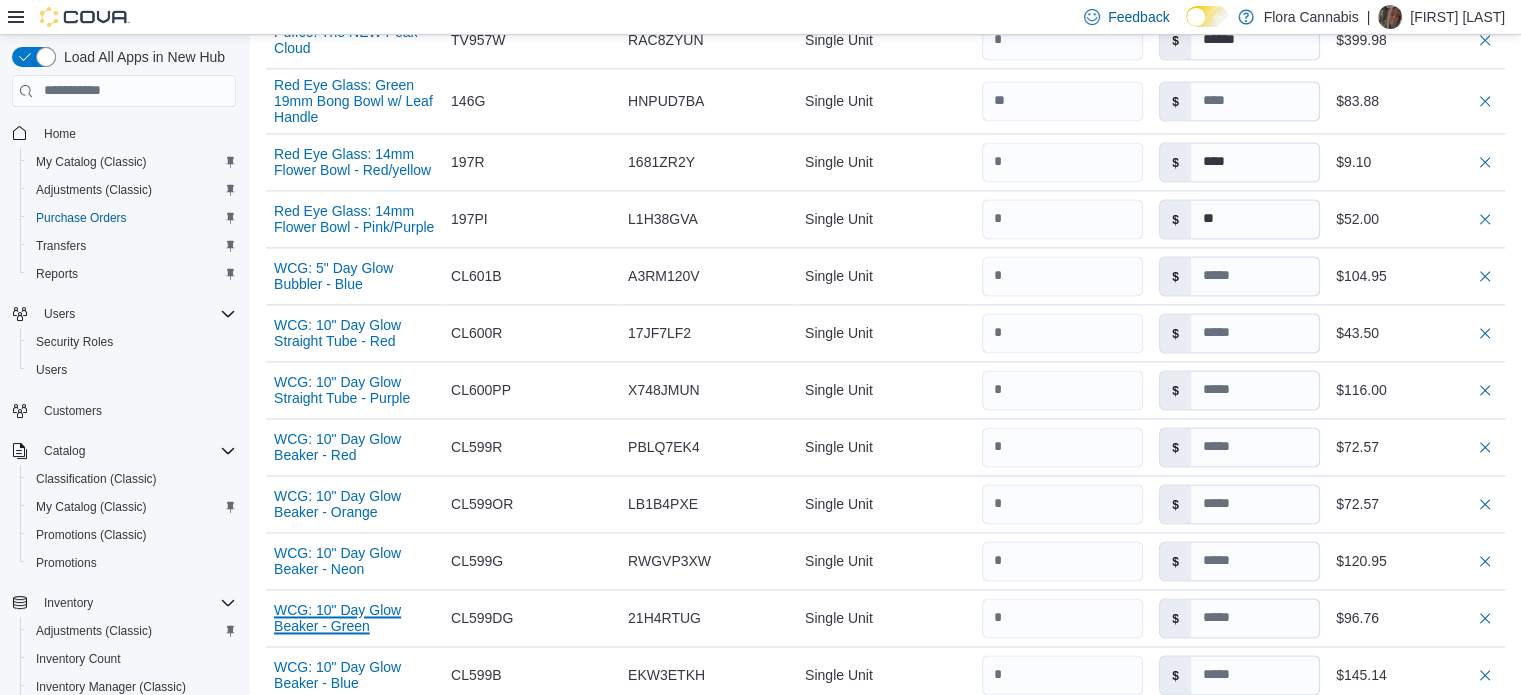 type 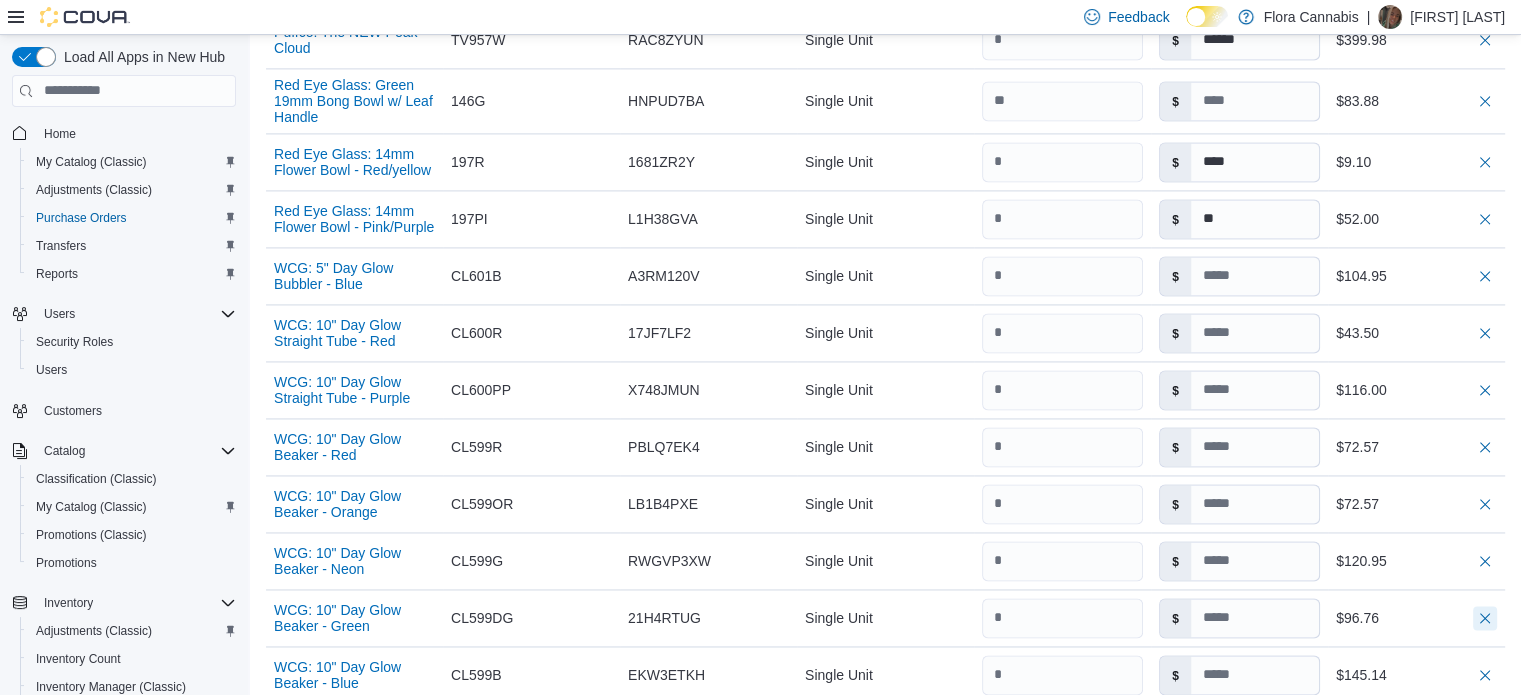 type 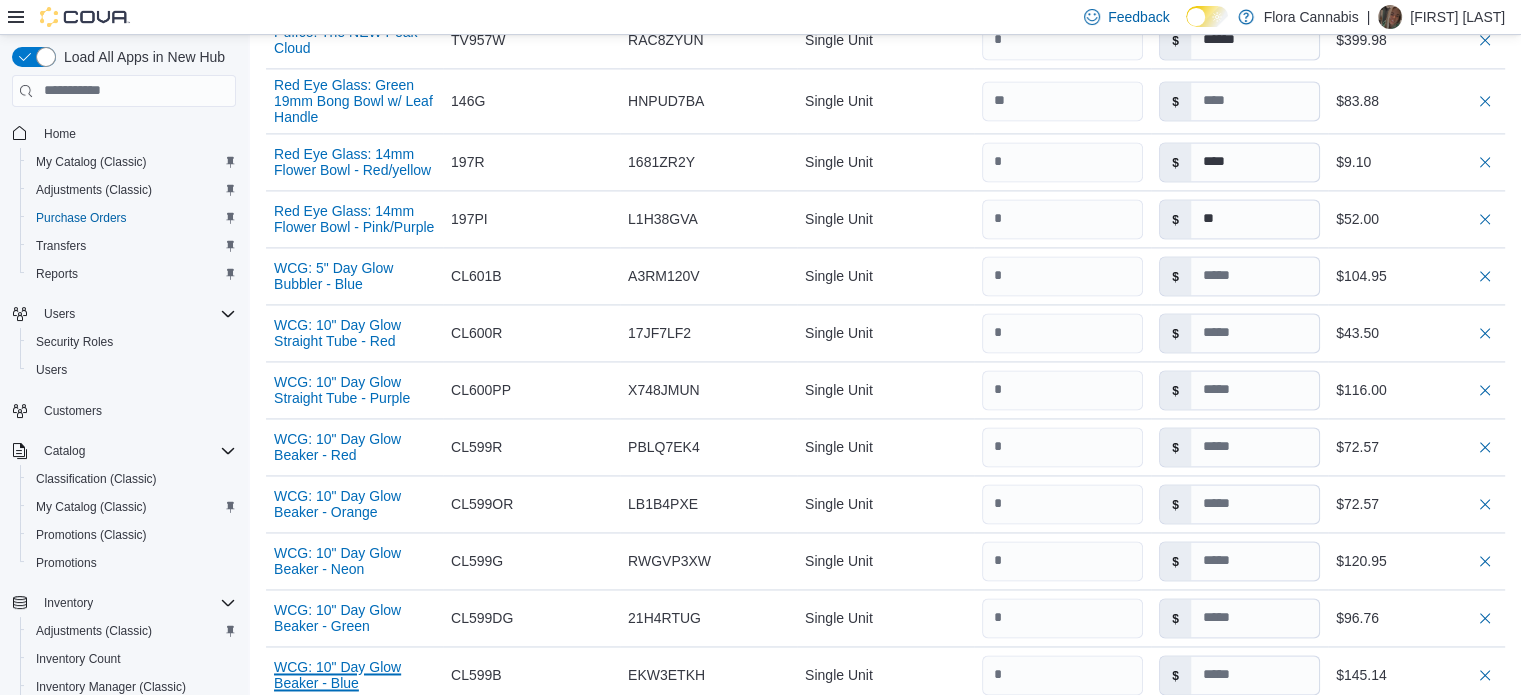 type 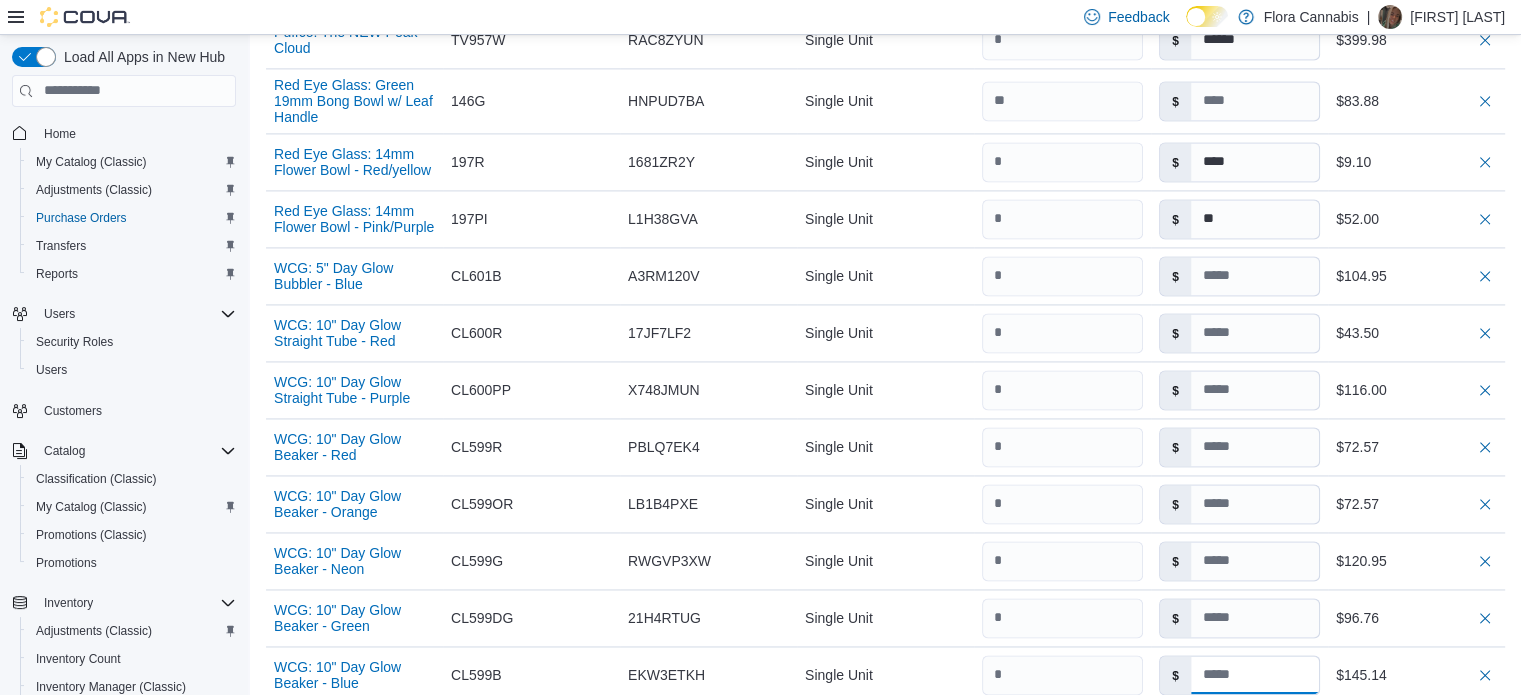 type 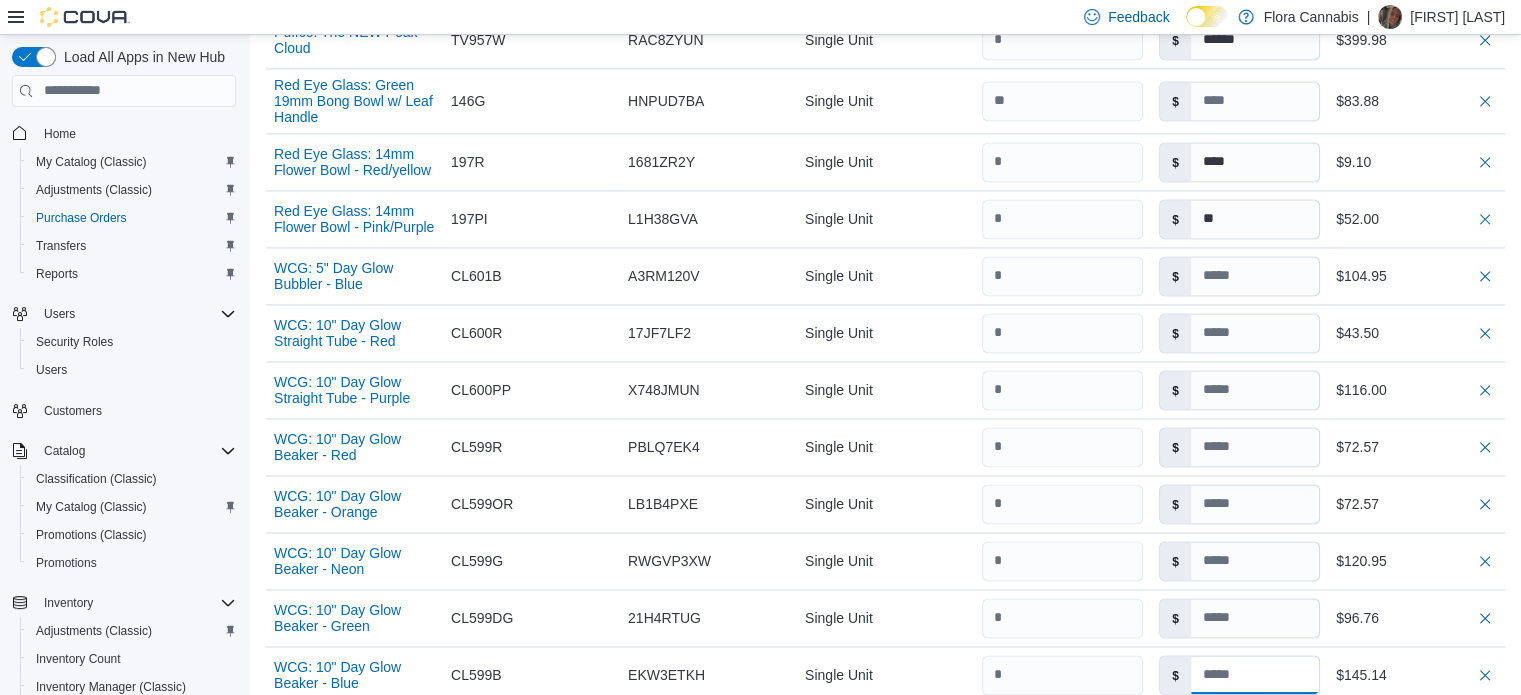 type 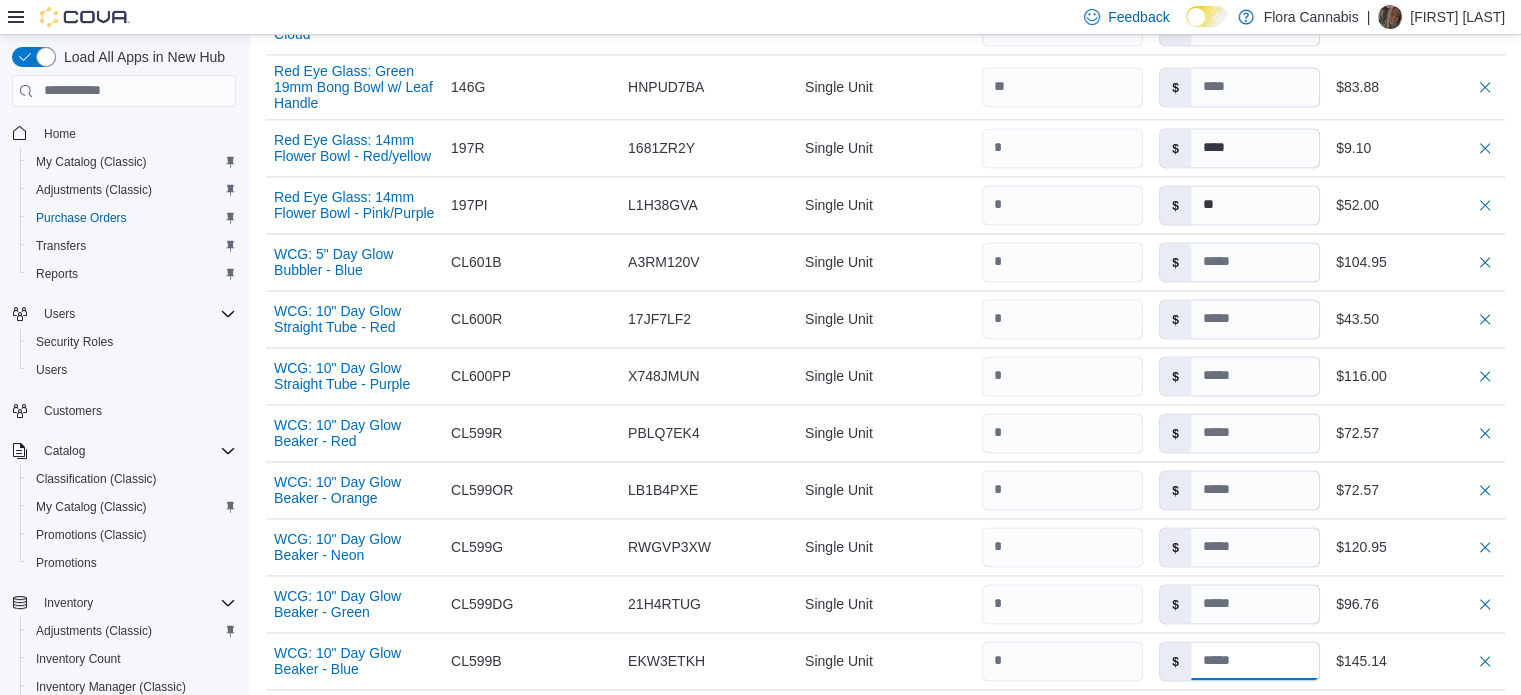 type 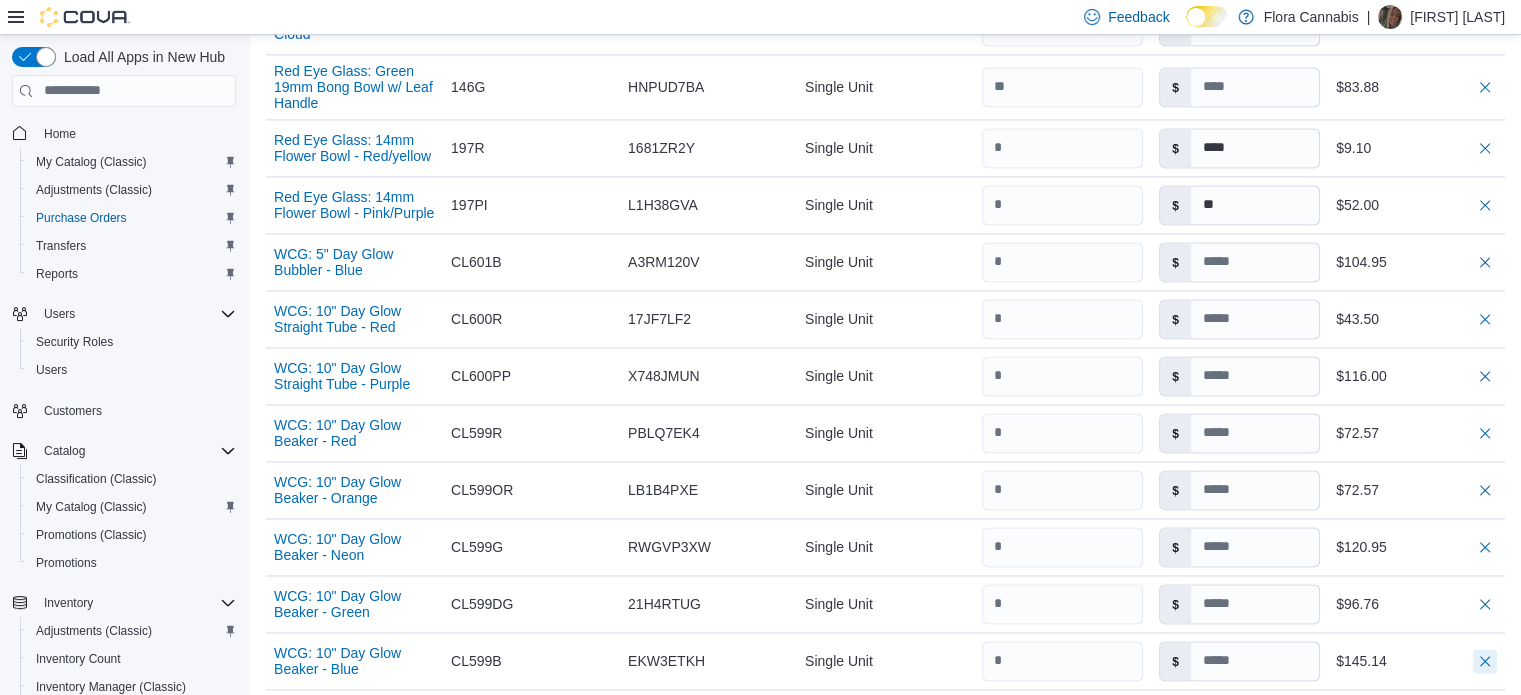 type 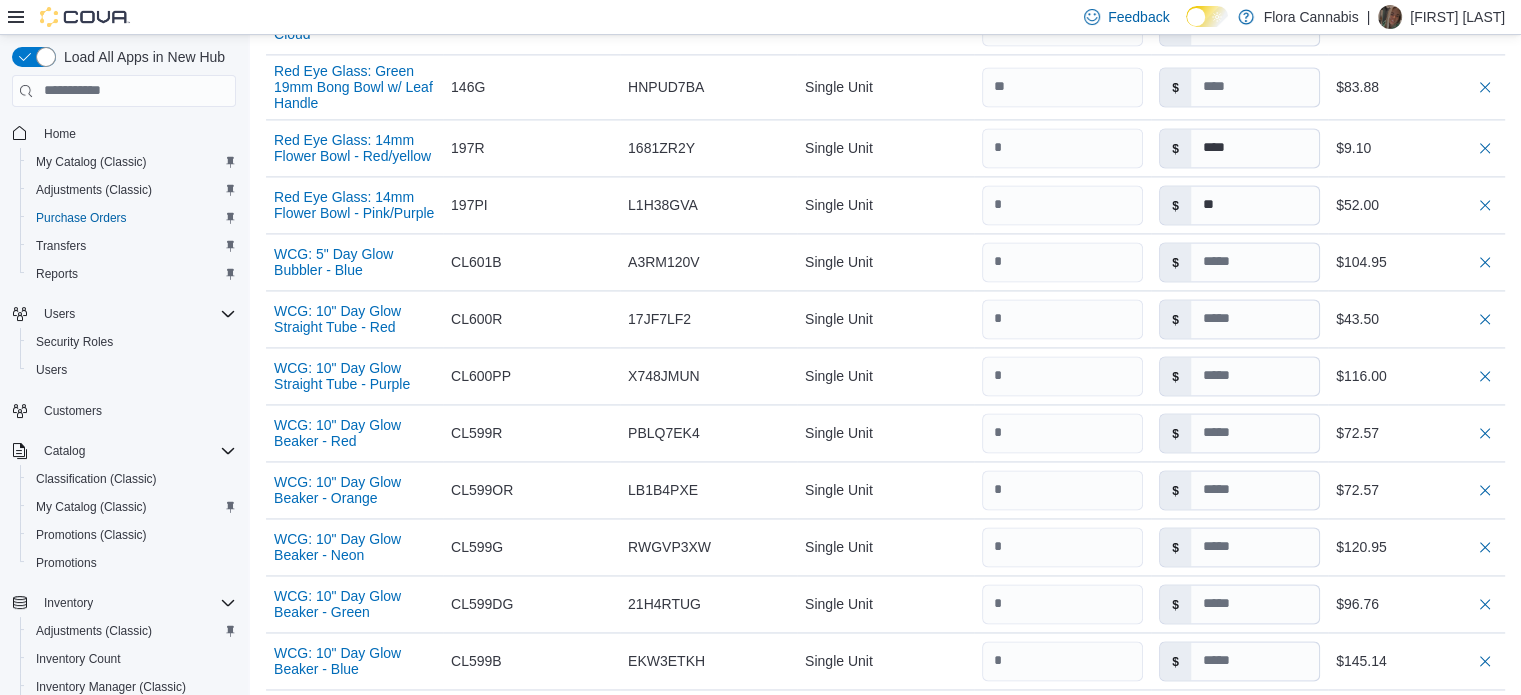 scroll, scrollTop: 3328, scrollLeft: 0, axis: vertical 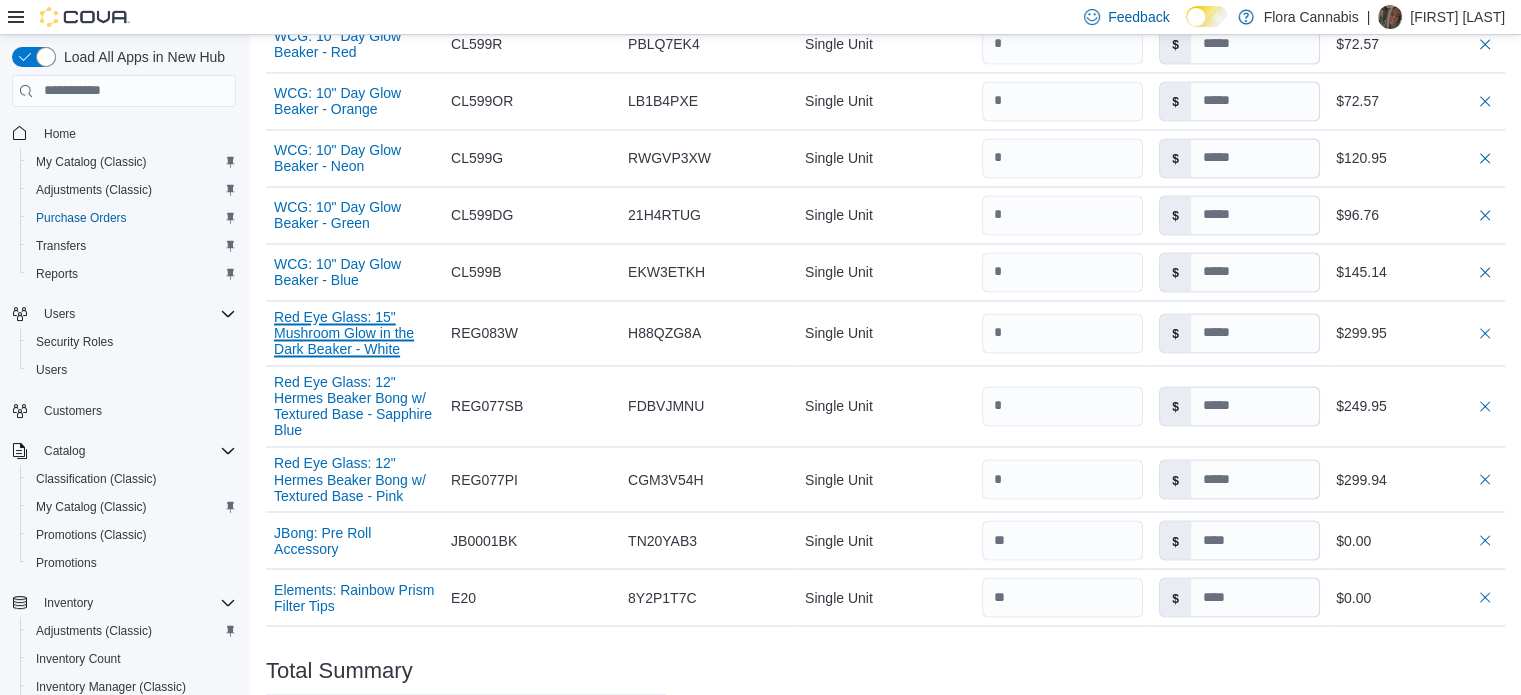type 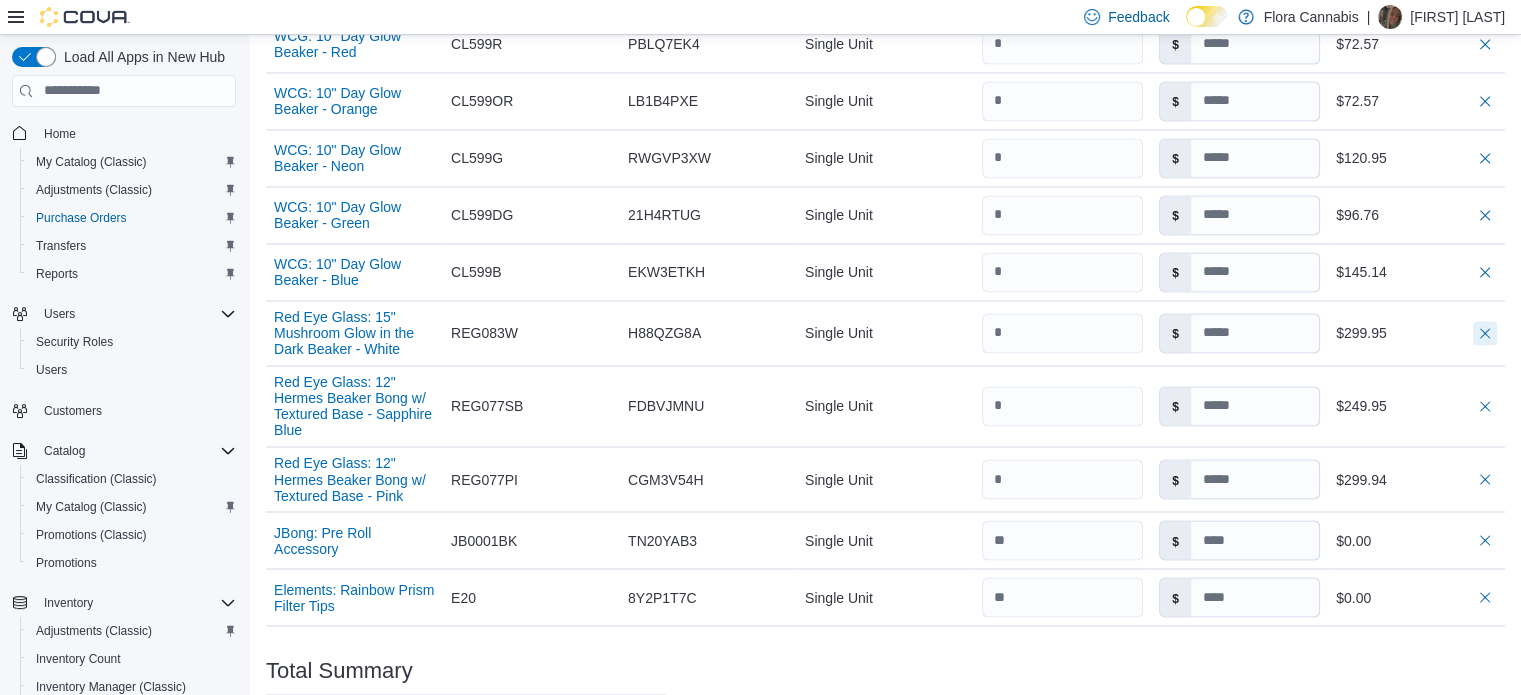 type 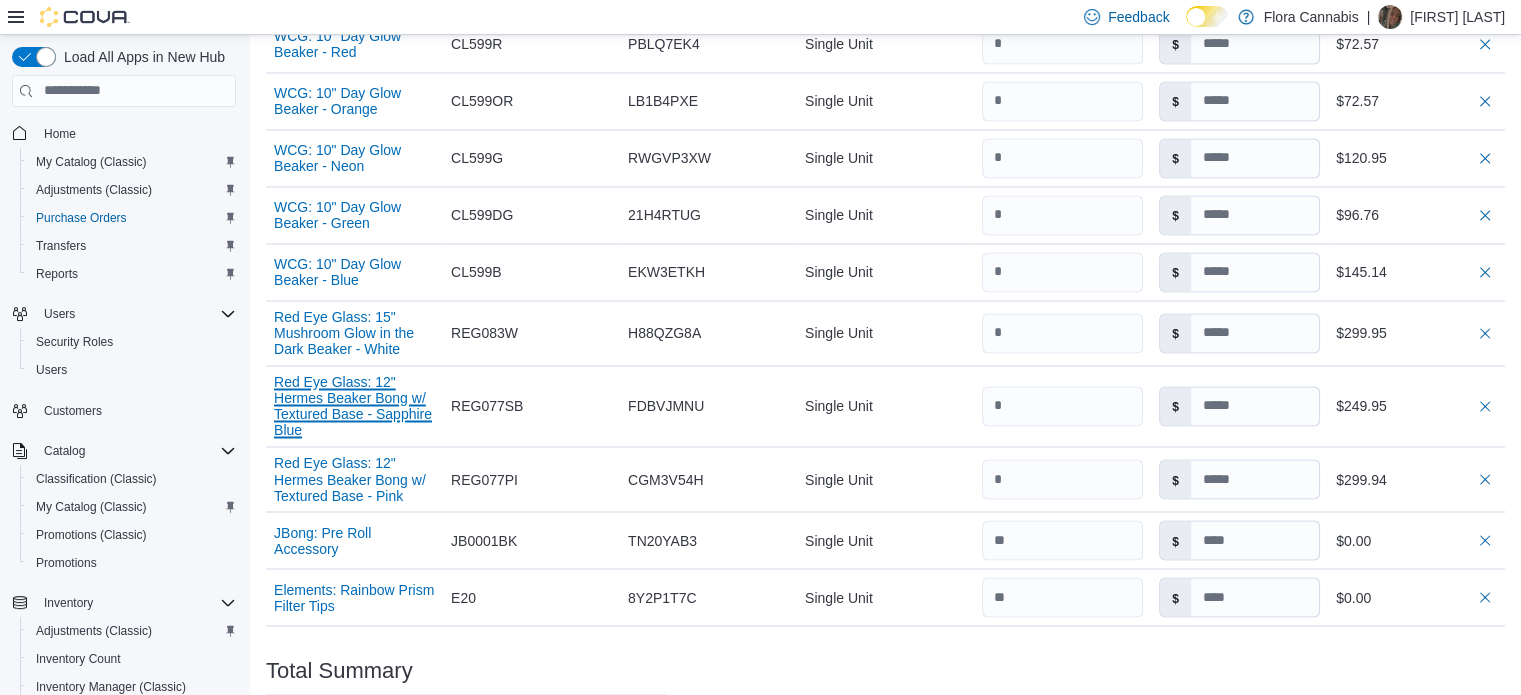 type 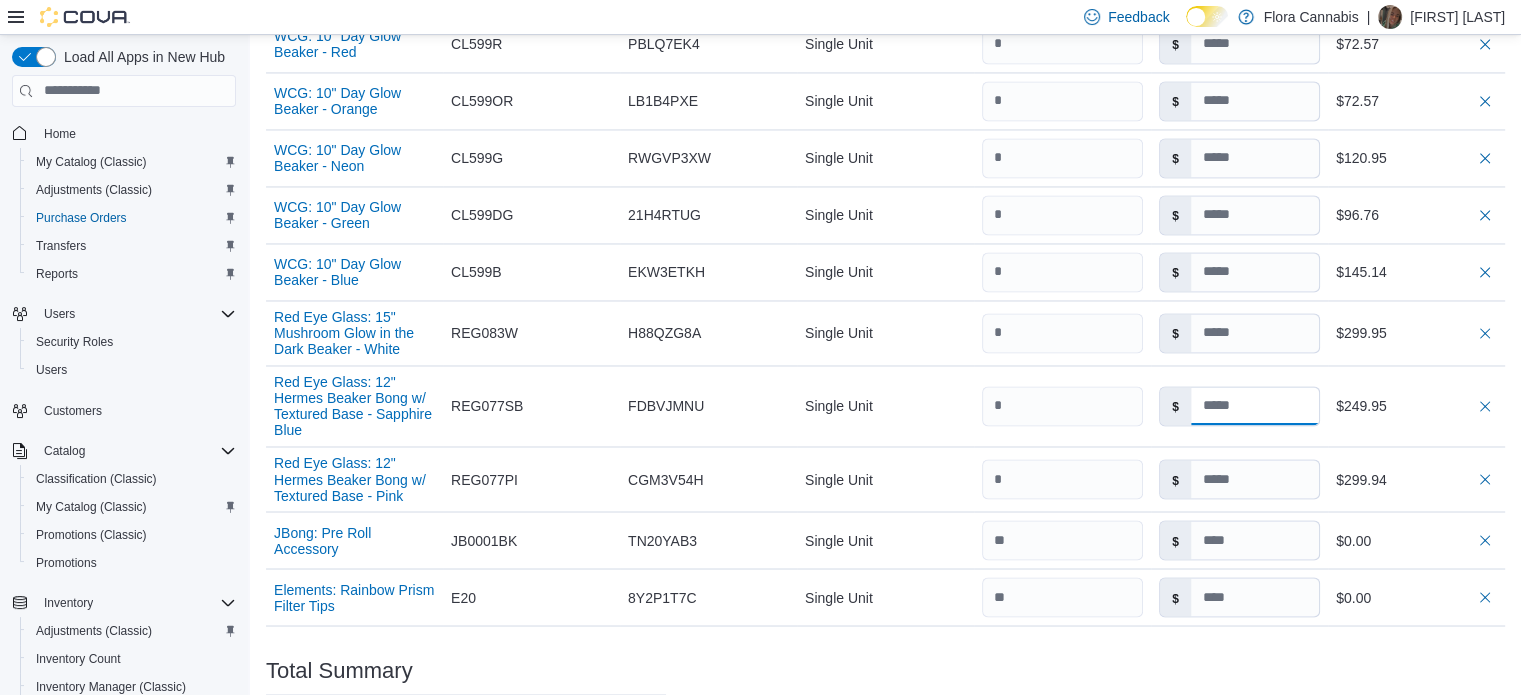 type 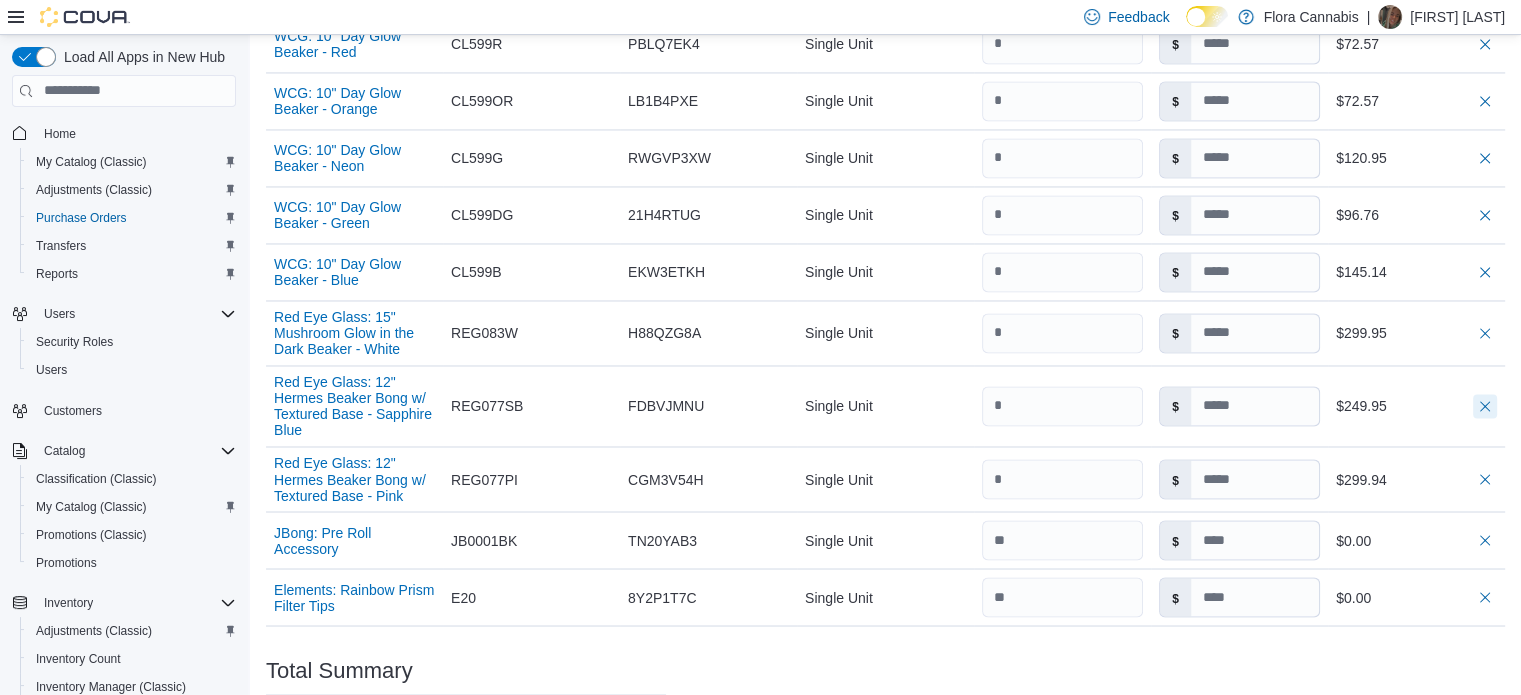 type 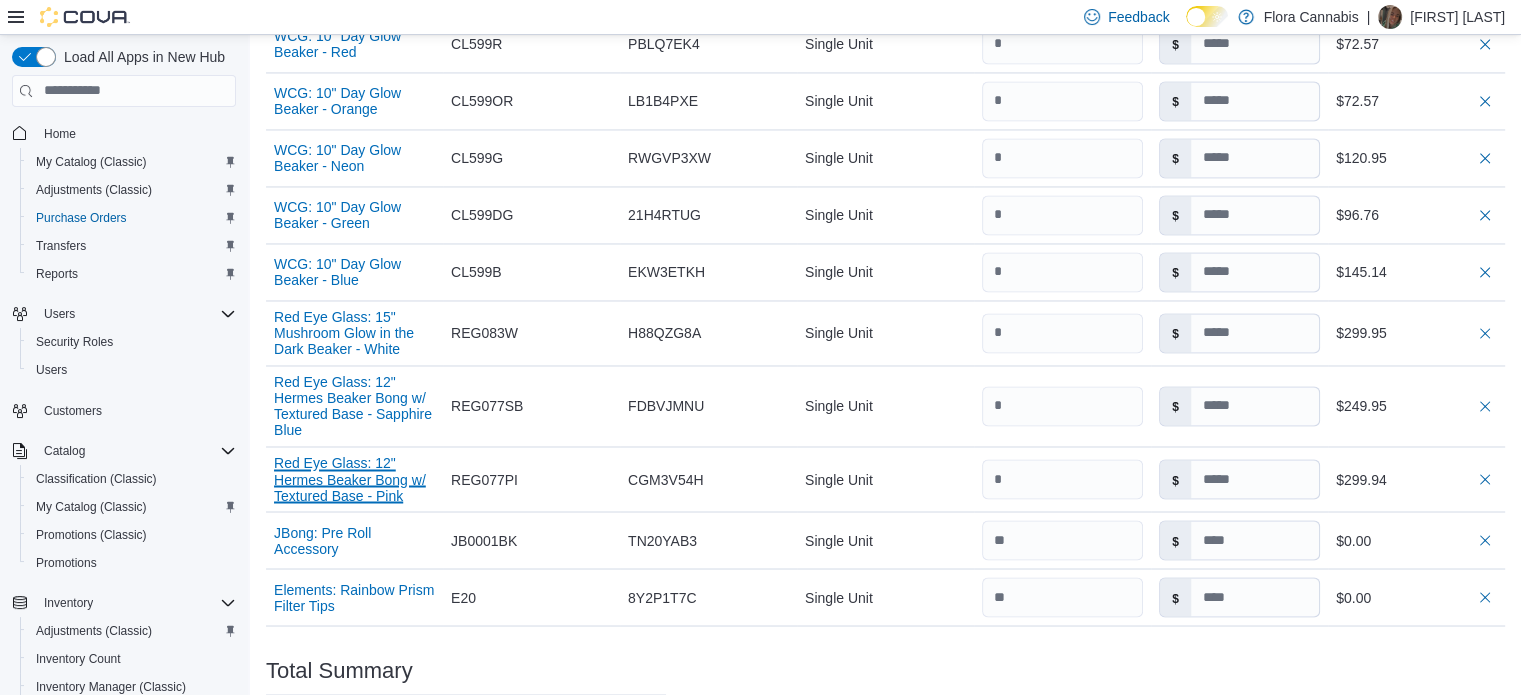 type 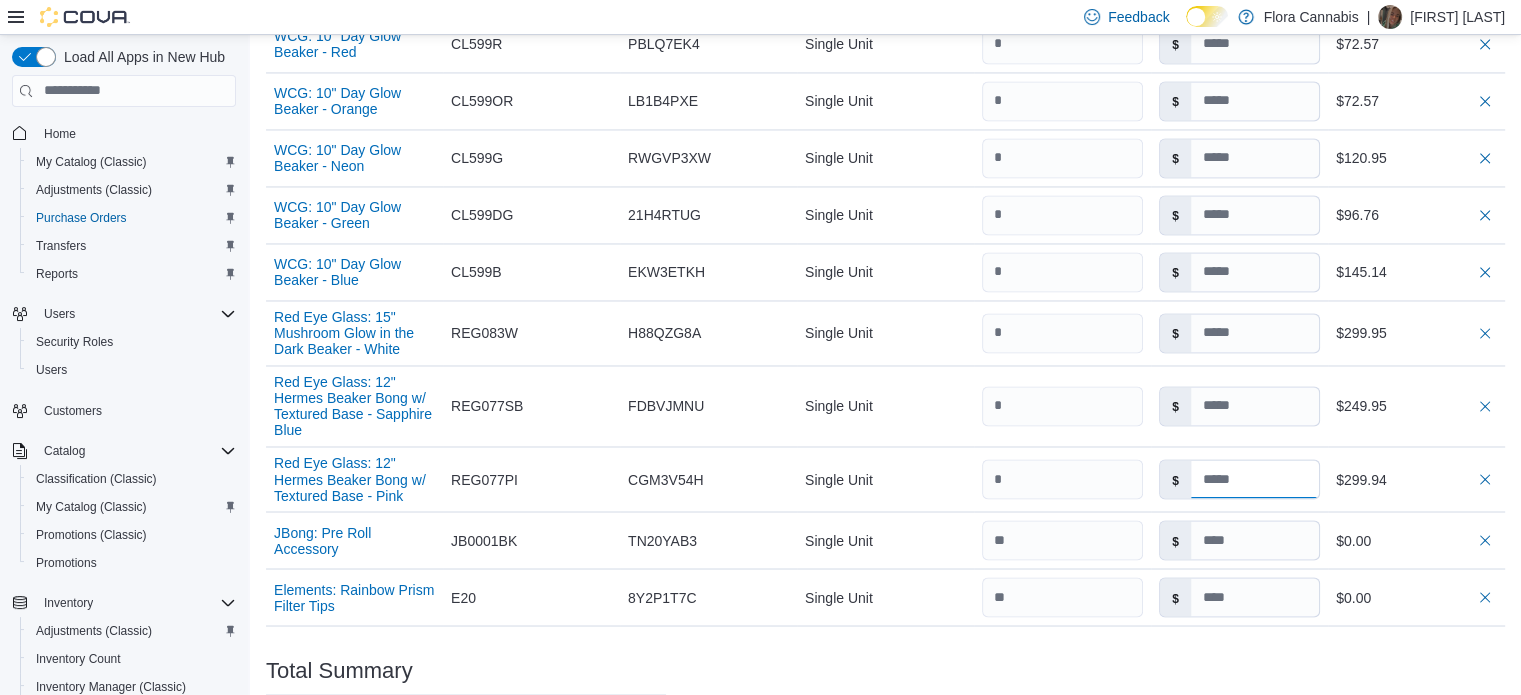type 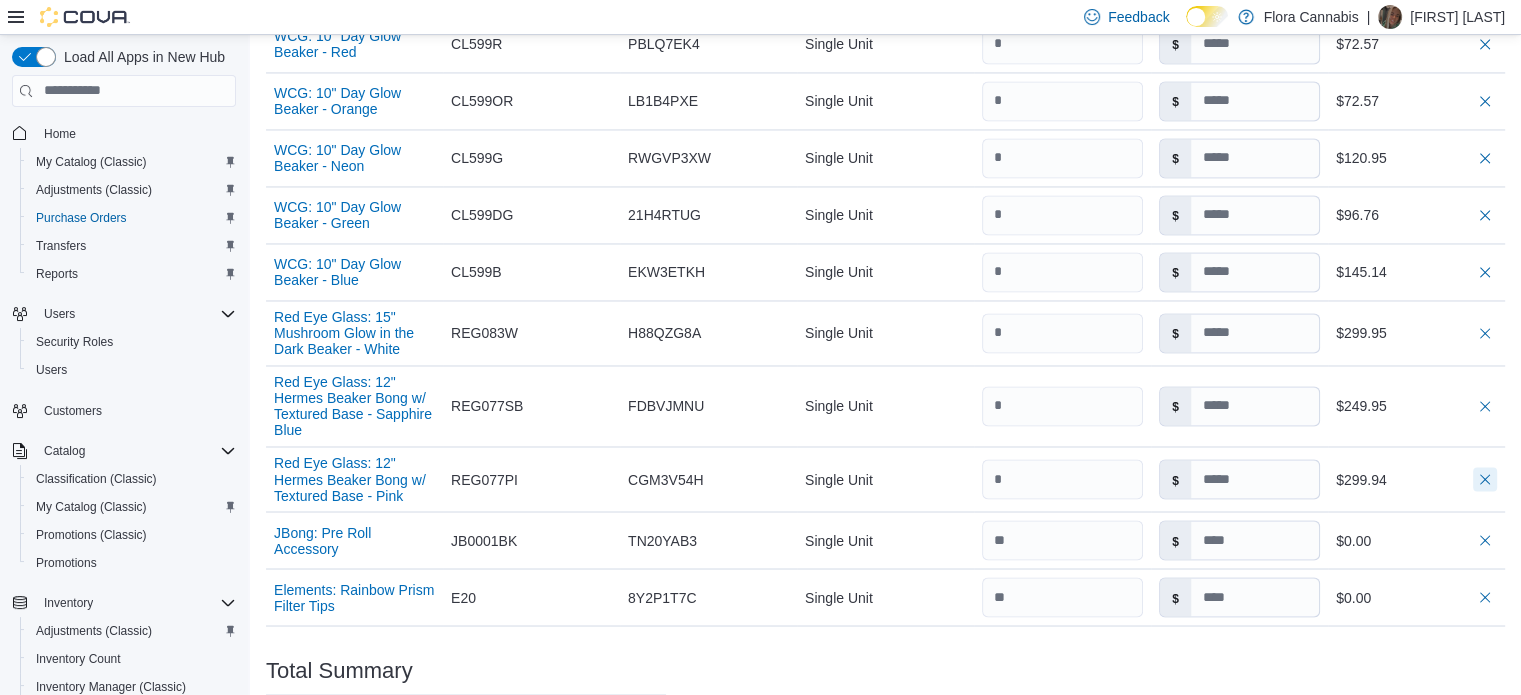 type 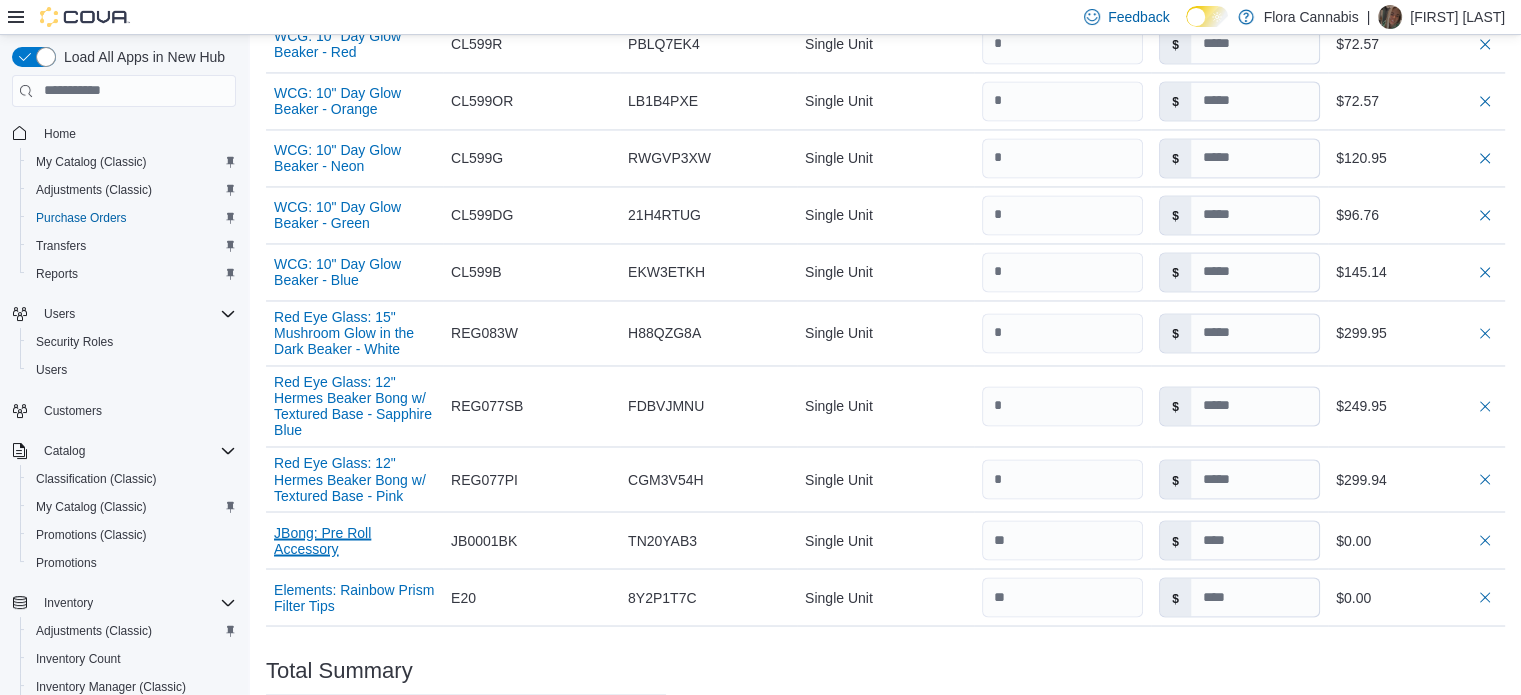 type 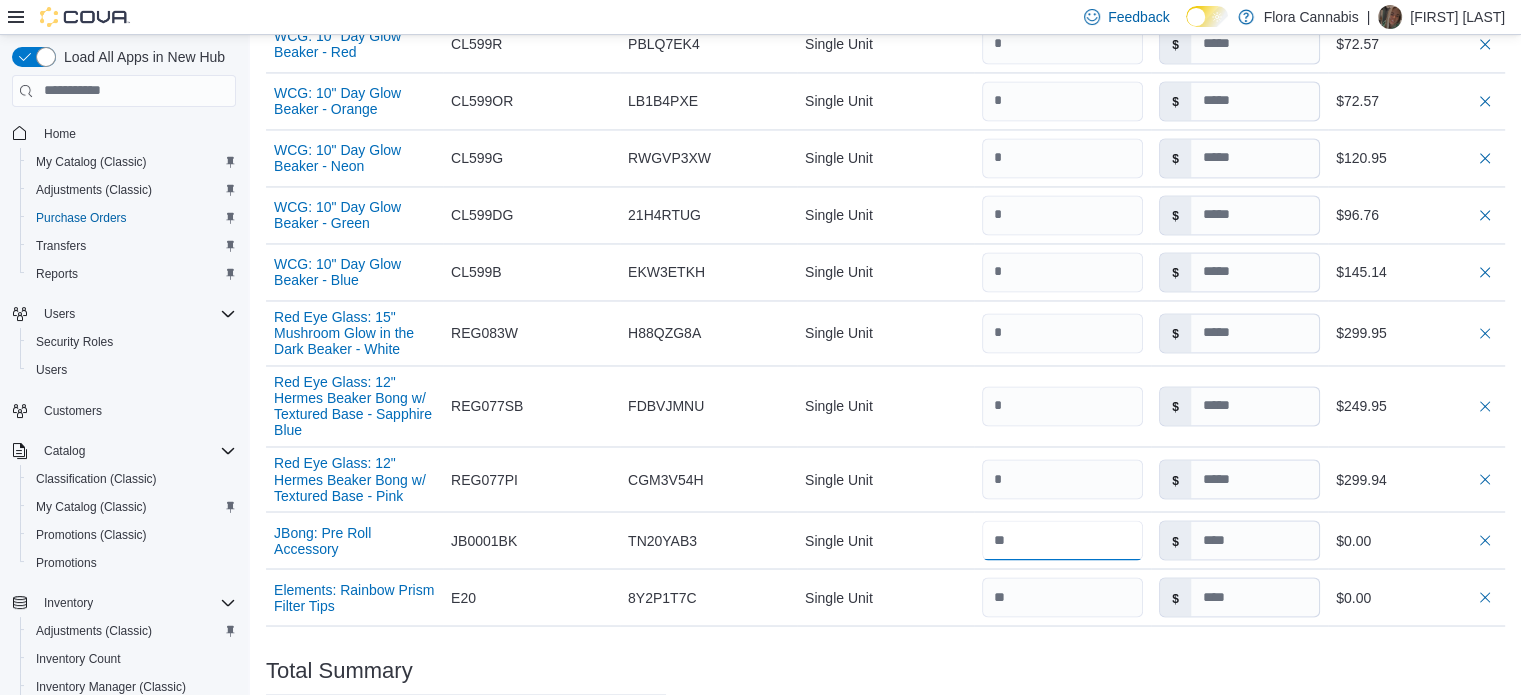 type 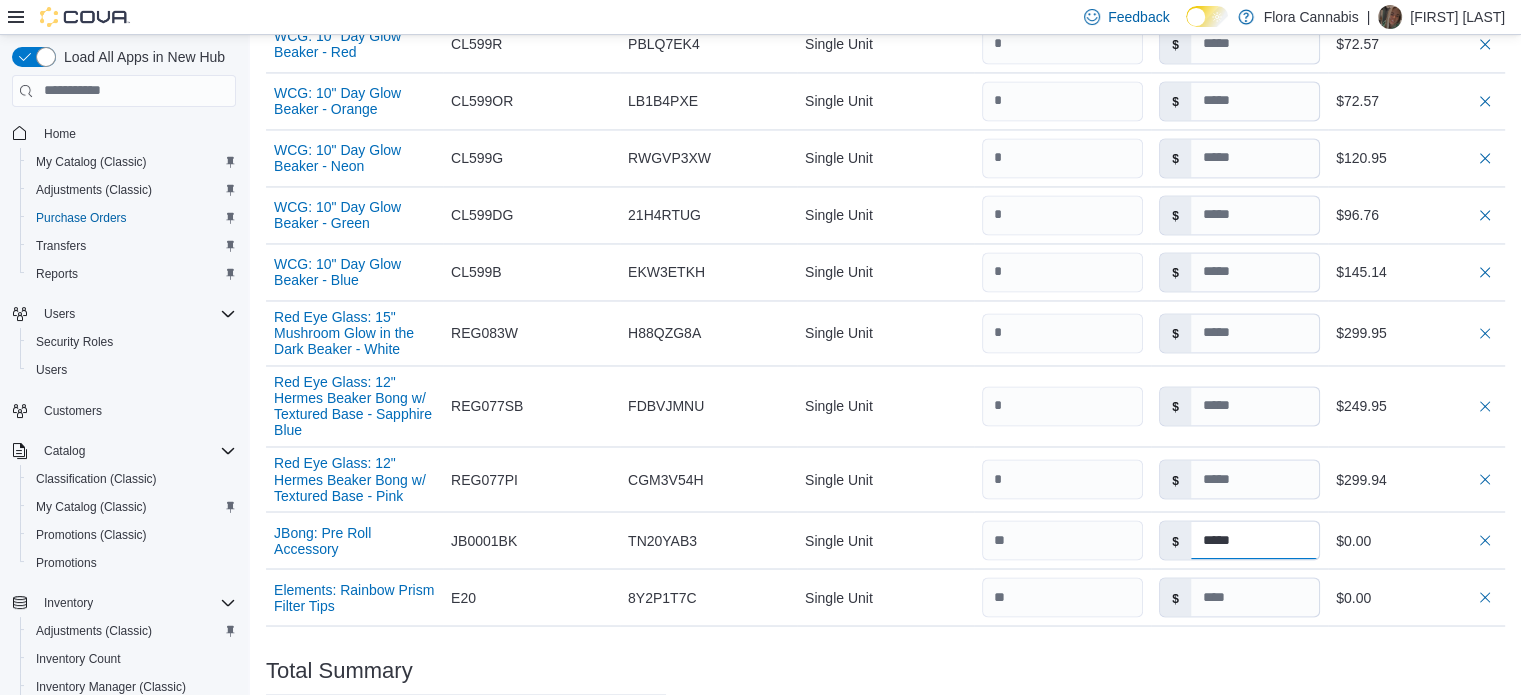 type on "*****" 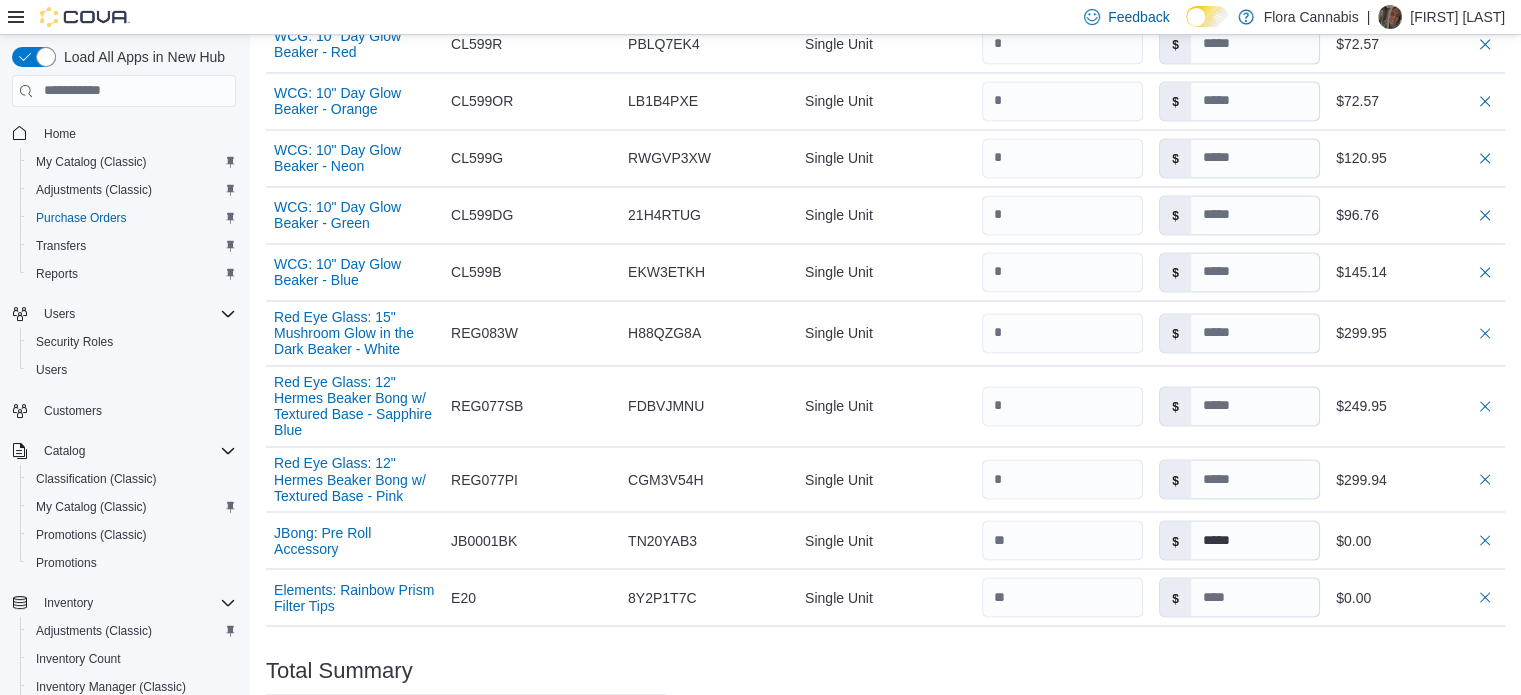 type 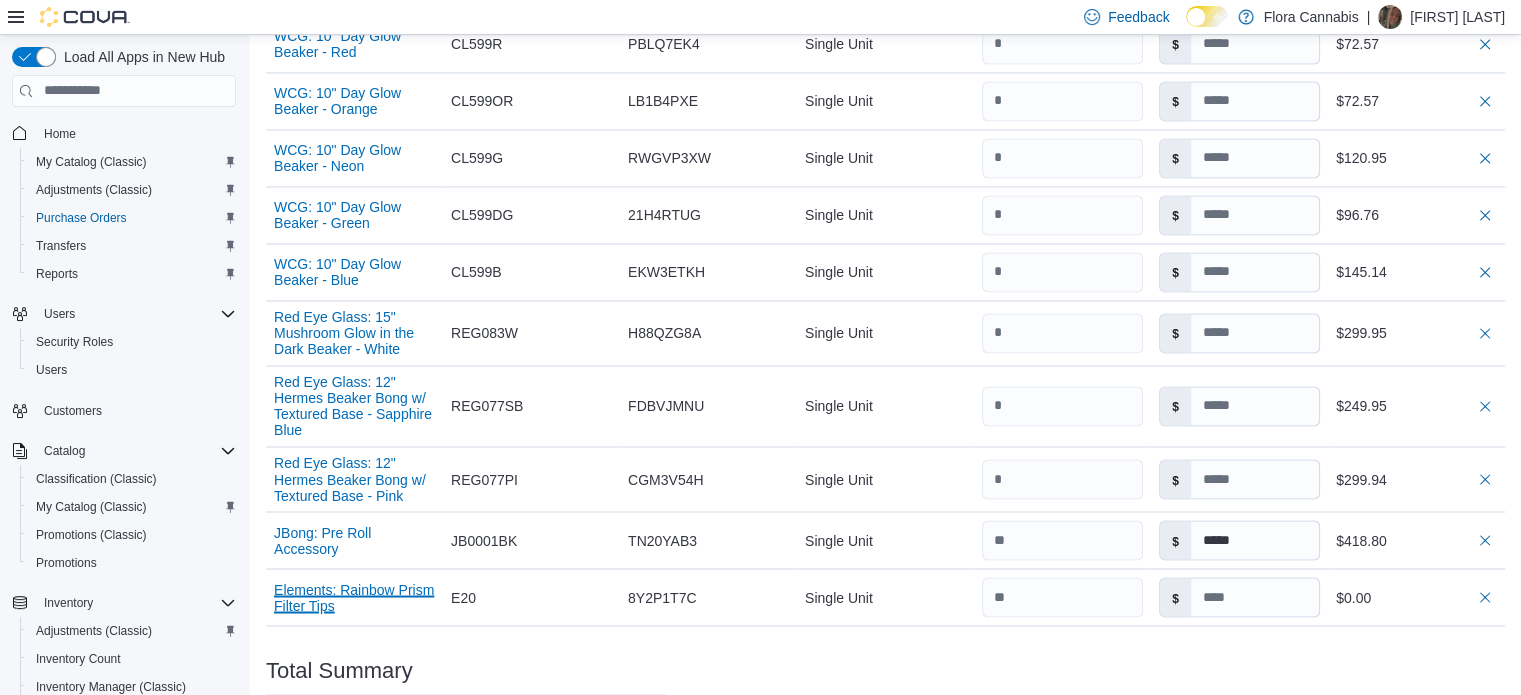 type 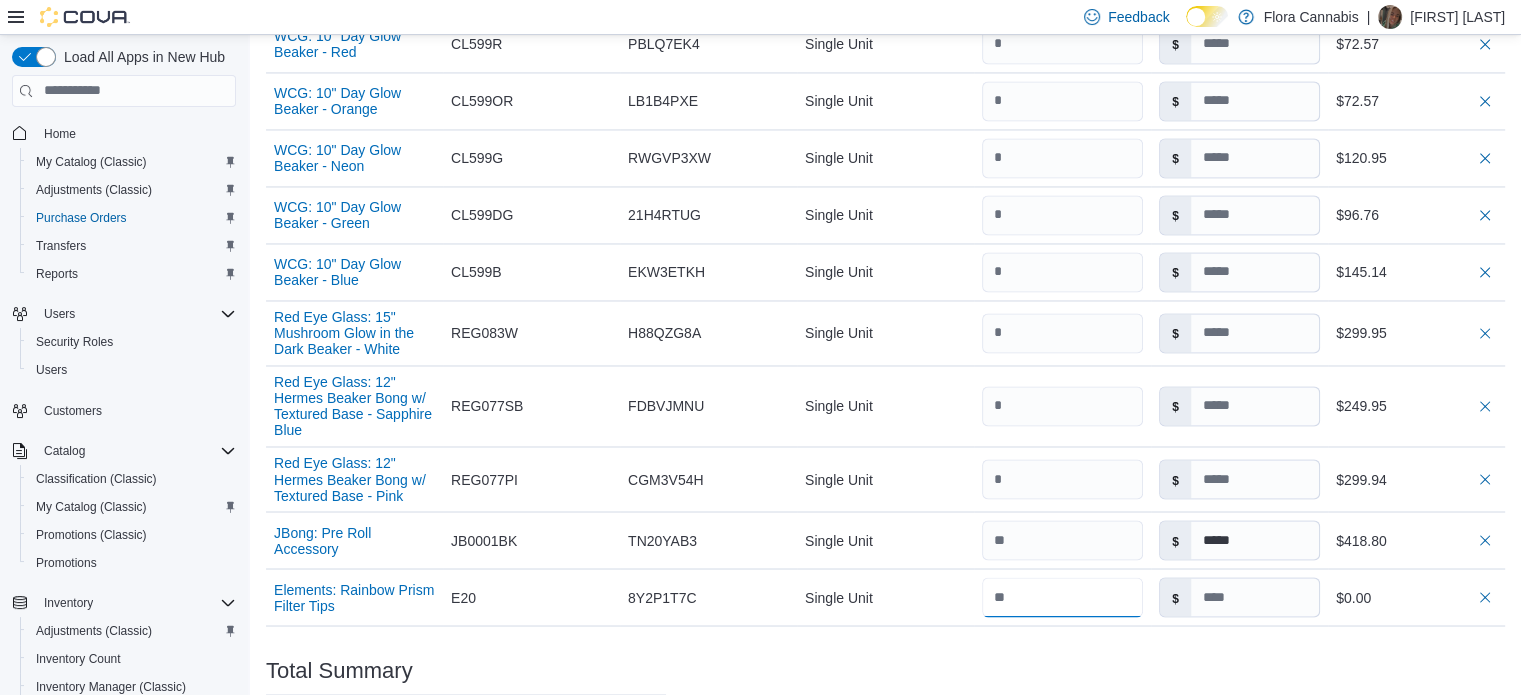type 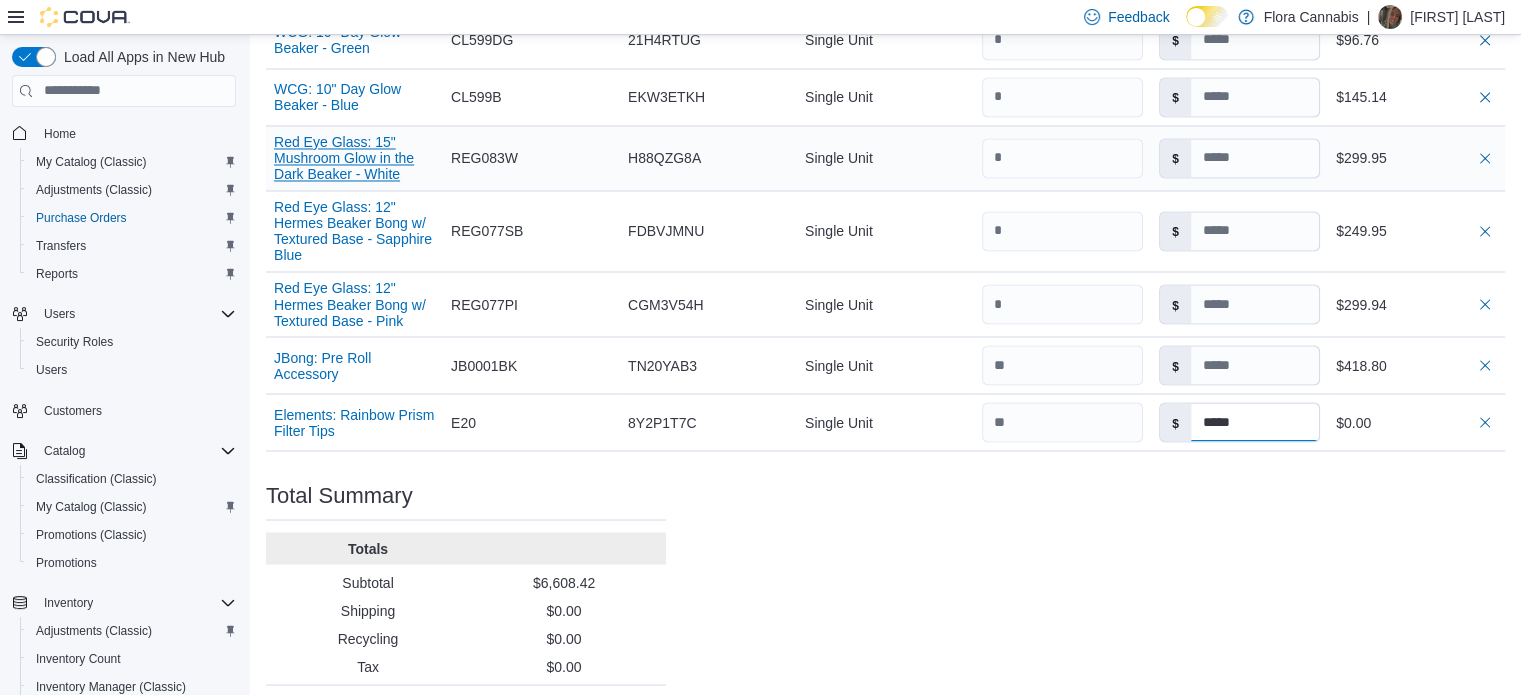scroll, scrollTop: 3565, scrollLeft: 0, axis: vertical 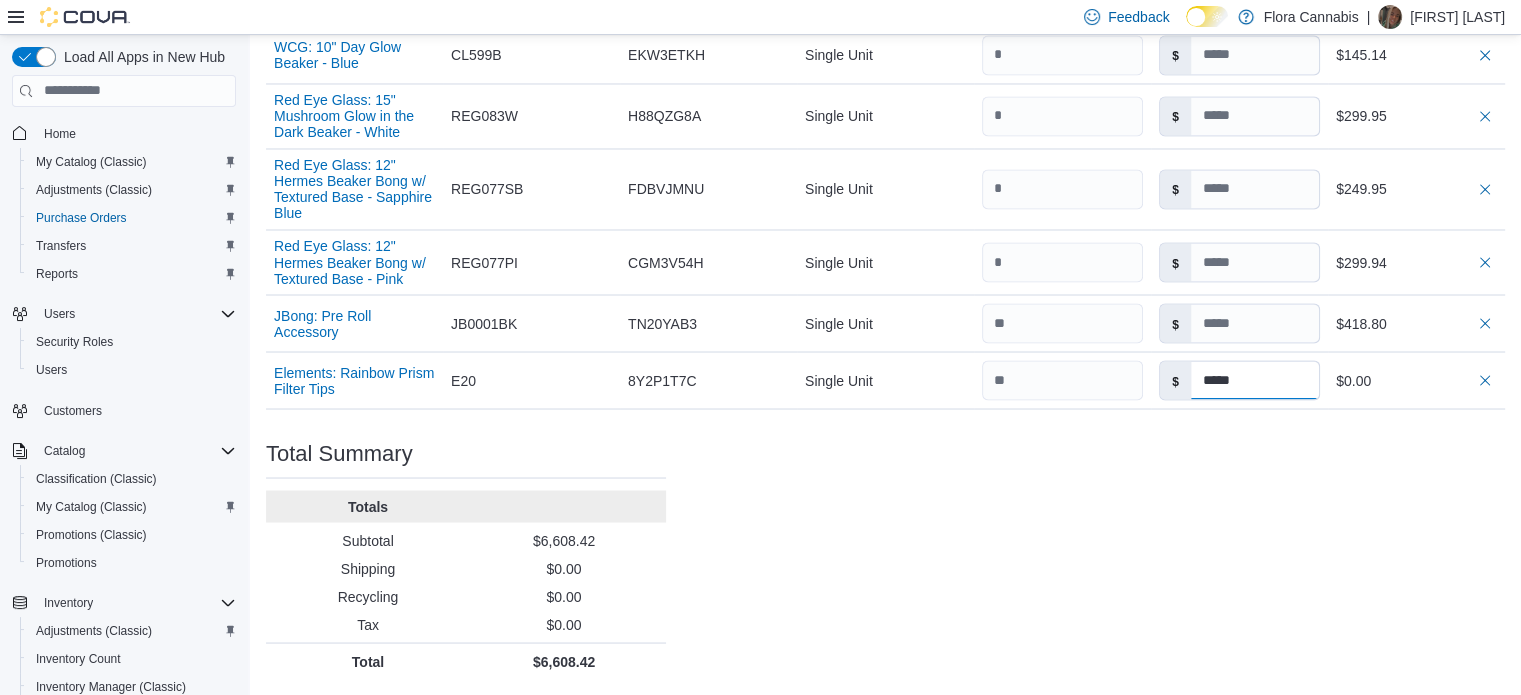 type on "*****" 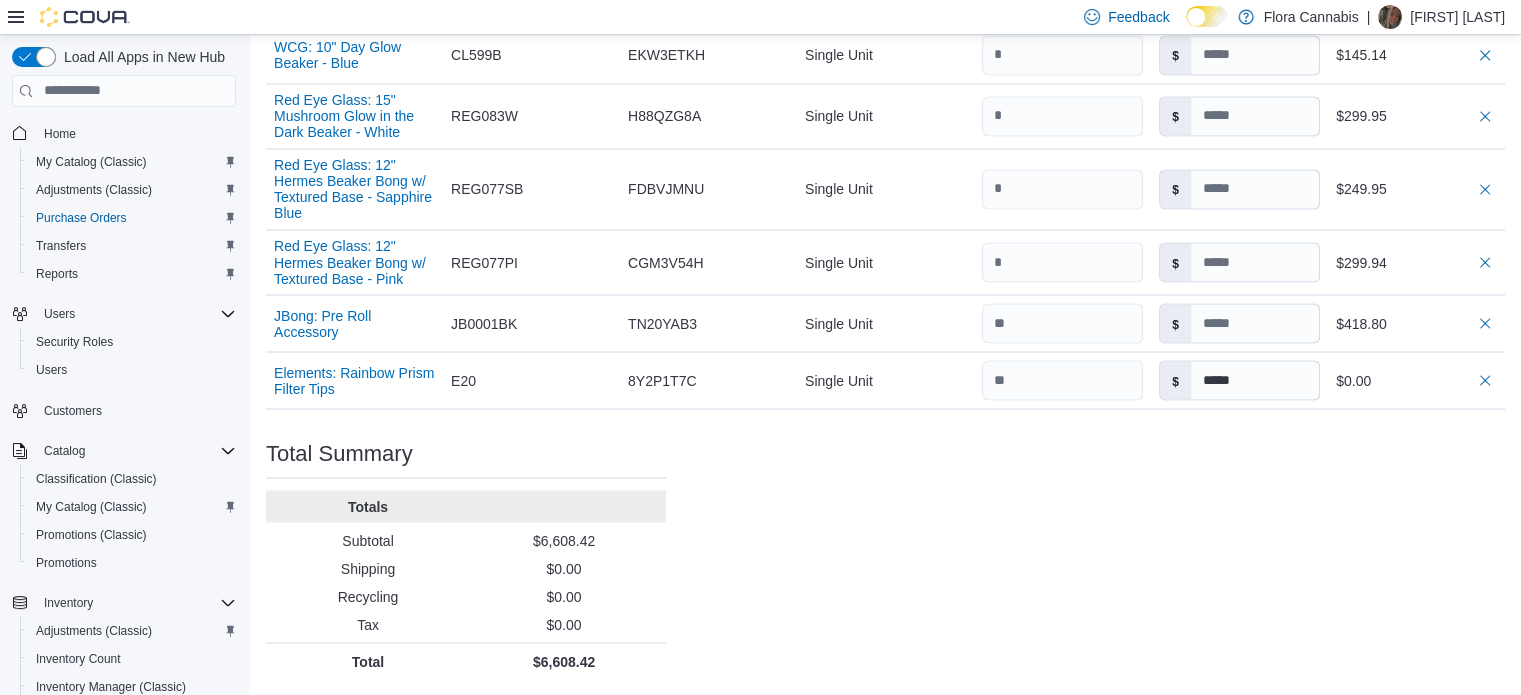 click on "Purchase Order: [ORDER_ID] Feedback Purchase Order Details   Edit Status Pending Supplier West Coast Gifts Supplier Invoice Number No Supplier Invoice Number added Bill To Vernon - [CUSTOMER_ID] Ship To Vernon - [CUSTOMER_ID] Shipping Cost $0.00 Recycling Cost $0.00 Tax $0.00 ETA [MONTH] [DAY], [YEAR] Notes - Created On [MONTH] [DAY], [YEAR] [HOUR]:[MINUTE] [AM/PM] Submitted On - Last Received On - Completed On - Products (52)     Products Search or Scan to Add Product Quantity  Add or Browse Products from this Supplier Sorting EuiBasicTable with search callback Item Supplier SKU Catalog SKU Unit Qty Unit Cost Total Red Eye Tek: 15" Traditions Series Beaker Bong - Ice Grey (STAFF - [NAME]) Supplier SKU Catalog SKU [SKU] Unit Single Unit Qty Unit Cost $ ***** Total $53.66 Puffco: Pivot Concentrate Vaporizer - Slate Supplier SKU [SKU] Catalog SKU [SKU] Unit Single Unit Qty Unit Cost $ ****** Total $119.99 Juicy Jays: Flavored Rolling Papers - Grape Supplier SKU [SKU] Catalog SKU [SKU] Unit Single Unit Qty Unit Cost $ Total $124.00000032 [SKU]" at bounding box center (885, -1349) 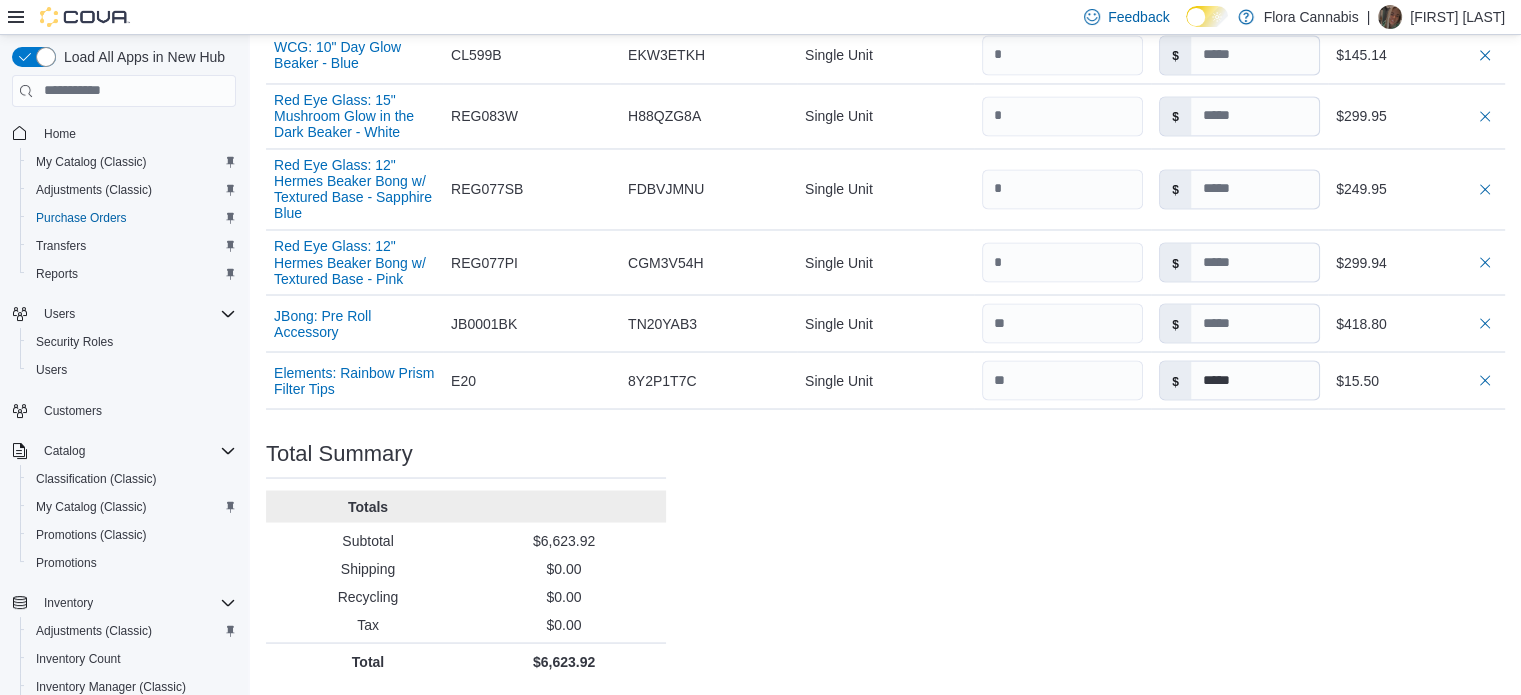 type on "*****" 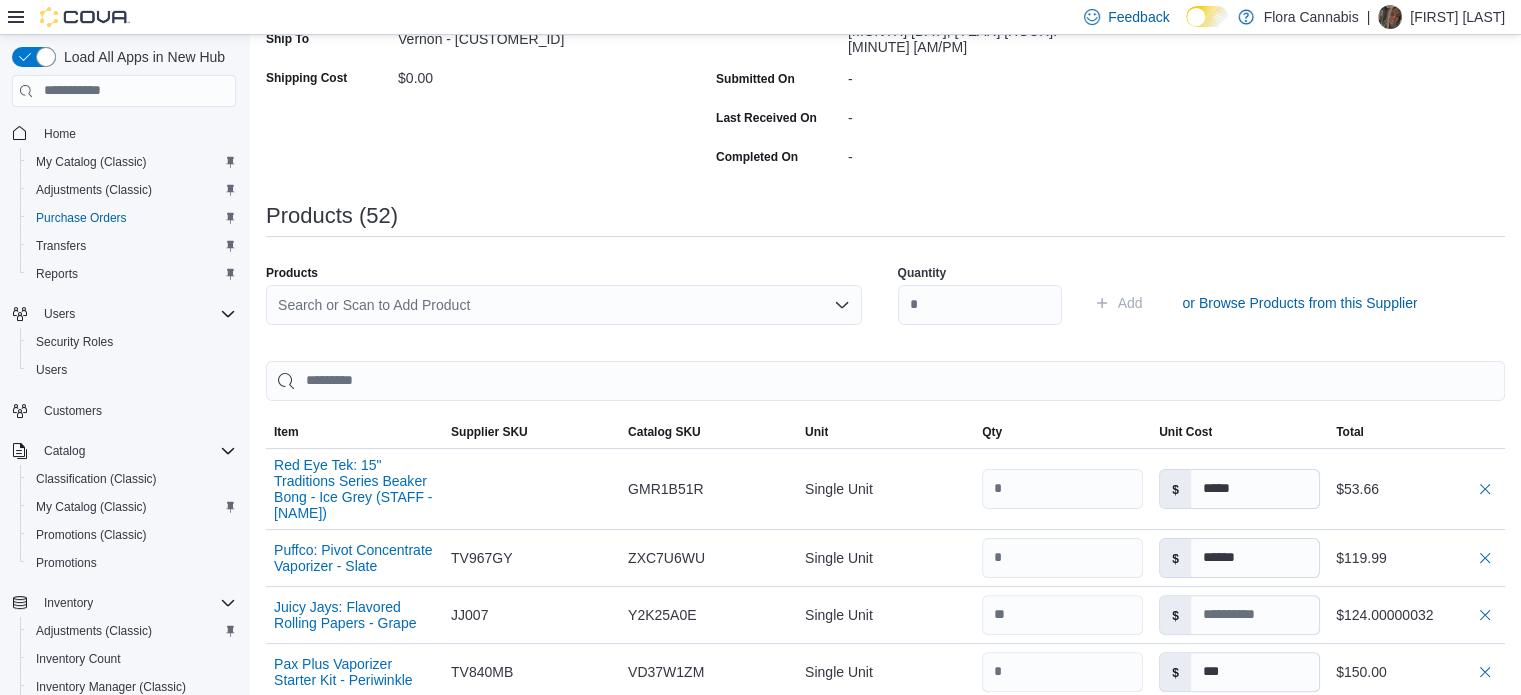 scroll, scrollTop: 0, scrollLeft: 0, axis: both 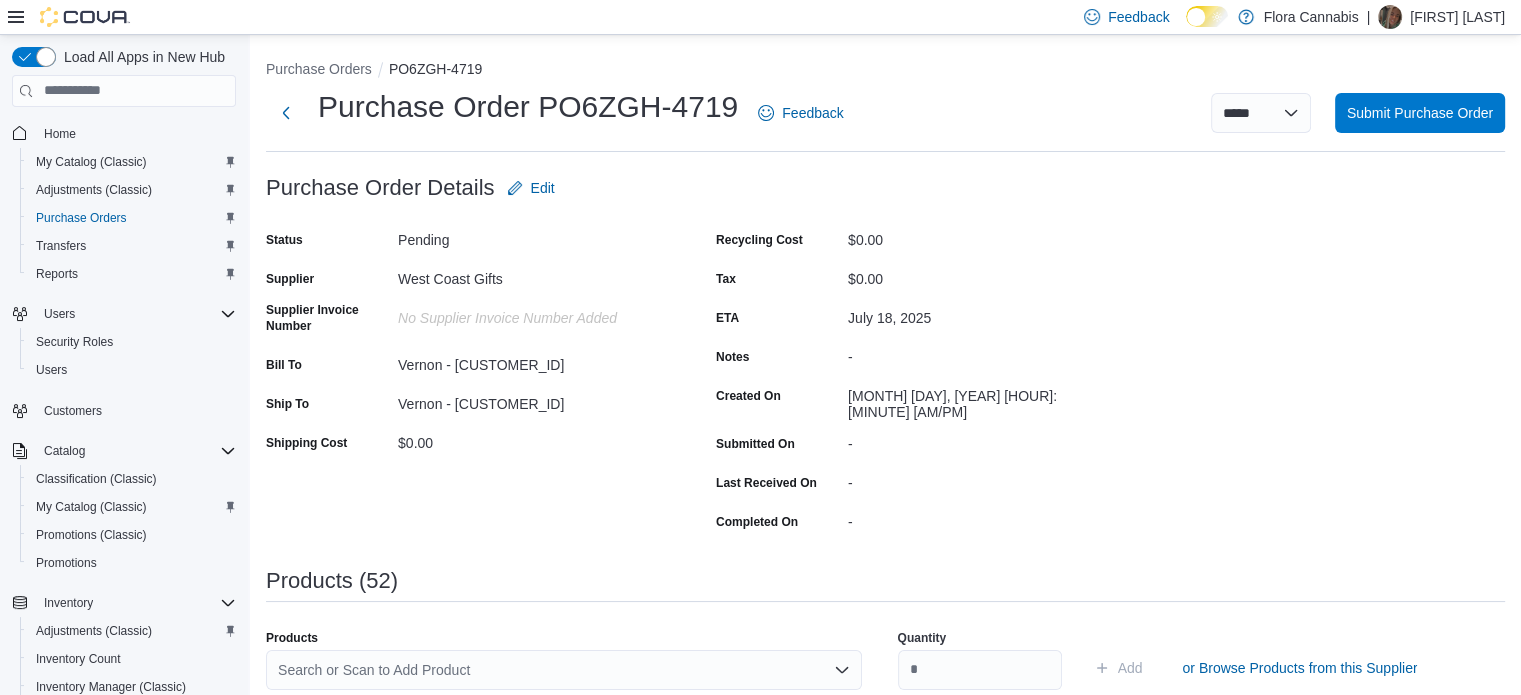 click on "Purchase Order PO6ZGH-4719" at bounding box center [528, 107] 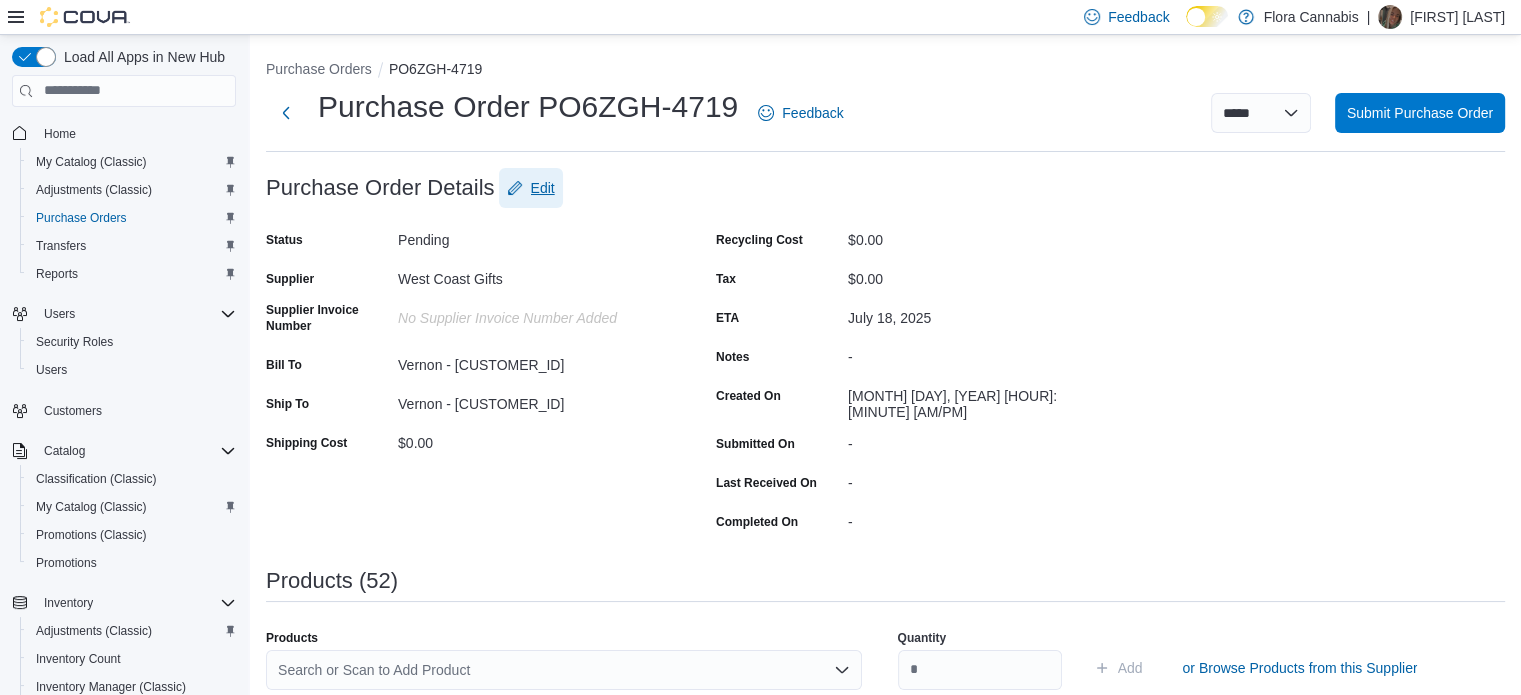 click on "Edit" at bounding box center (543, 188) 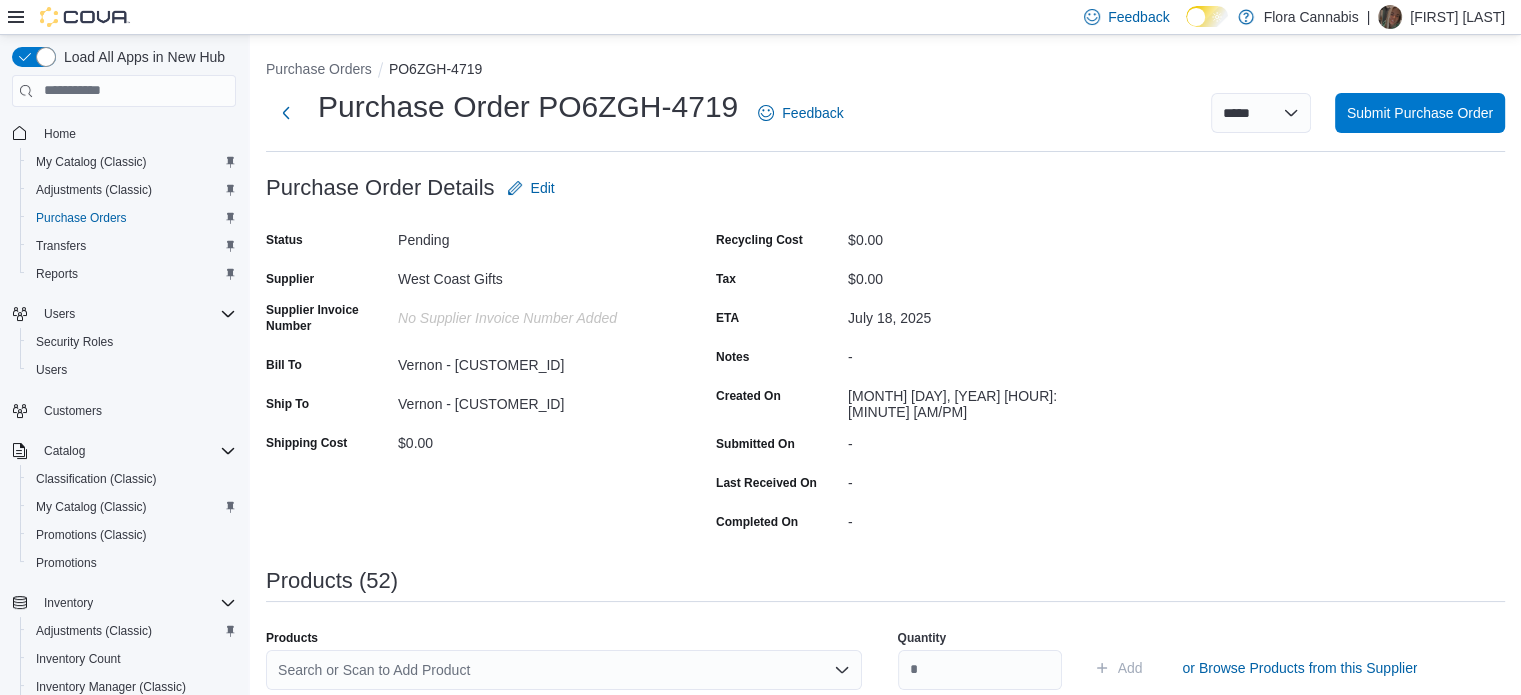 type 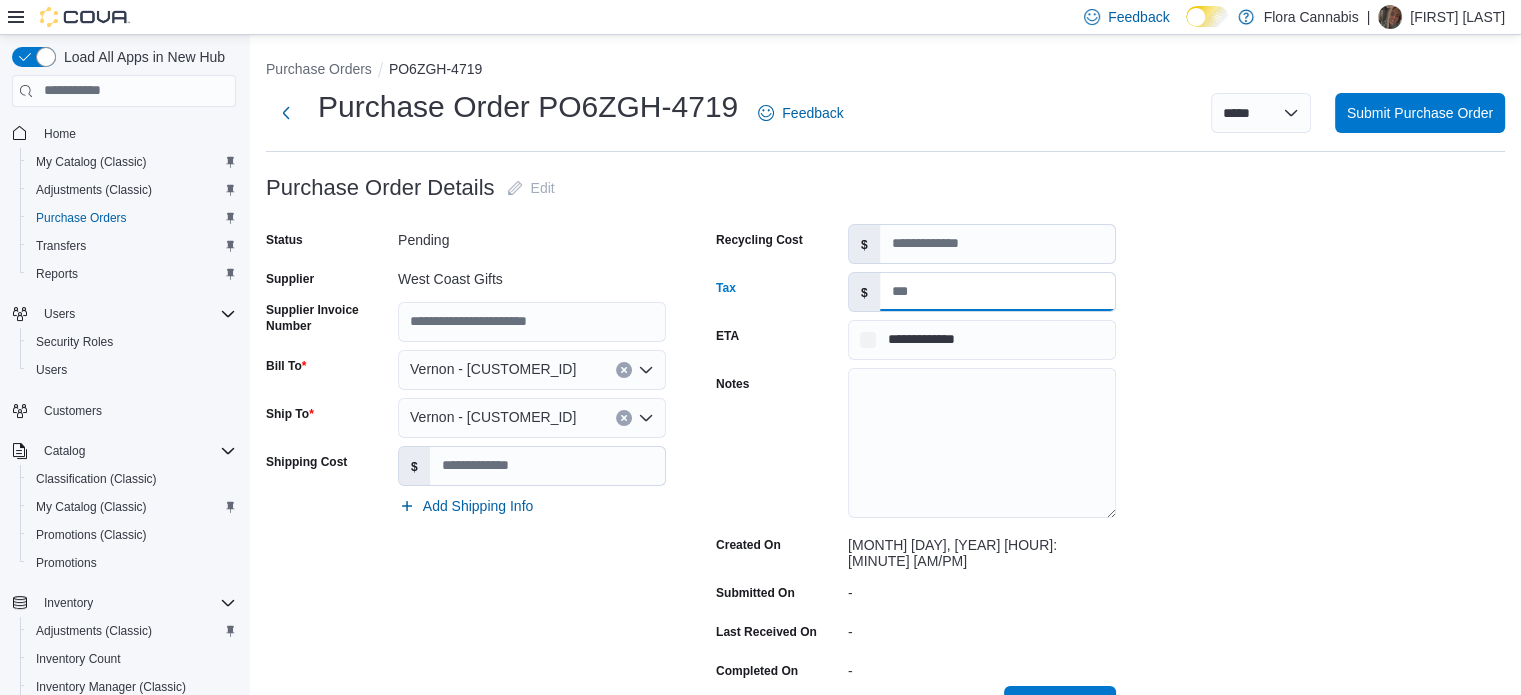 click on "Tax" at bounding box center [997, 292] 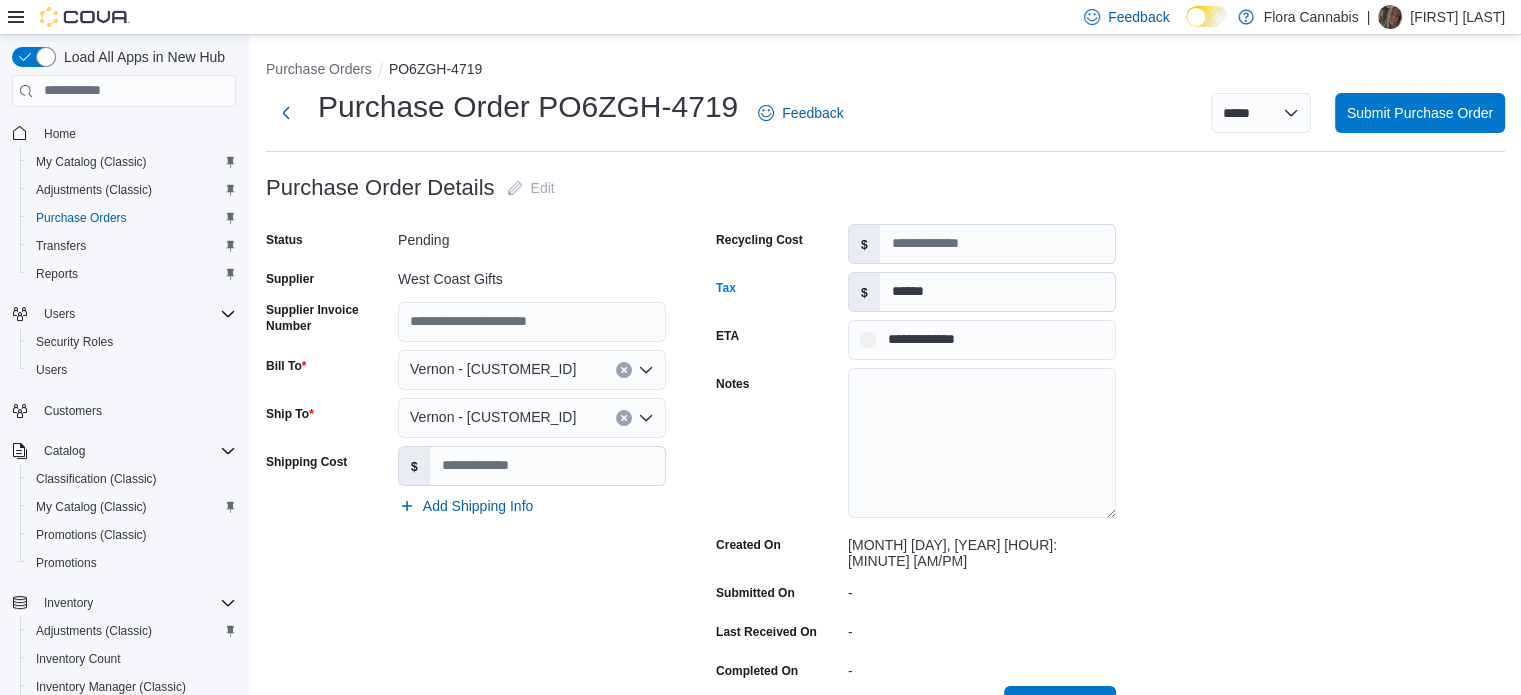 click on "Red Eye Tek: 15" Traditions Series Beaker Bong - Ice Grey (STAFF - [NAME]) Supplier SKU Catalog SKU [SKU] Unit Single Unit Qty Unit Cost $ ***** Total $53.66 Puffco: Pivot Concentrate Vaporizer - Slate Supplier SKU [SKU] Catalog SKU [SKU] Unit Single Unit Qty Unit Cost $ ****** Total $119.99 Juicy Jays: Flavored Rolling Papers - Grape Supplier SKU [SKU] Catalog SKU [SKU] Unit Single Unit Qty Unit Cost $ Total $124.00000032 Supplier SKU Unit" at bounding box center [885, 2290] 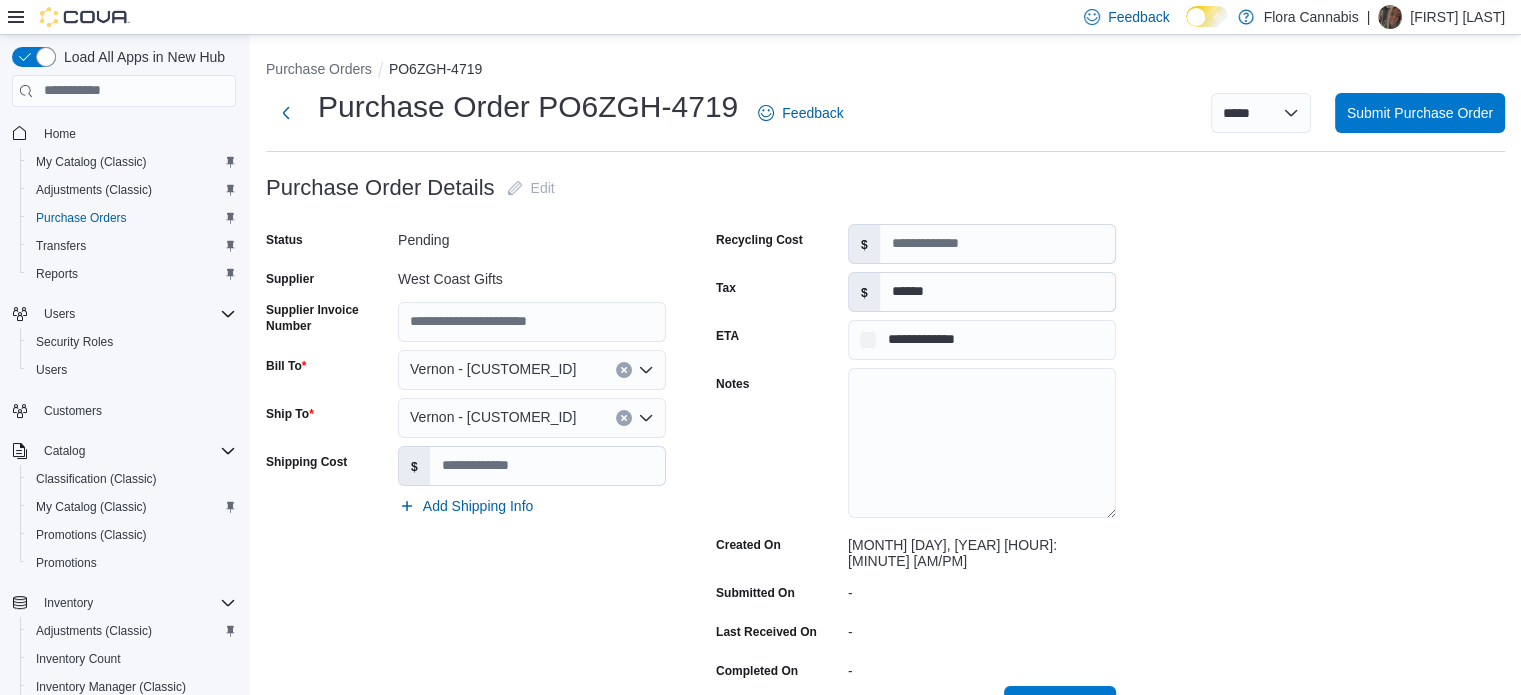 scroll, scrollTop: 100, scrollLeft: 0, axis: vertical 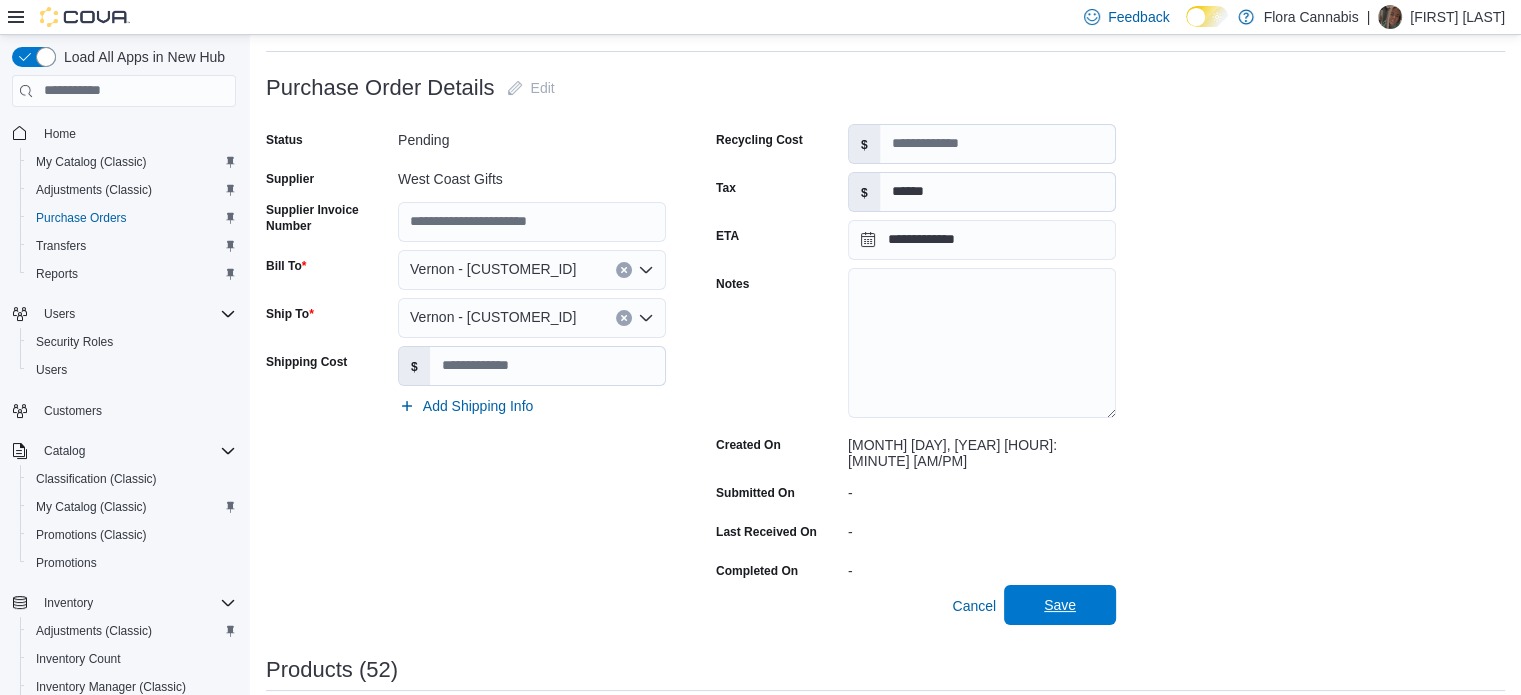 click on "Save" at bounding box center [1060, 605] 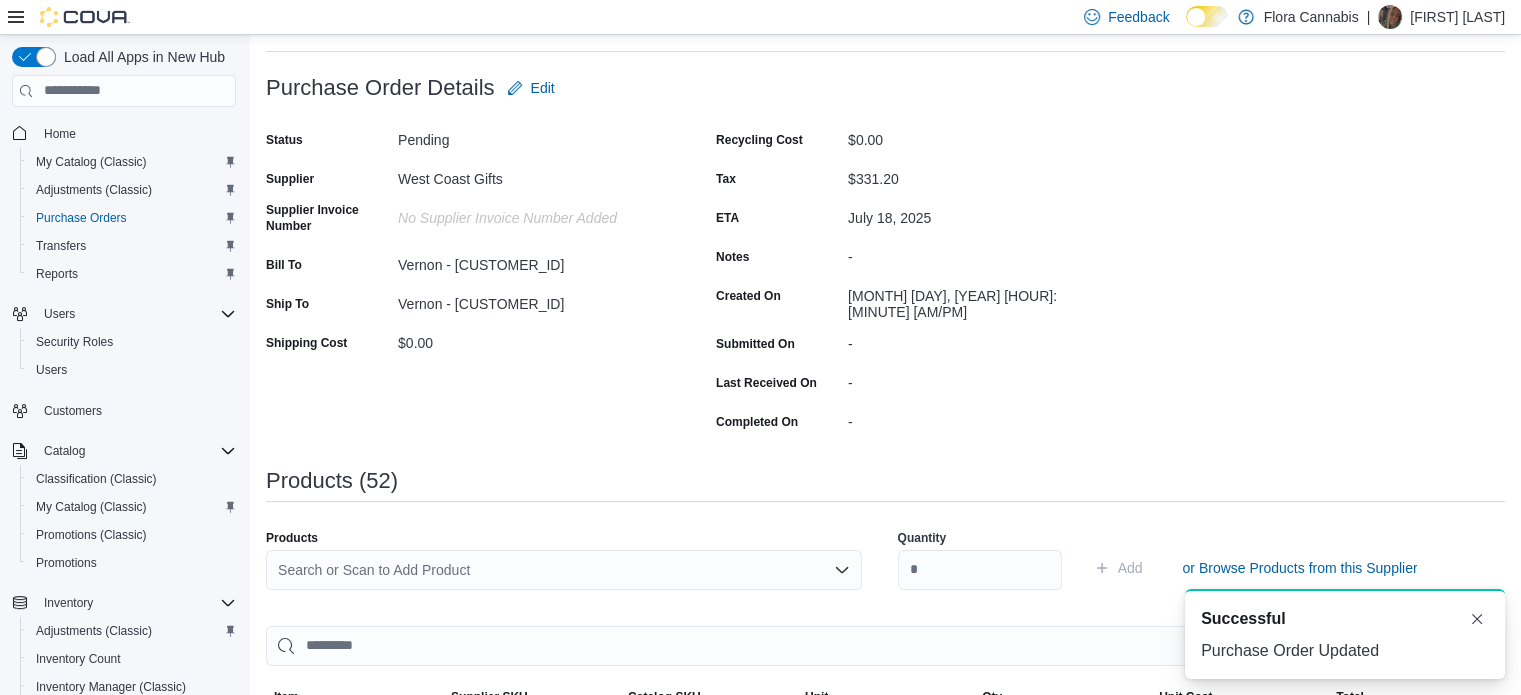 scroll, scrollTop: 0, scrollLeft: 0, axis: both 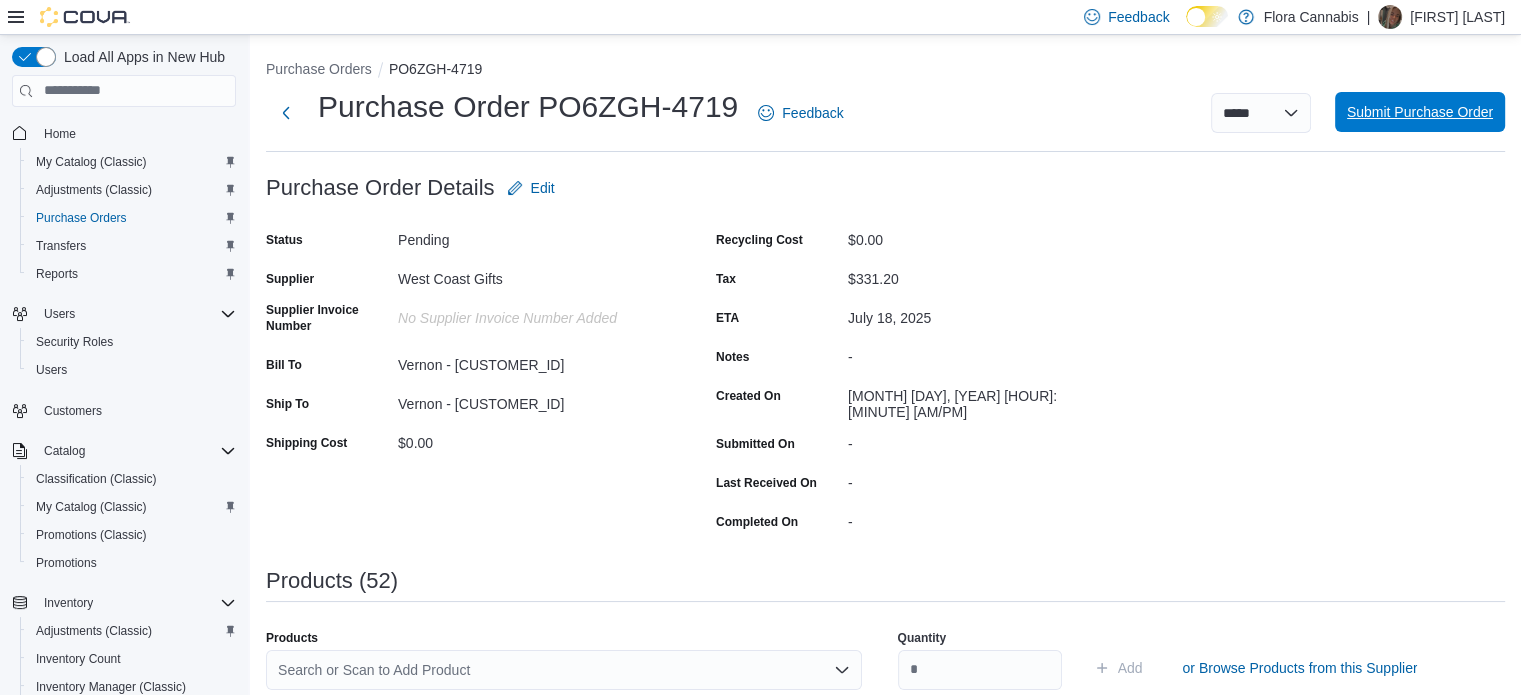 click on "Submit Purchase Order" at bounding box center [1420, 112] 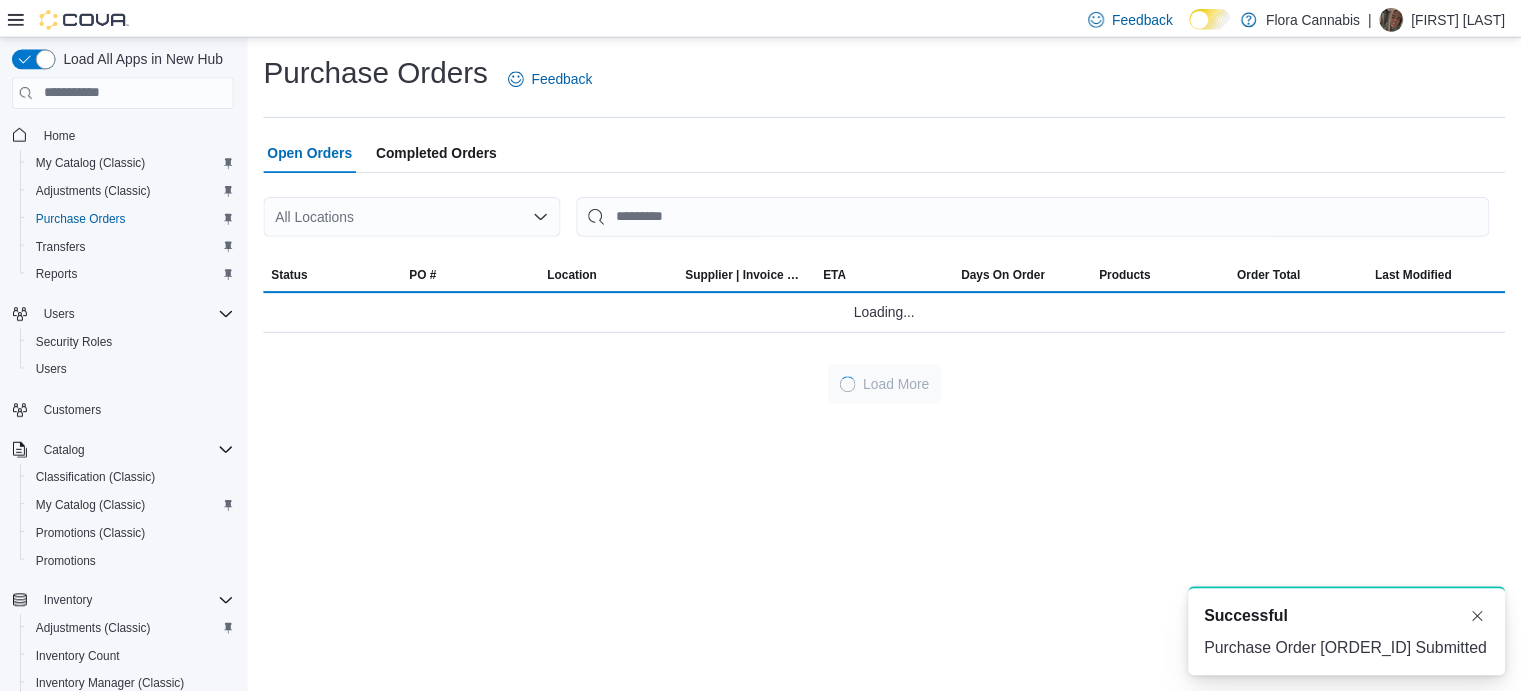 scroll, scrollTop: 0, scrollLeft: 0, axis: both 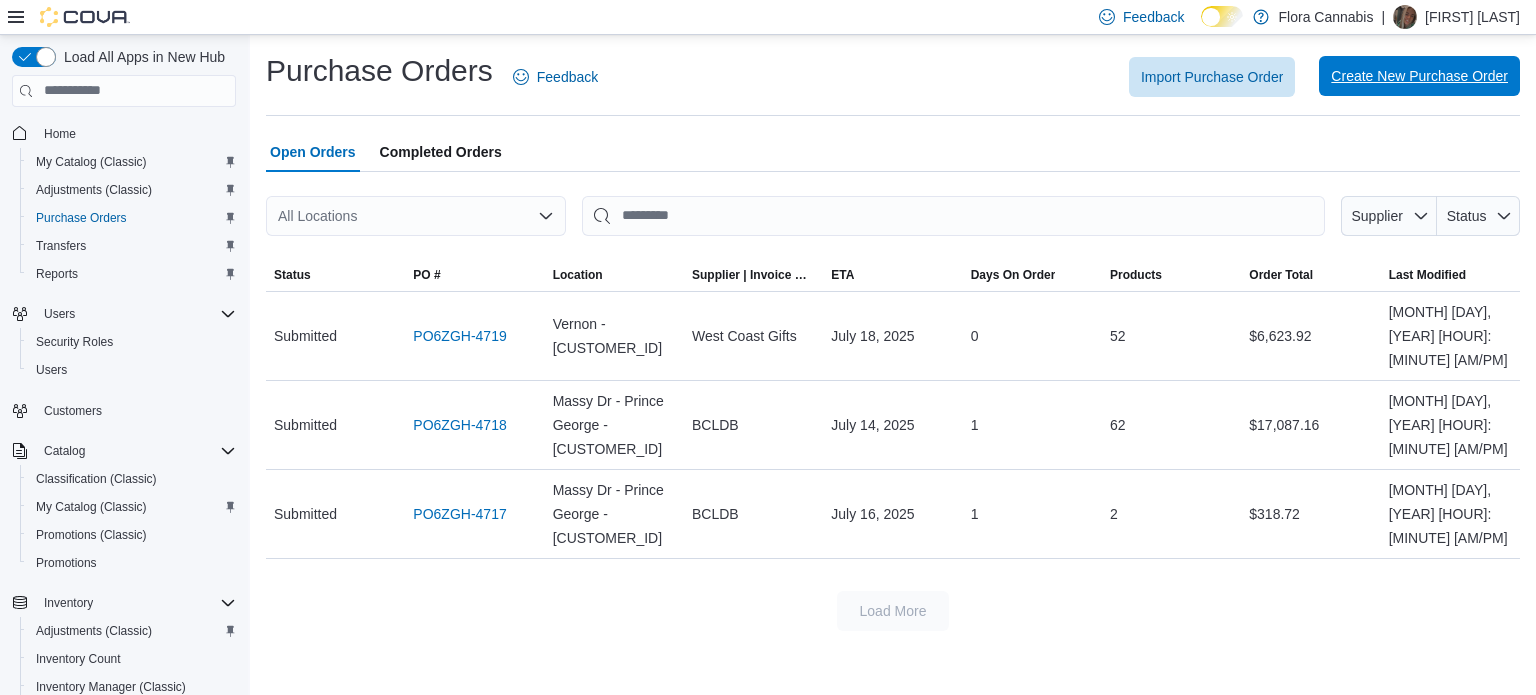 click on "Create New Purchase Order" at bounding box center (1419, 76) 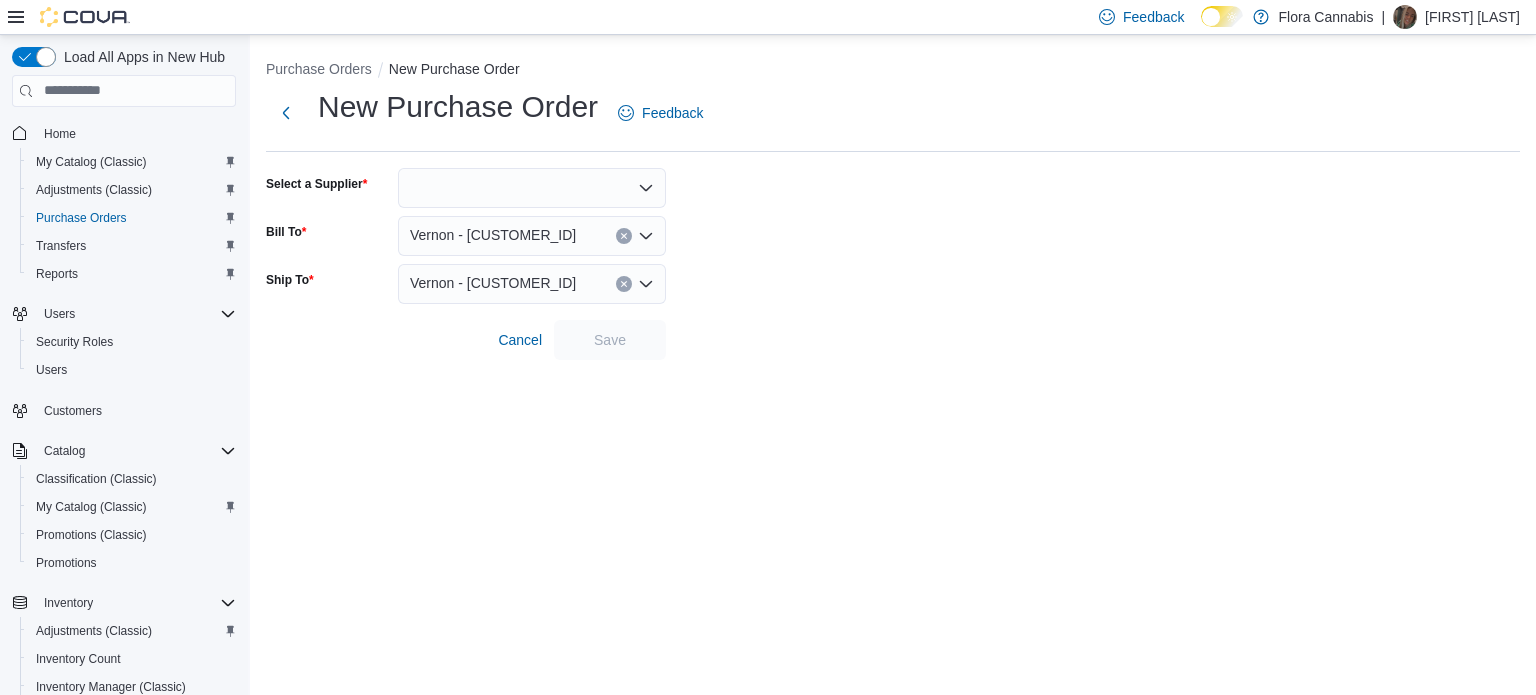 click at bounding box center (532, 188) 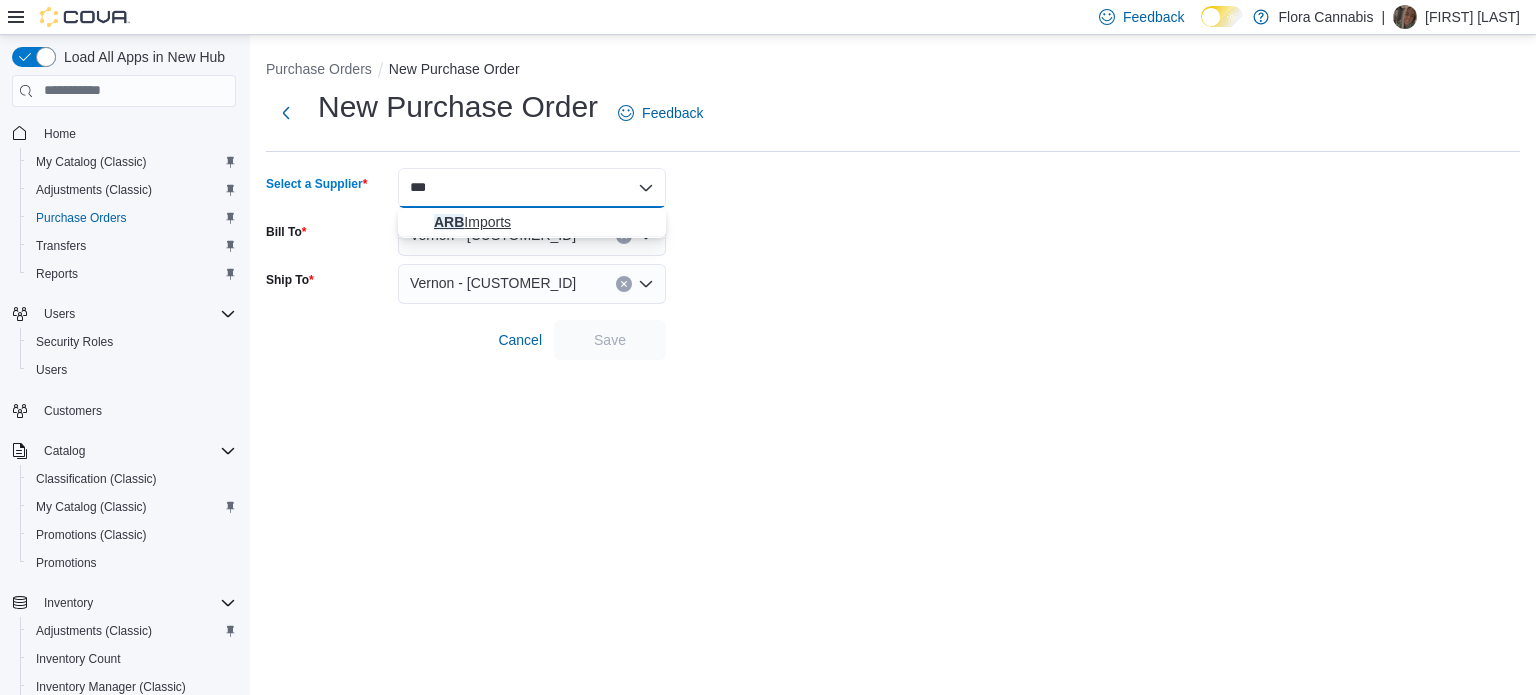 click on "ARB  Imports" at bounding box center [544, 222] 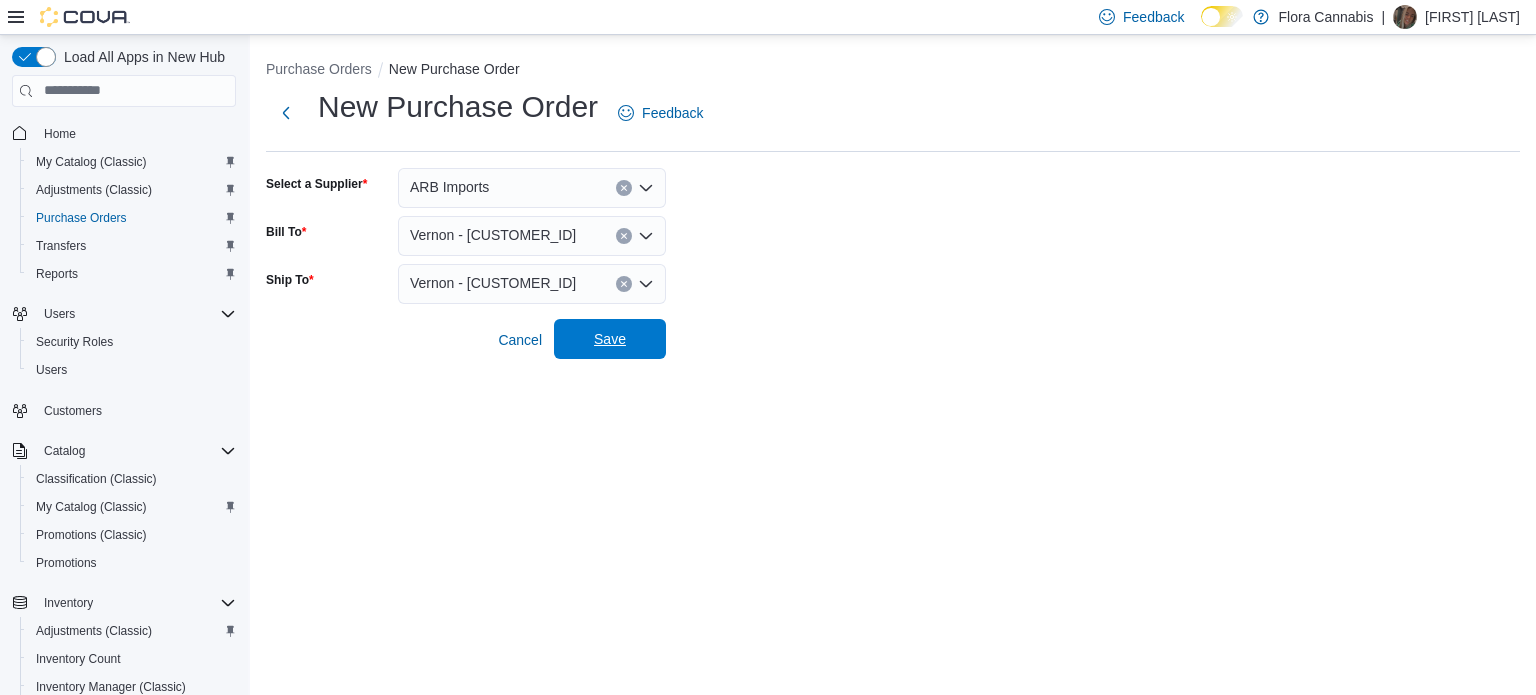 click on "Save" at bounding box center (610, 339) 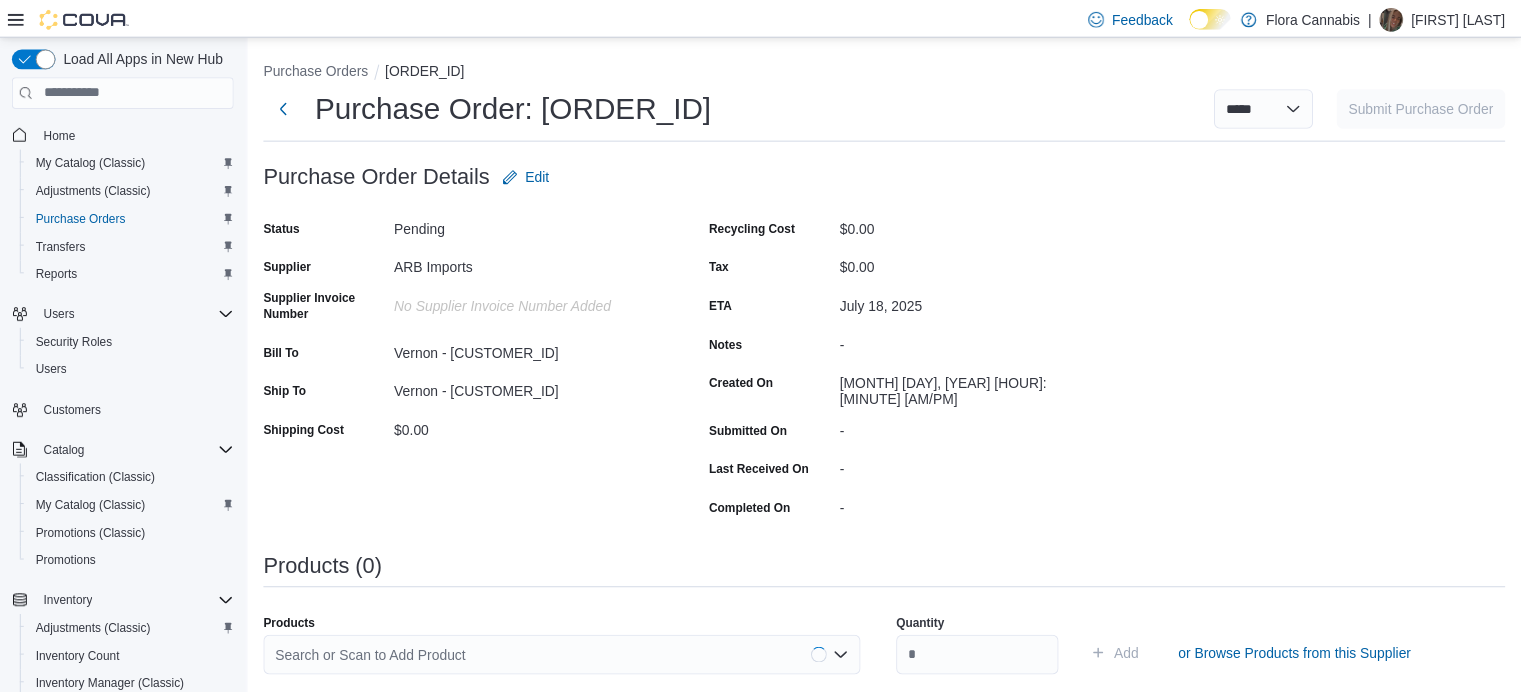scroll, scrollTop: 0, scrollLeft: 0, axis: both 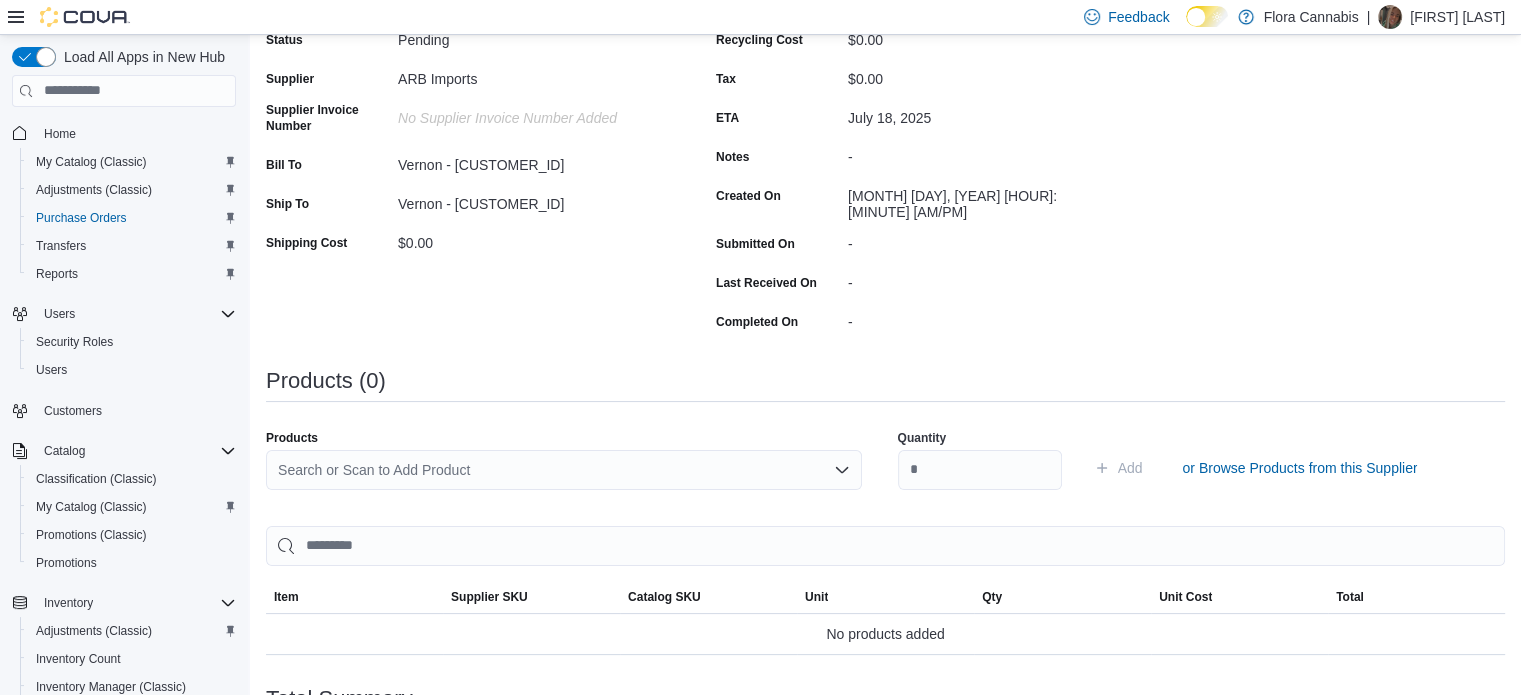 click on "Search or Scan to Add Product" at bounding box center [564, 470] 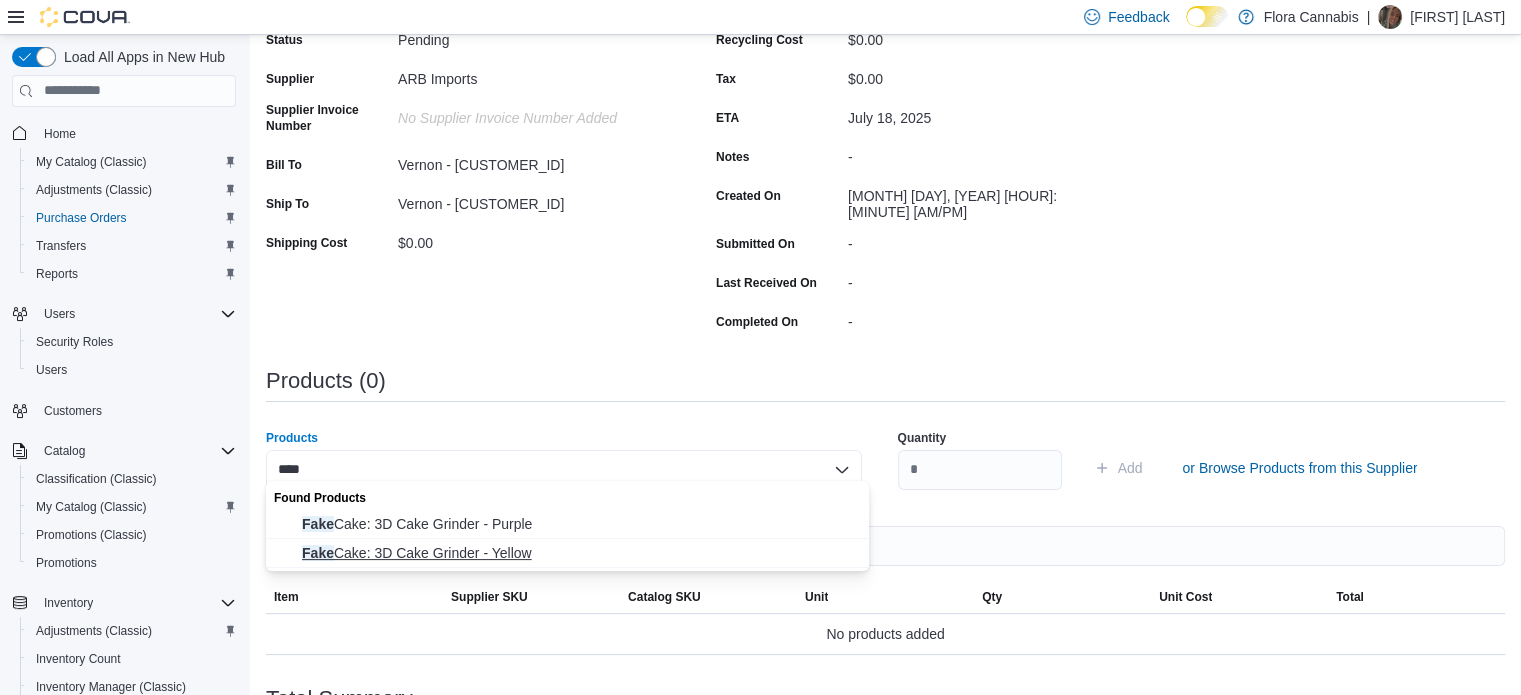 click on "Fake  Cake: 3D Cake Grinder - Yellow" at bounding box center [579, 553] 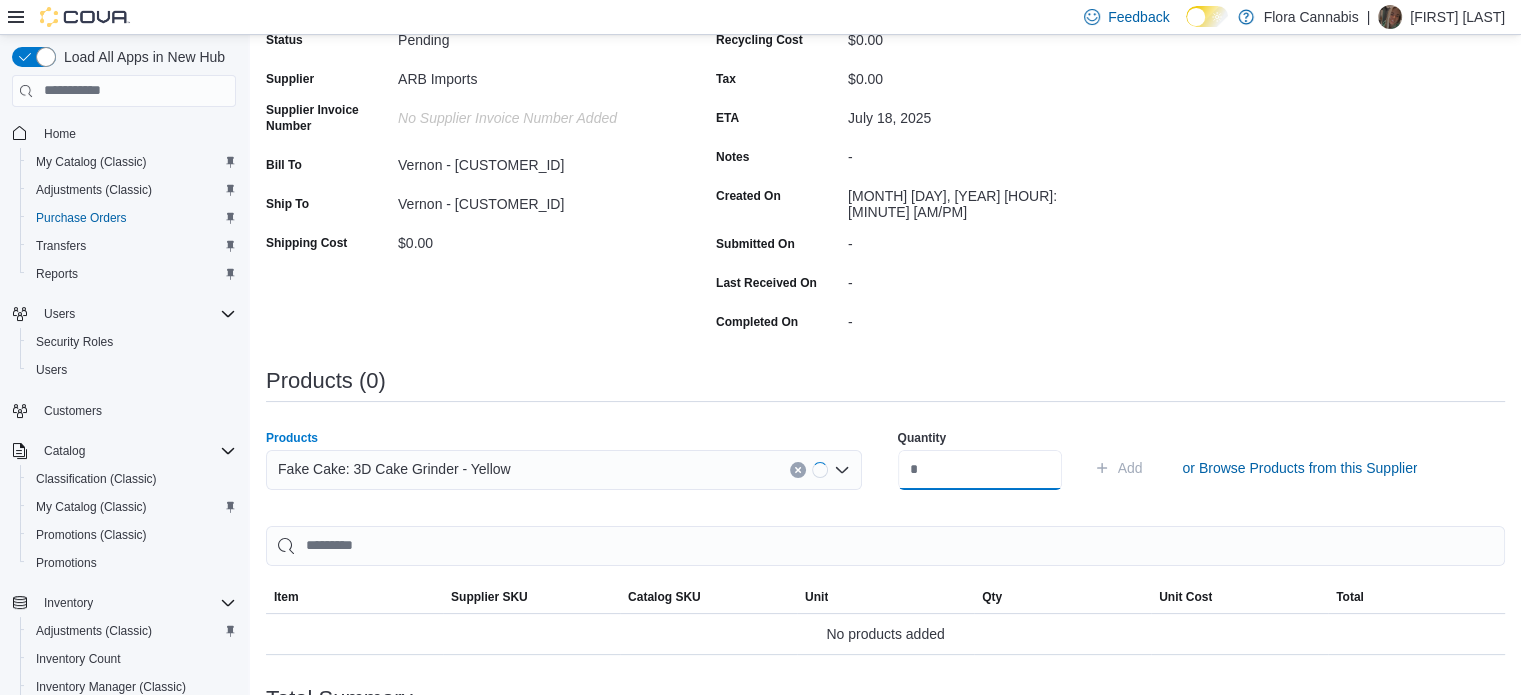 click at bounding box center [980, 470] 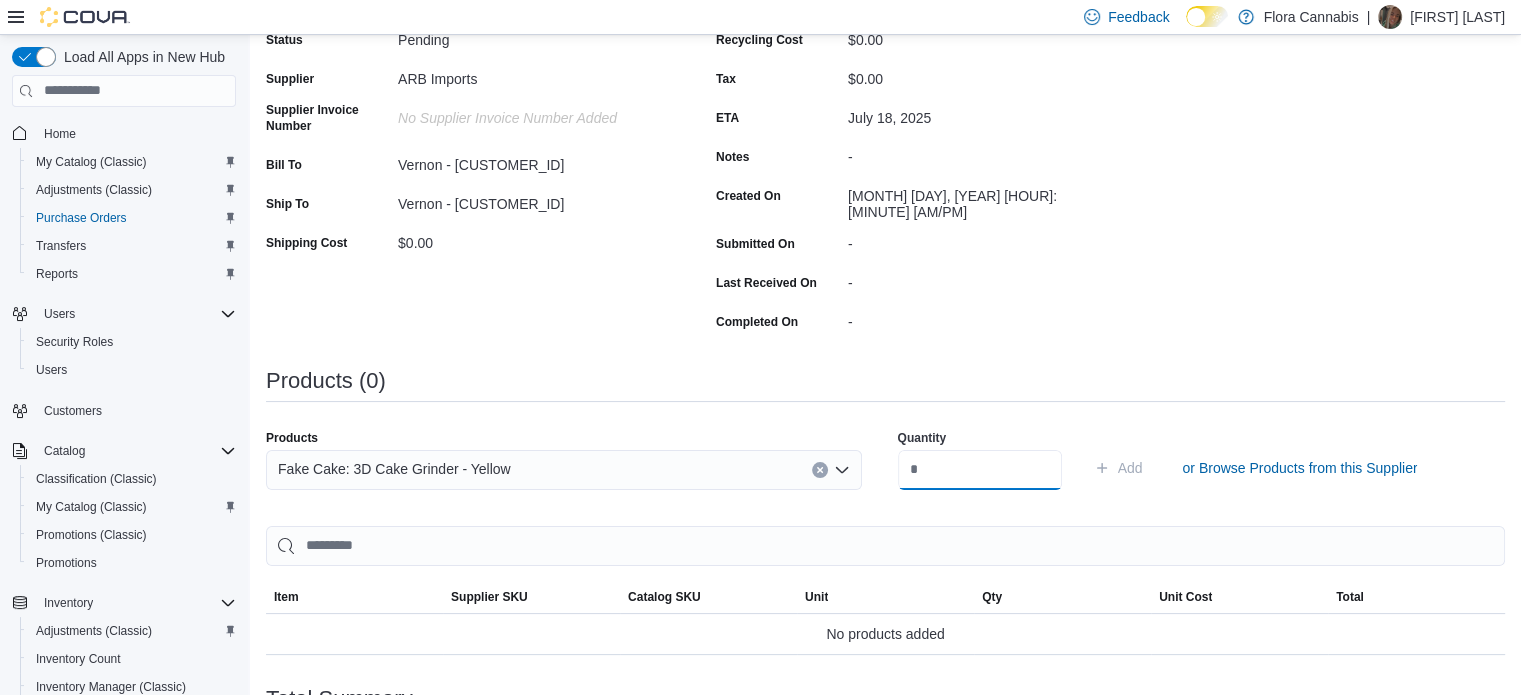 click on "Add" at bounding box center (1118, 468) 